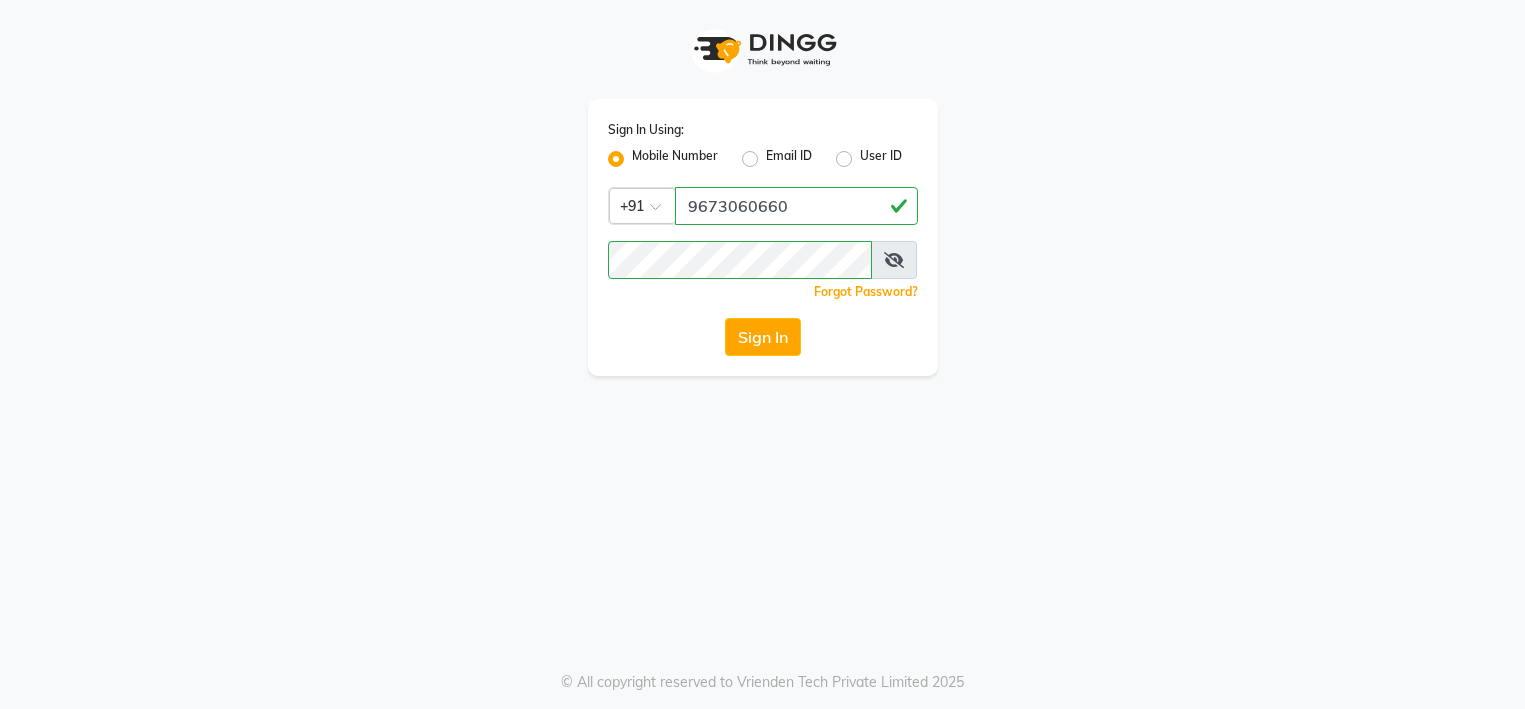 scroll, scrollTop: 0, scrollLeft: 0, axis: both 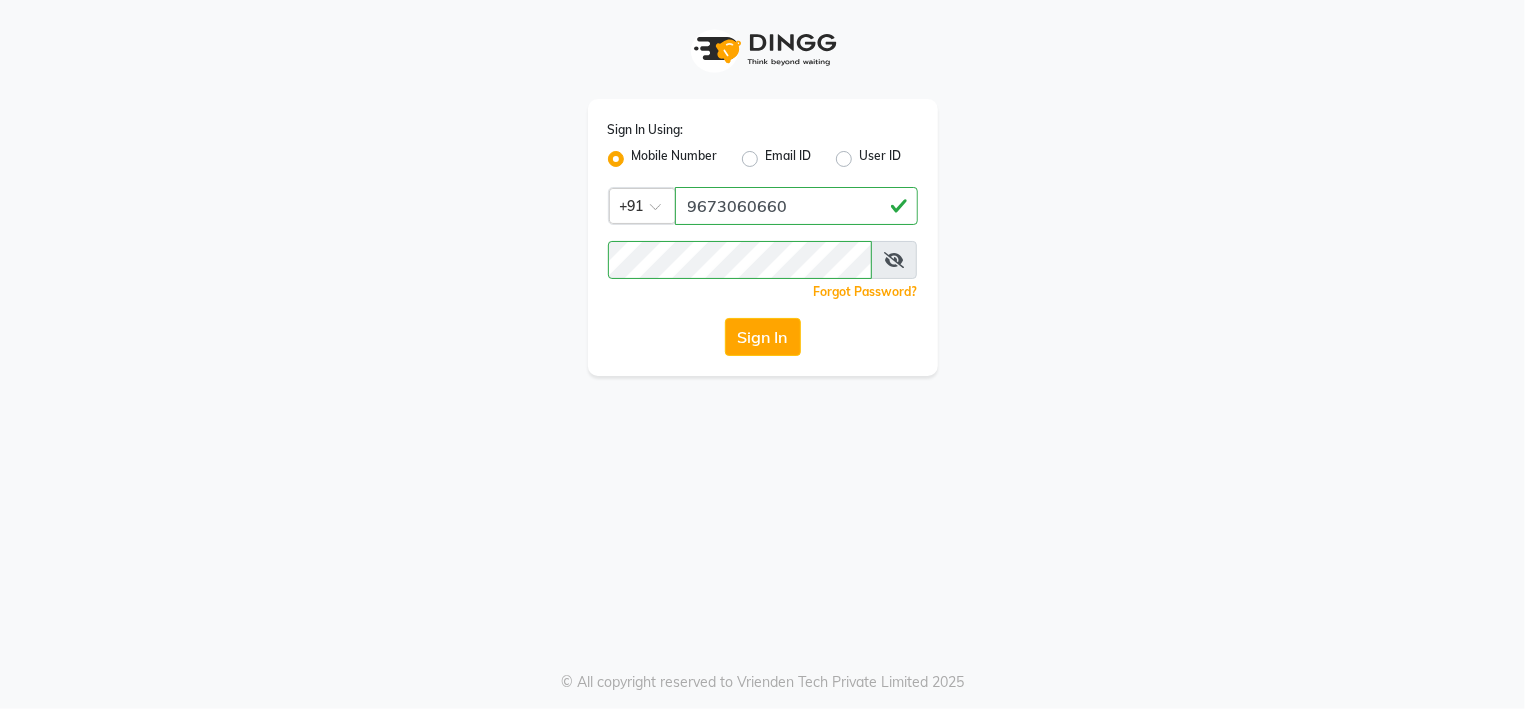 click on "Sign In" 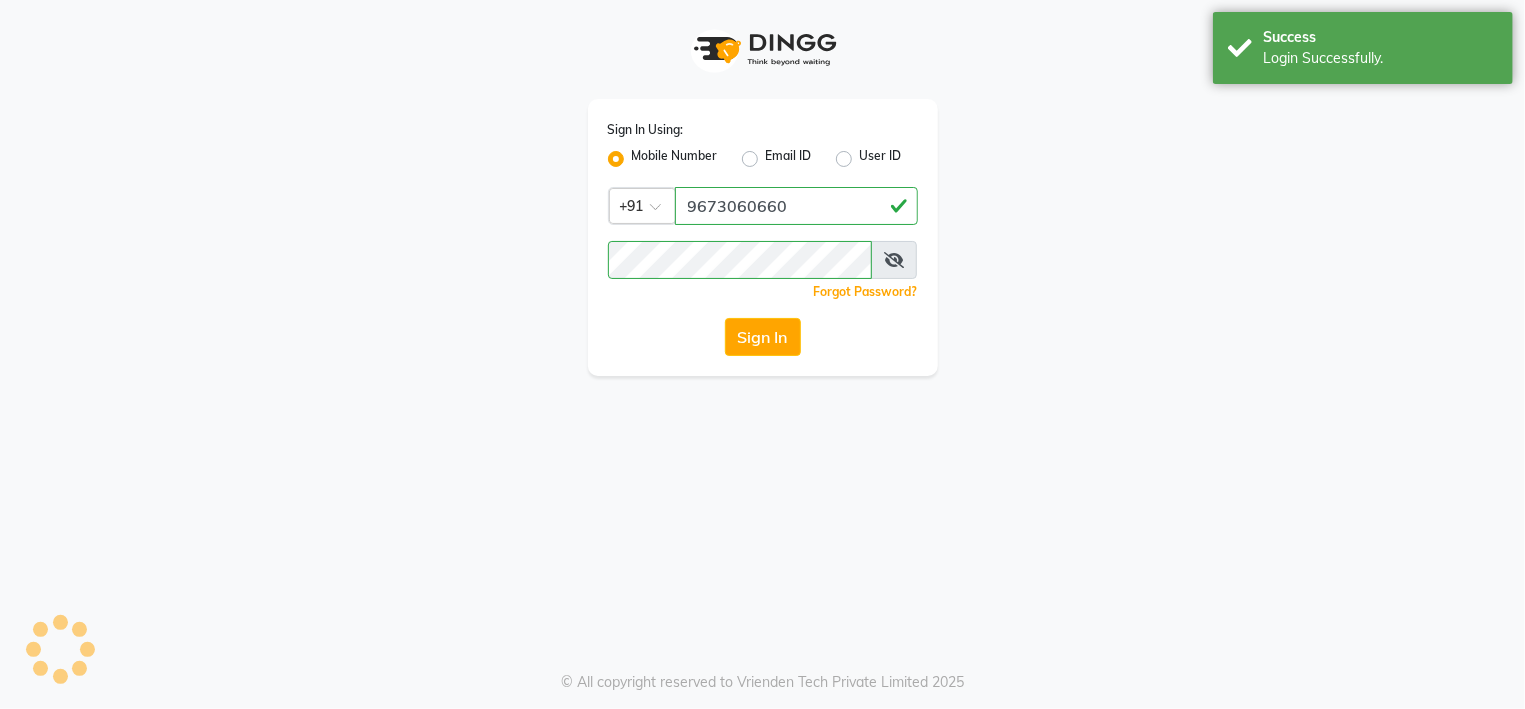select on "4860" 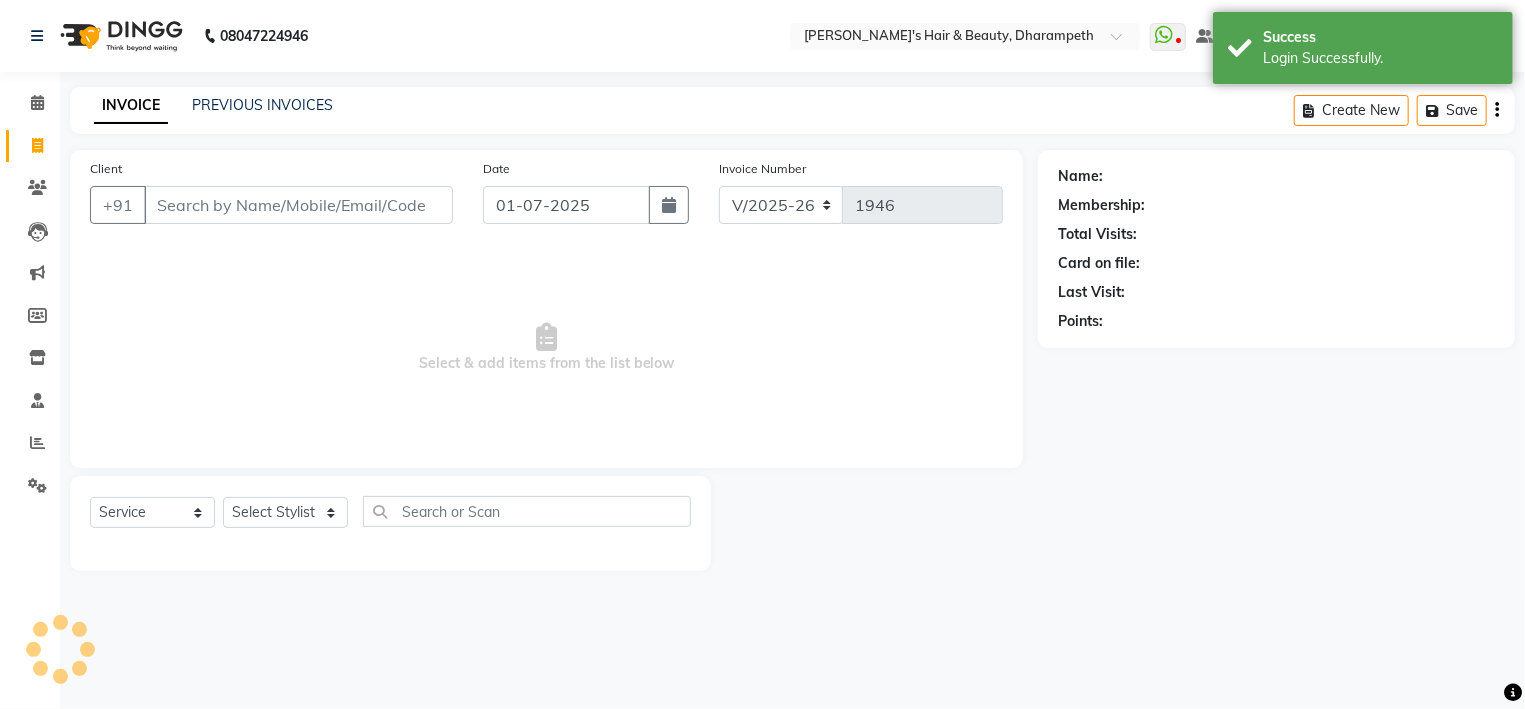 click on "PREVIOUS INVOICES" 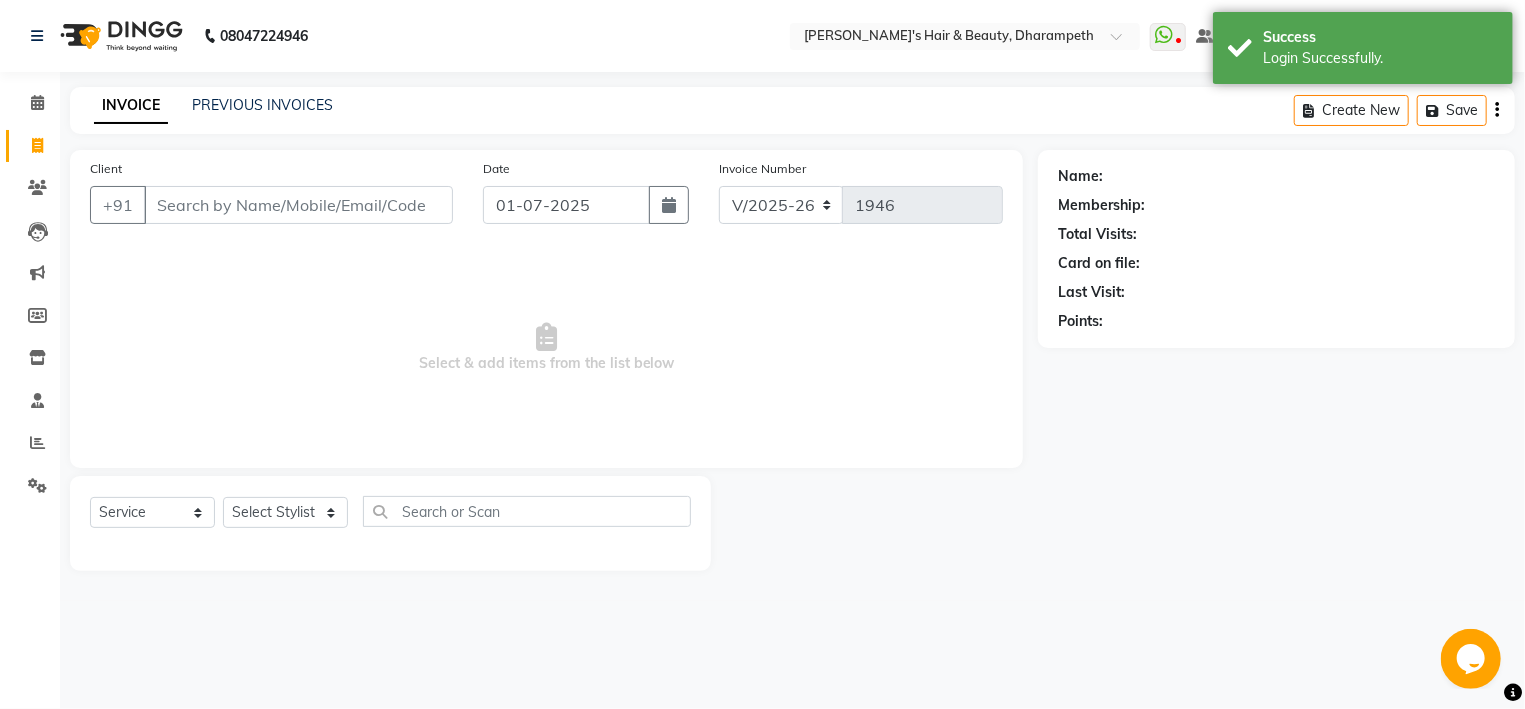 scroll, scrollTop: 0, scrollLeft: 0, axis: both 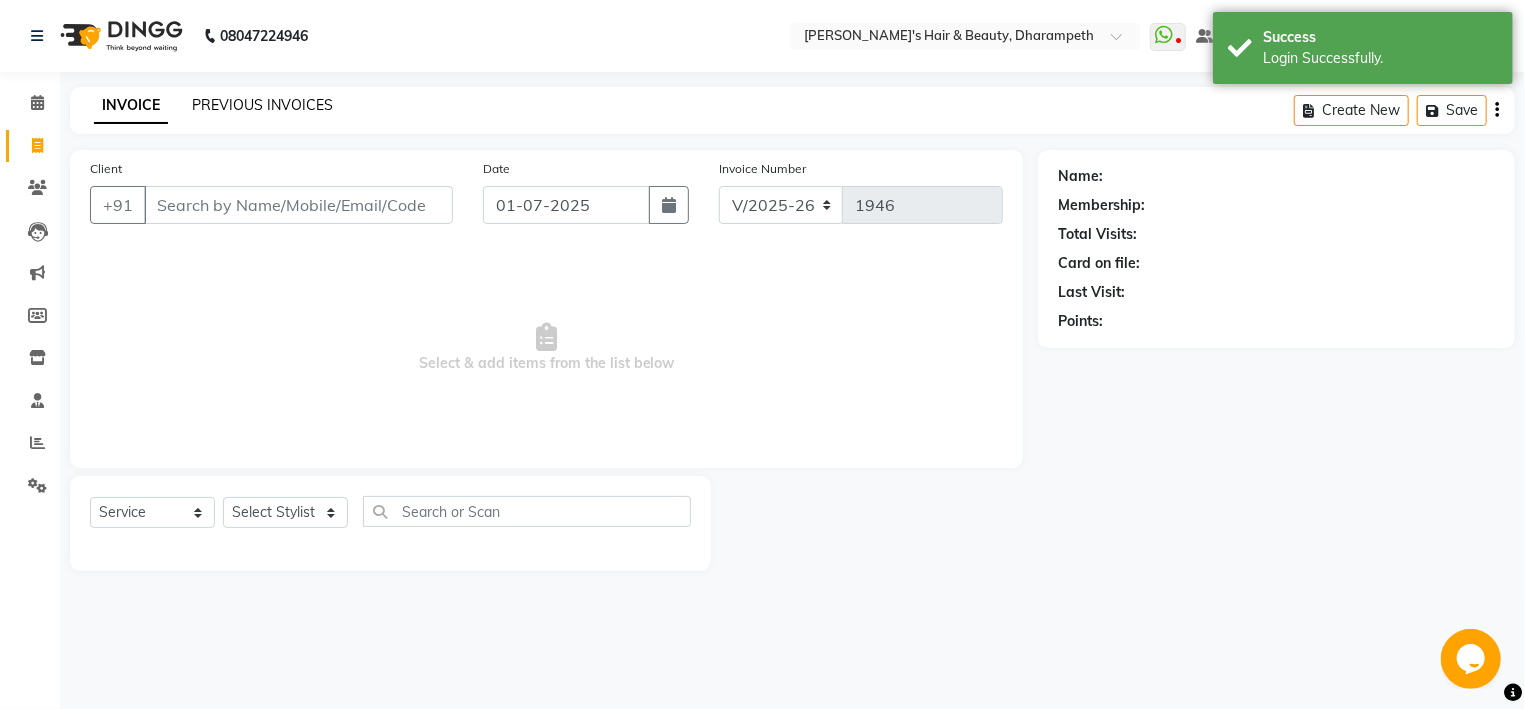 click on "PREVIOUS INVOICES" 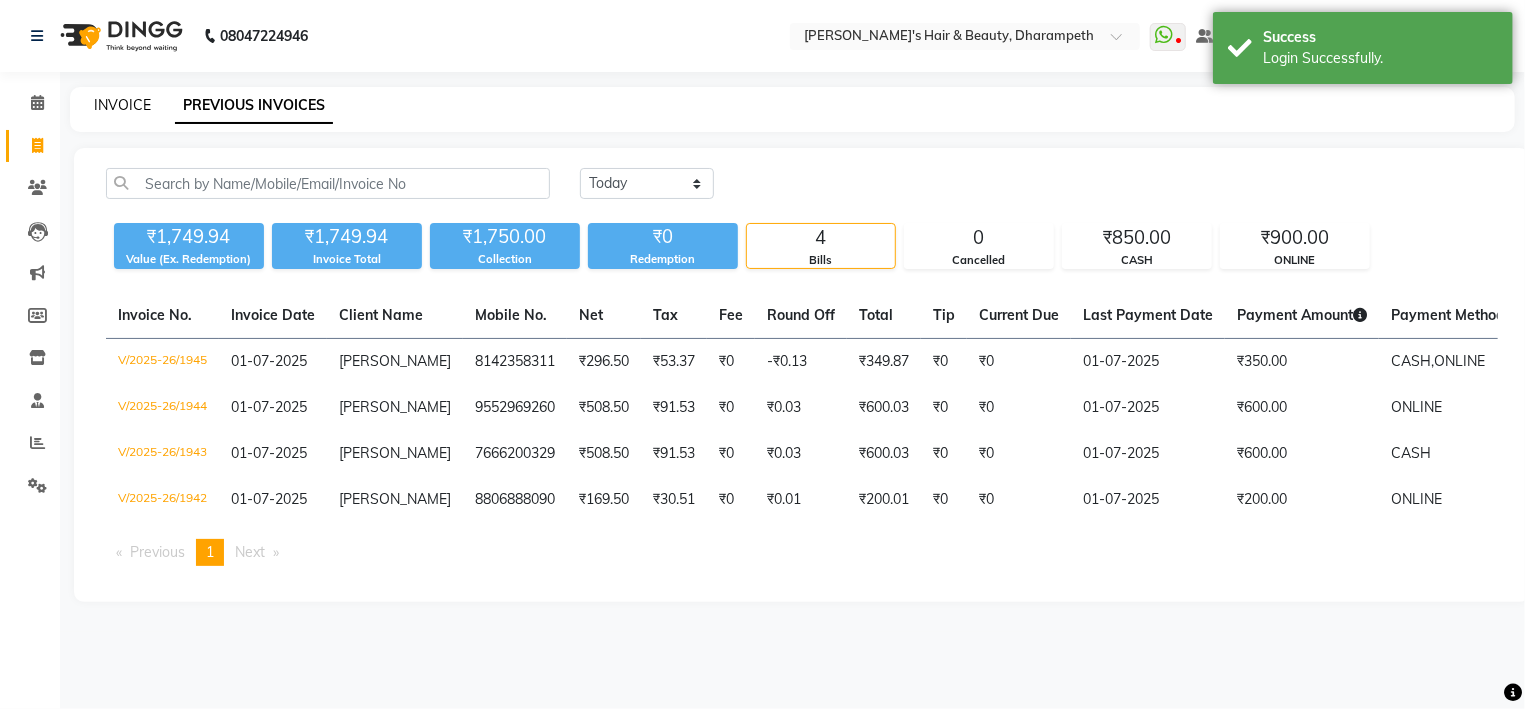 click on "INVOICE" 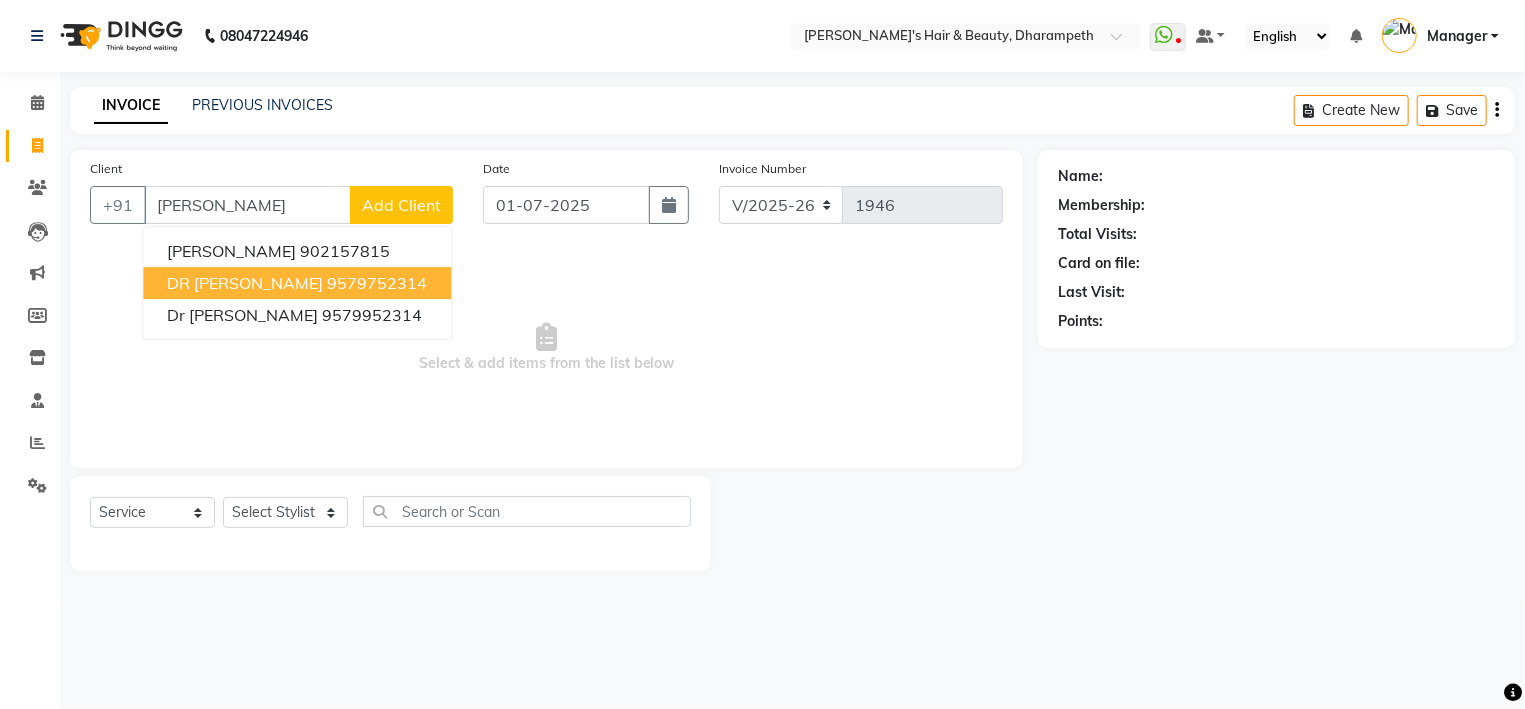 click on "9579752314" at bounding box center (377, 283) 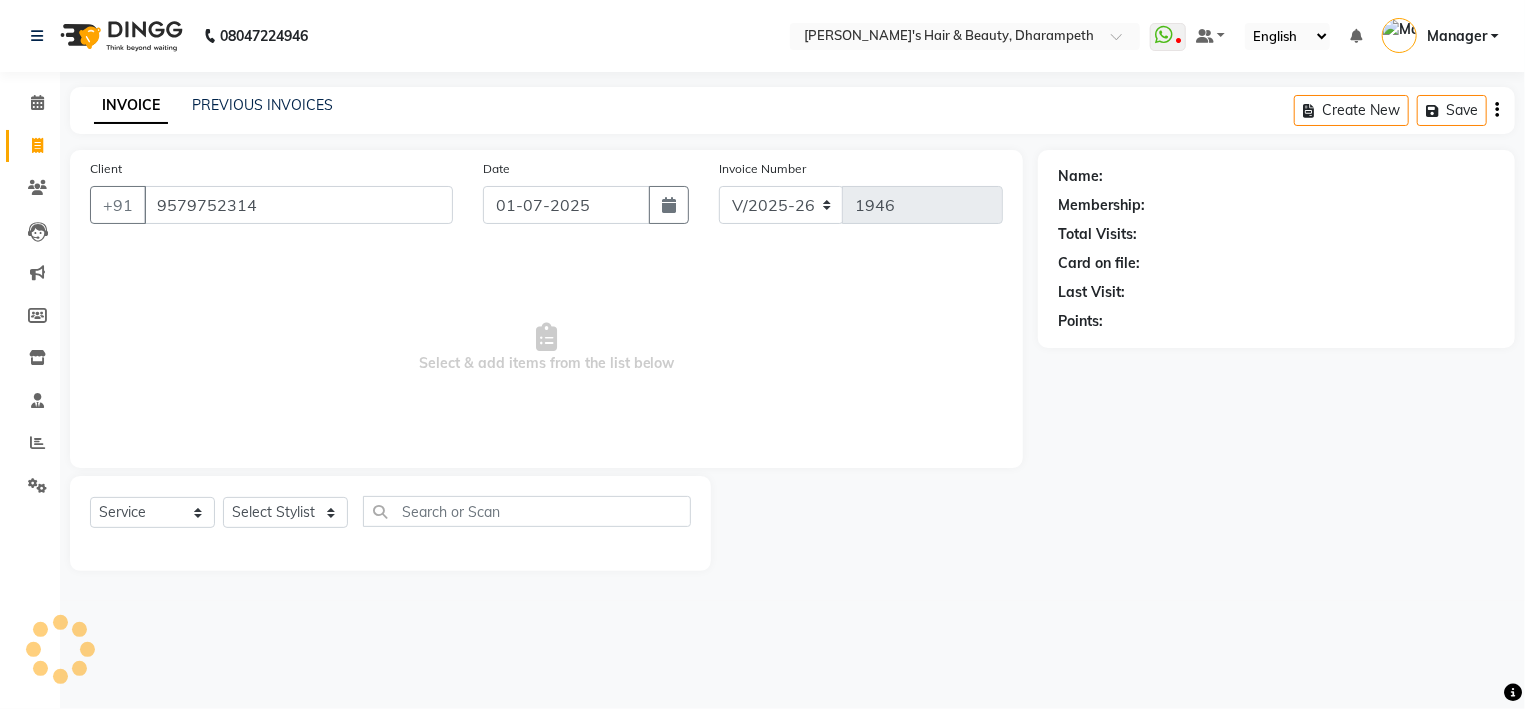 type on "9579752314" 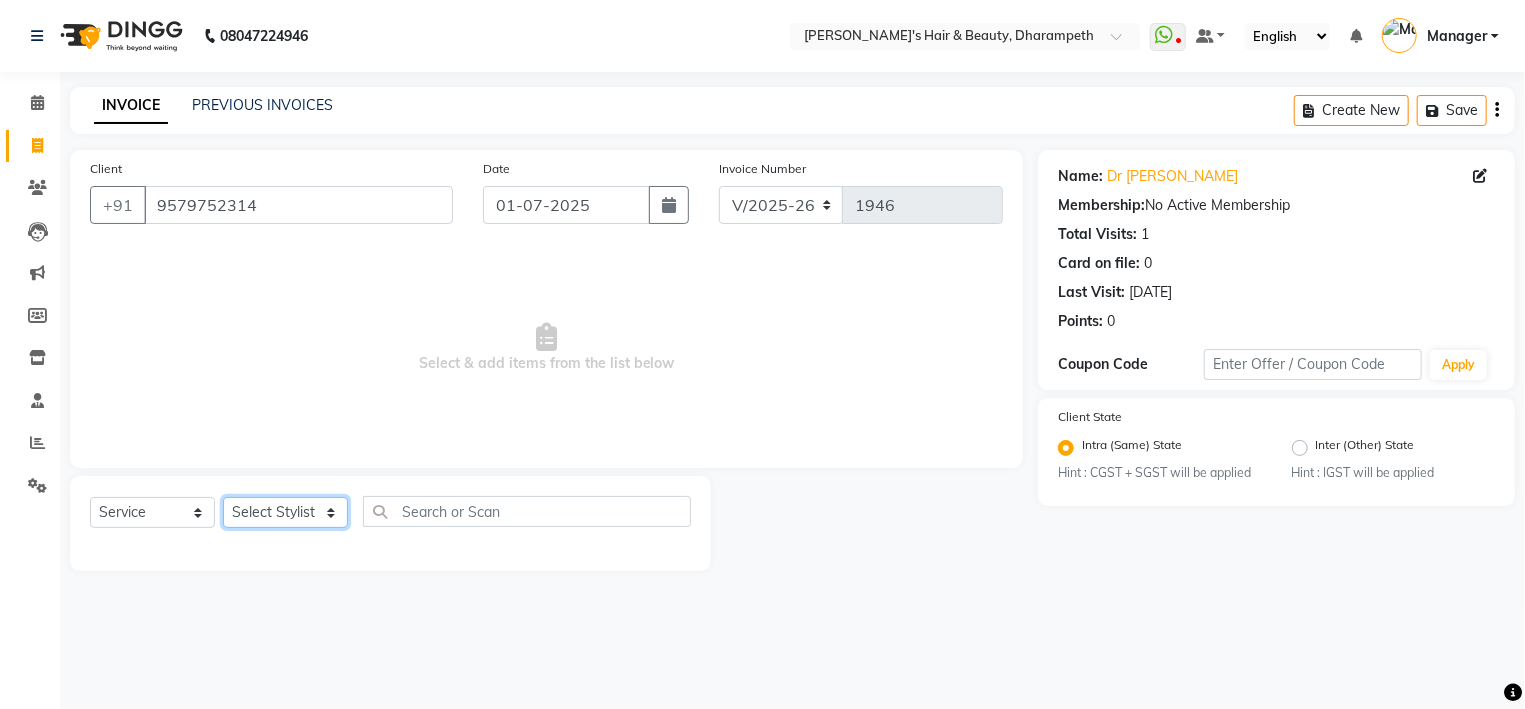 select on "39862" 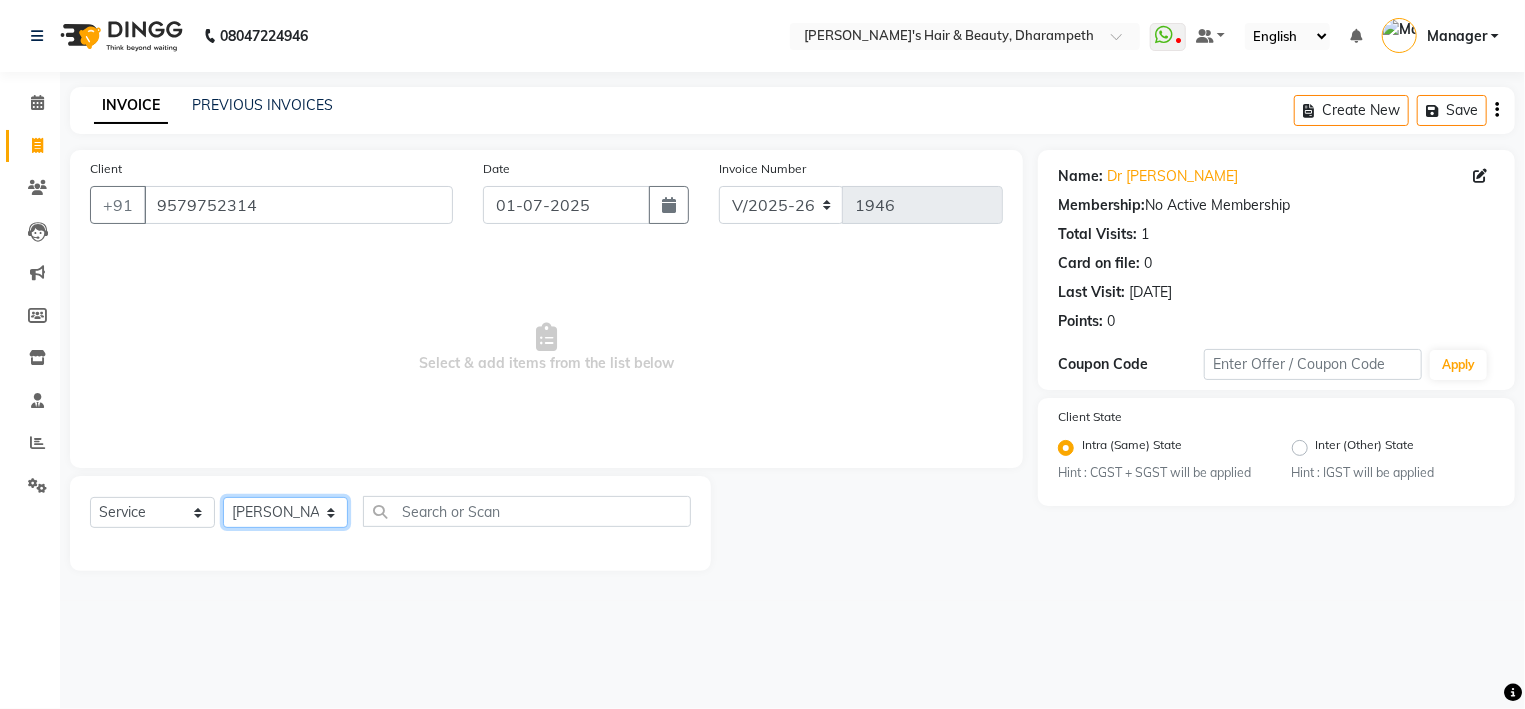 click on "[PERSON_NAME] P" 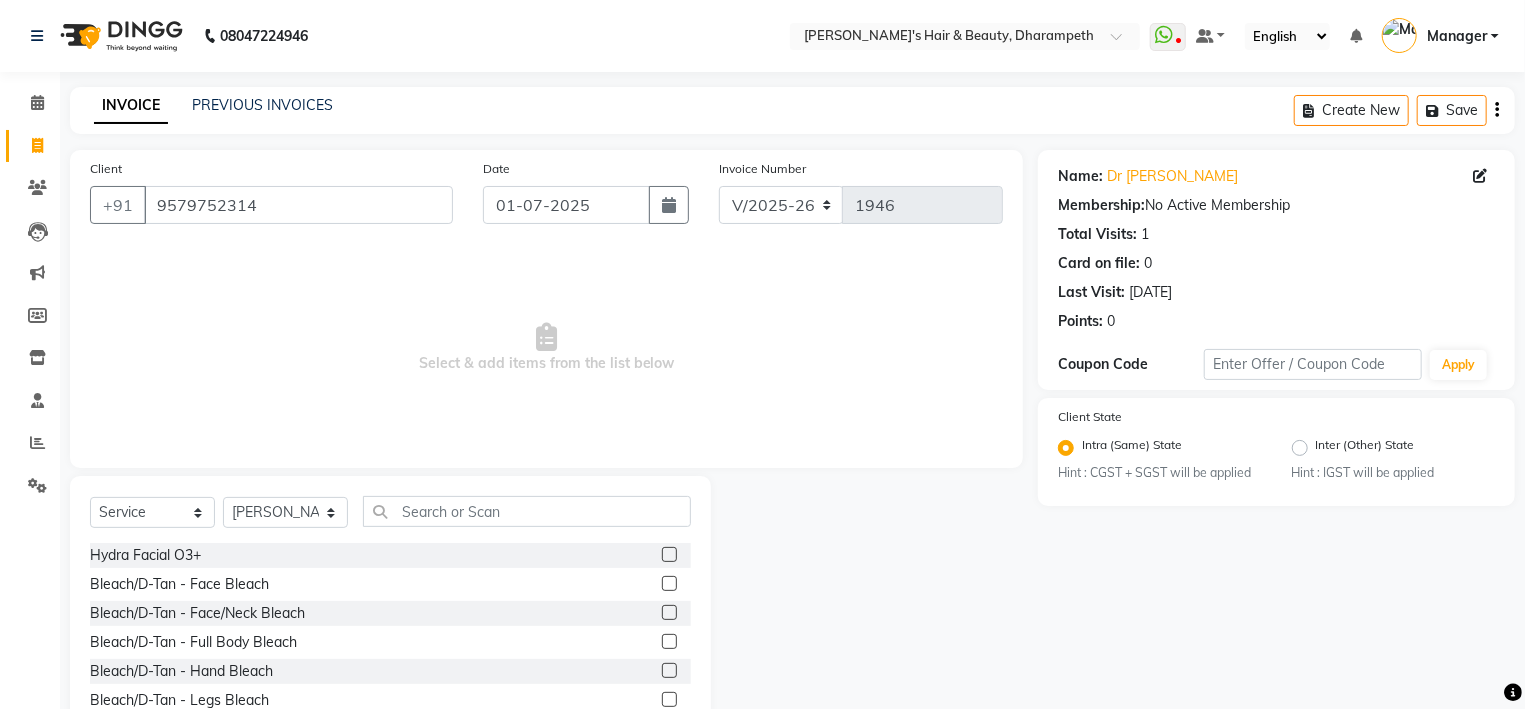 click on "Select & add items from the list below" at bounding box center [546, 348] 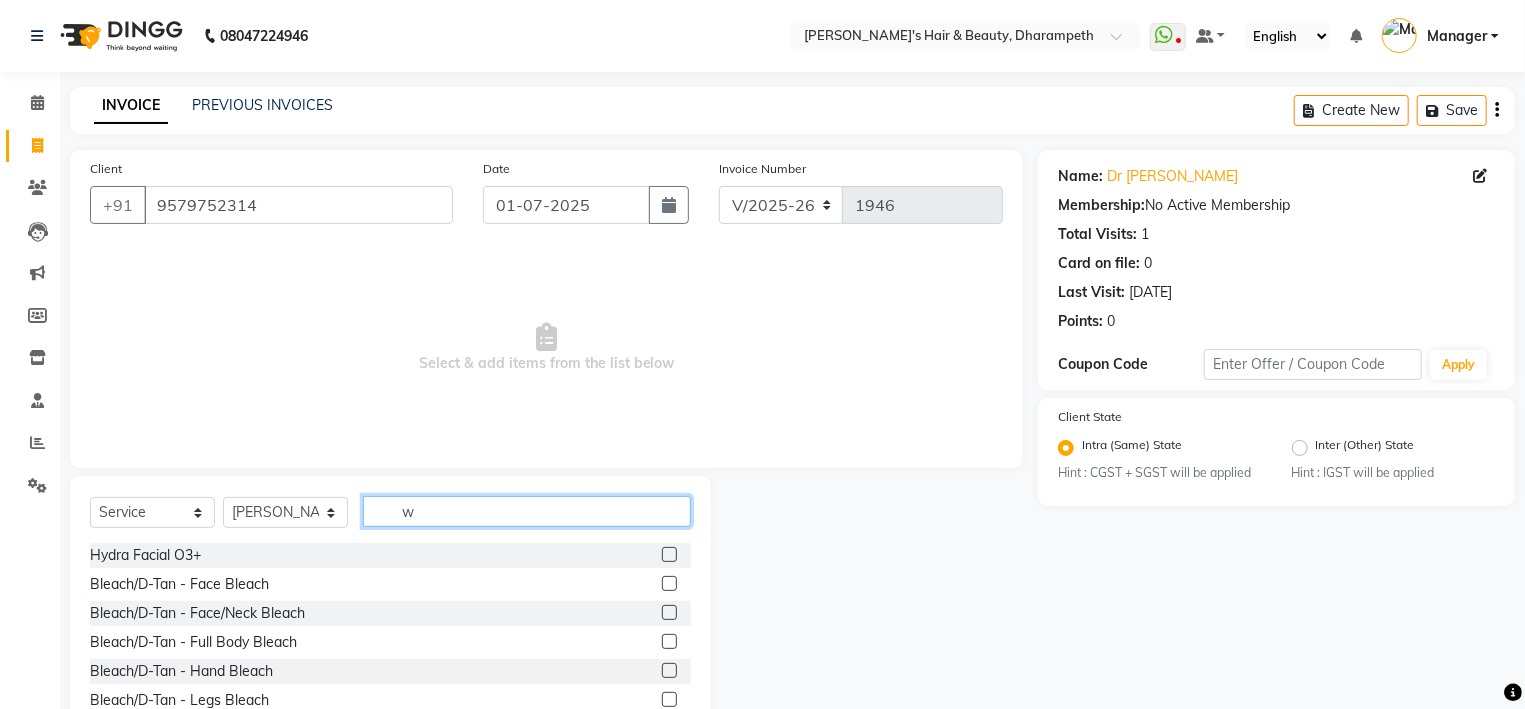 click on "w" 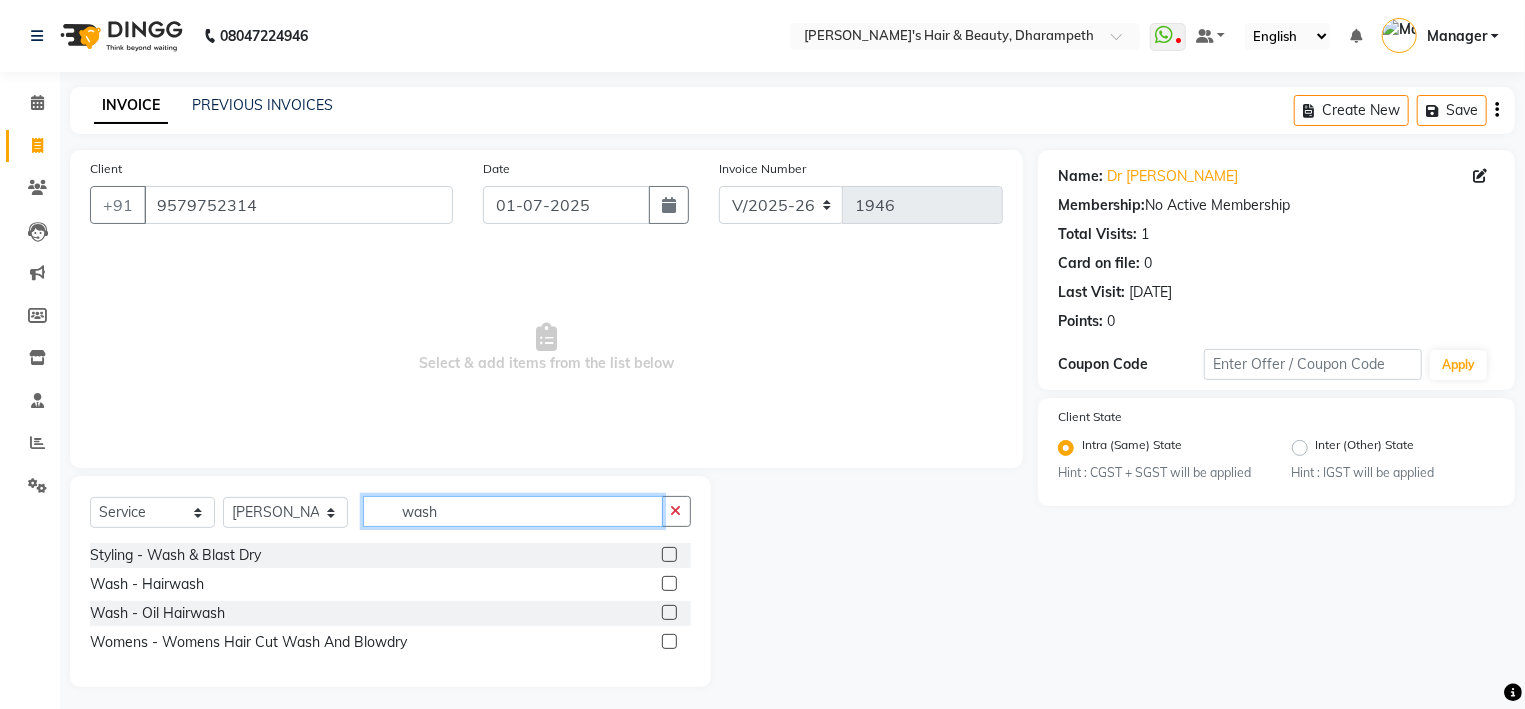 type on "wash" 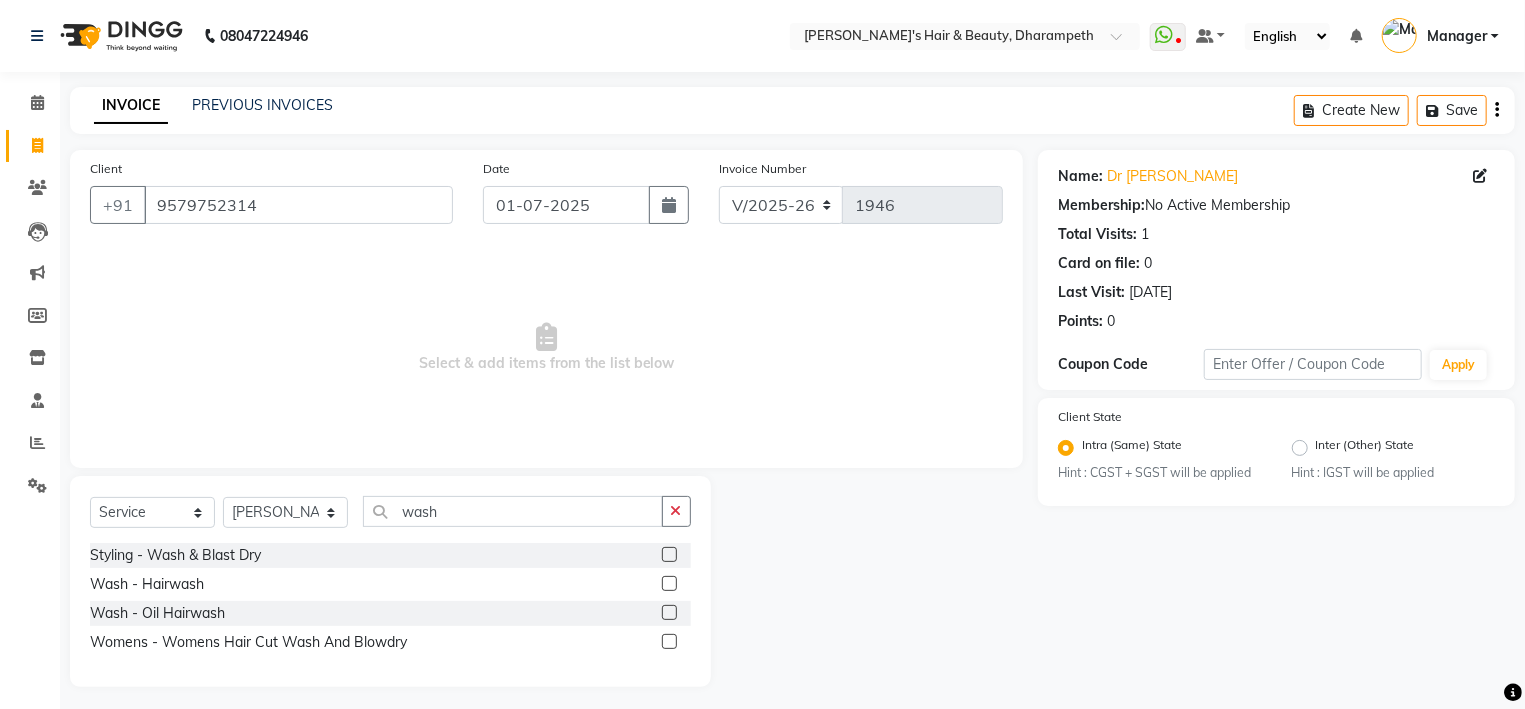 click on "Styling - Wash & Blast Dry" 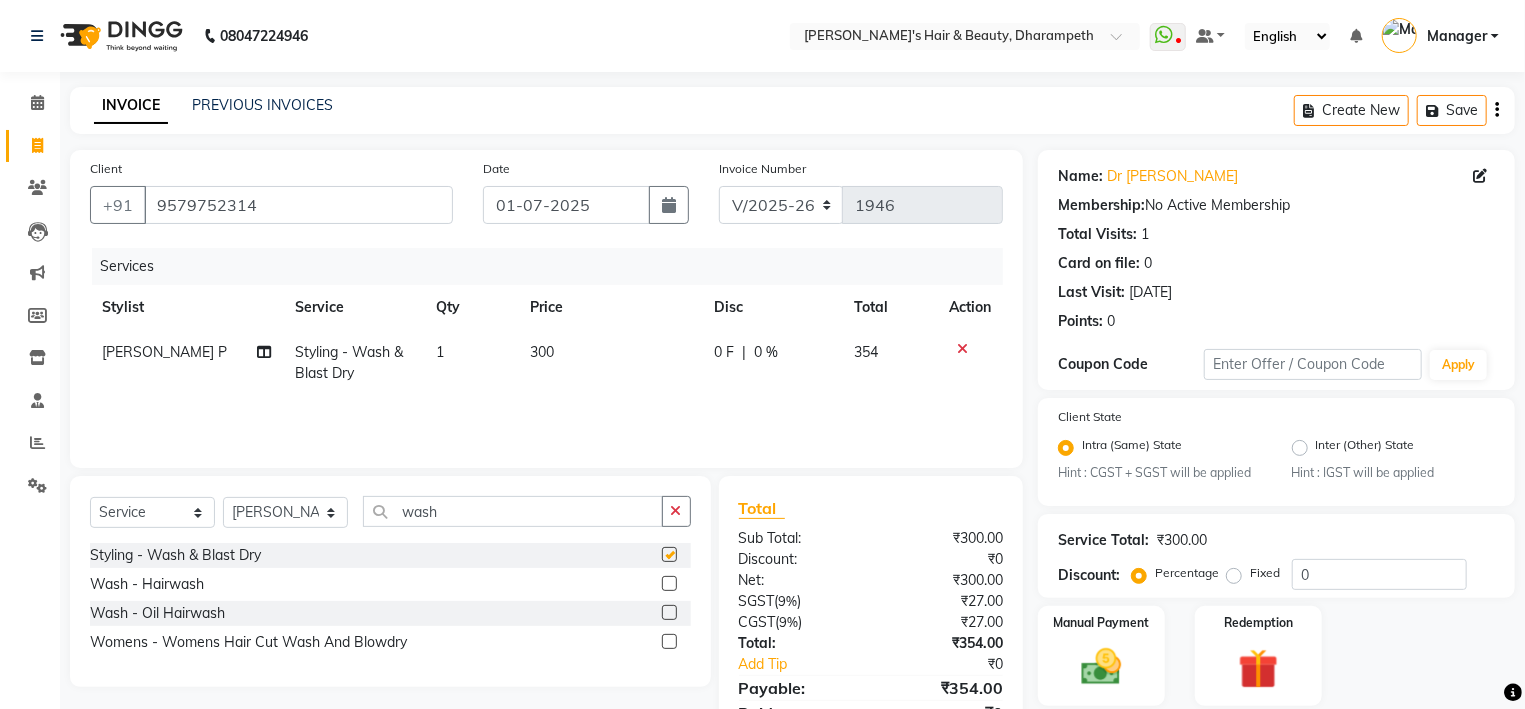 checkbox on "false" 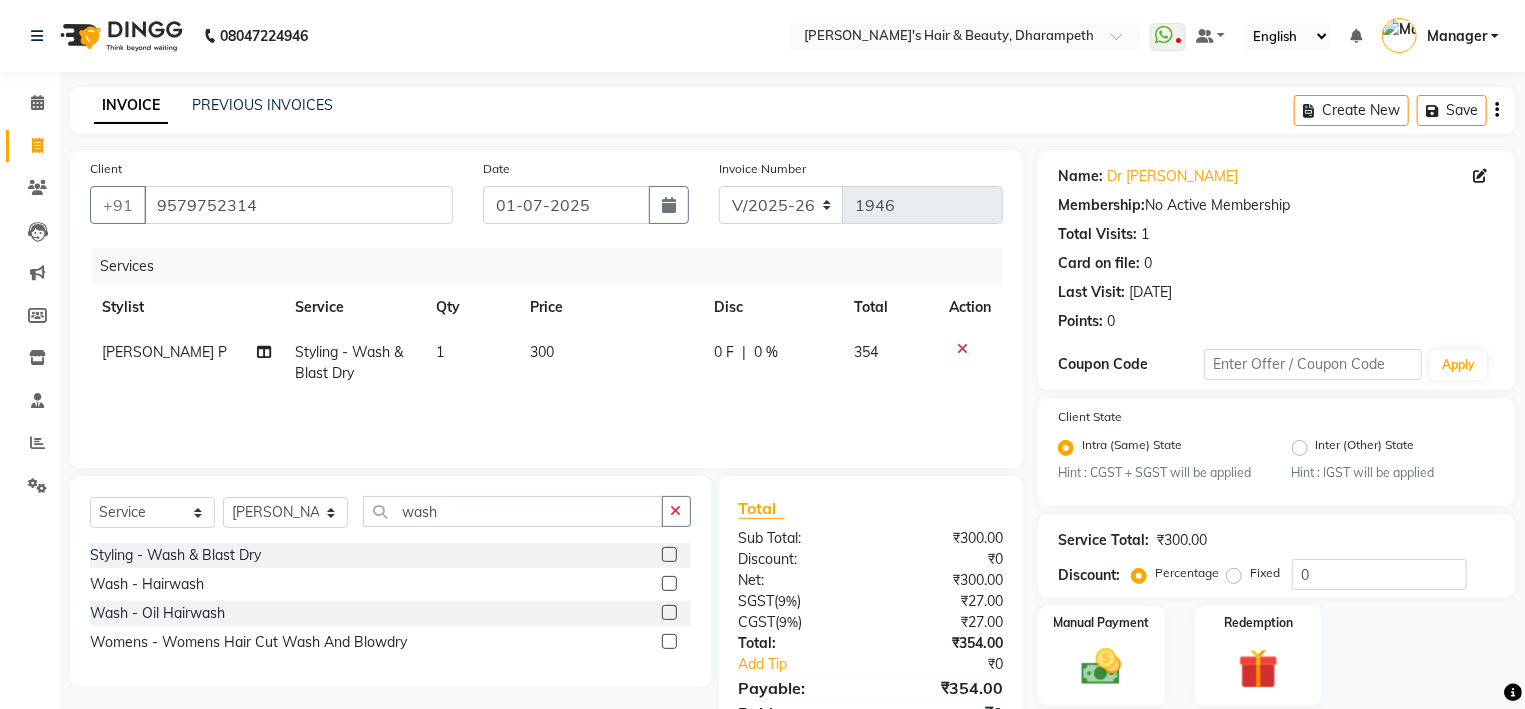 click on "300" 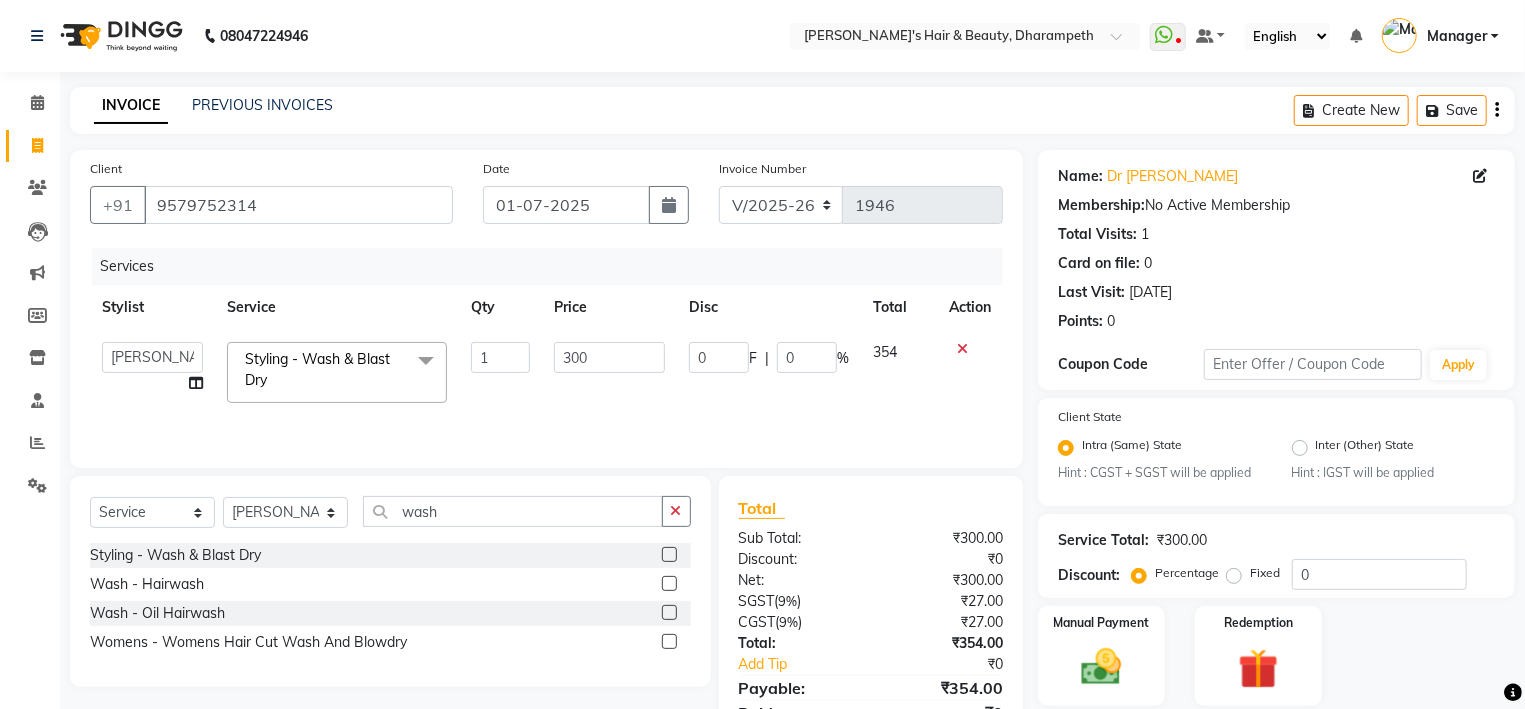 click on "300" 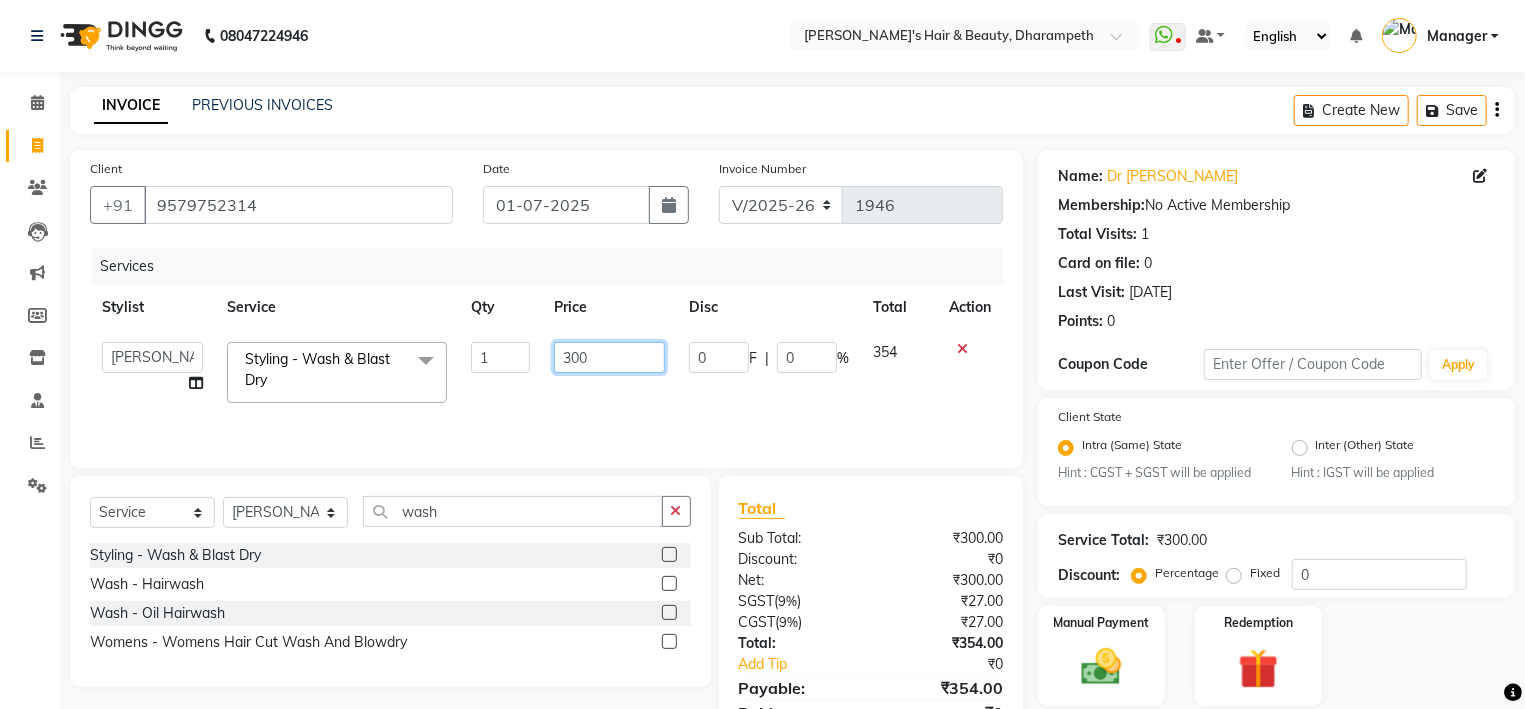 click on "300" 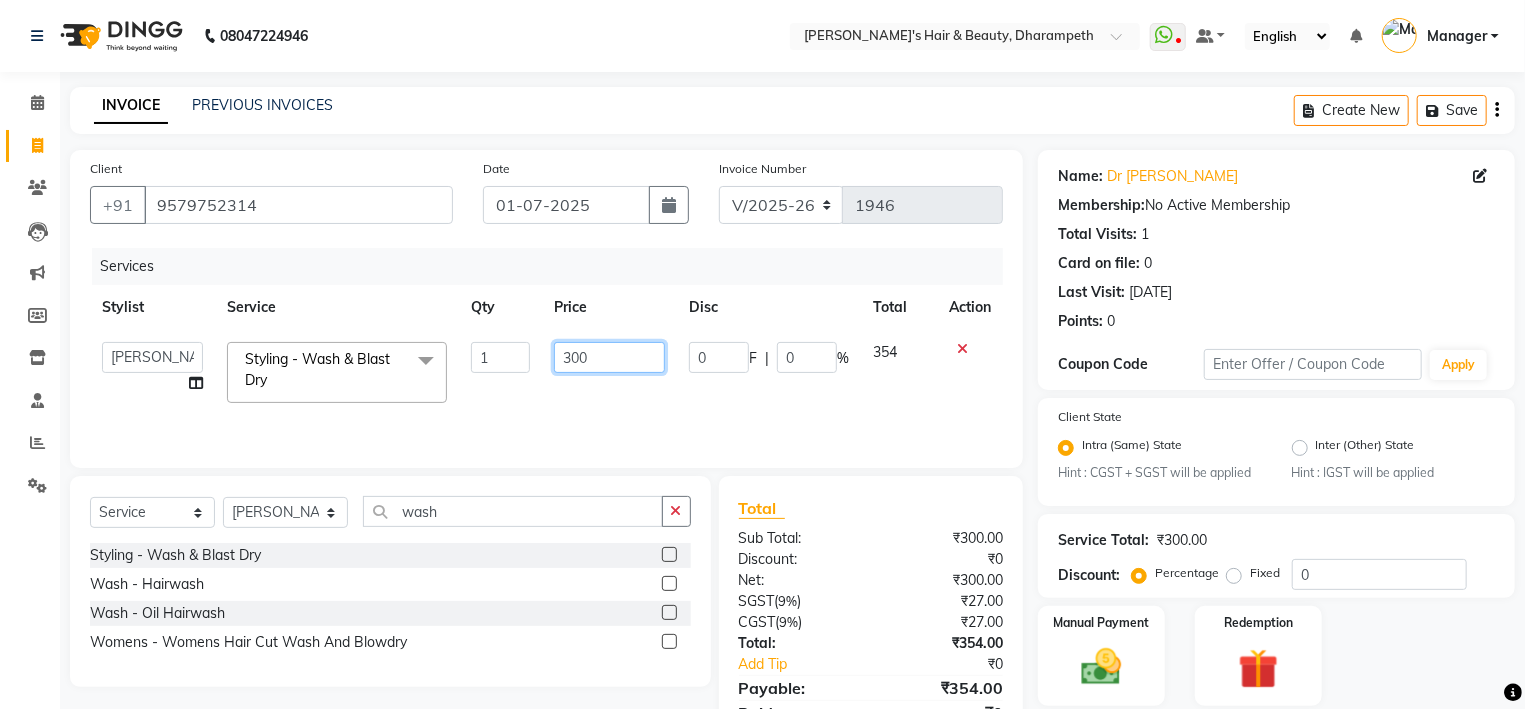 click on "300" 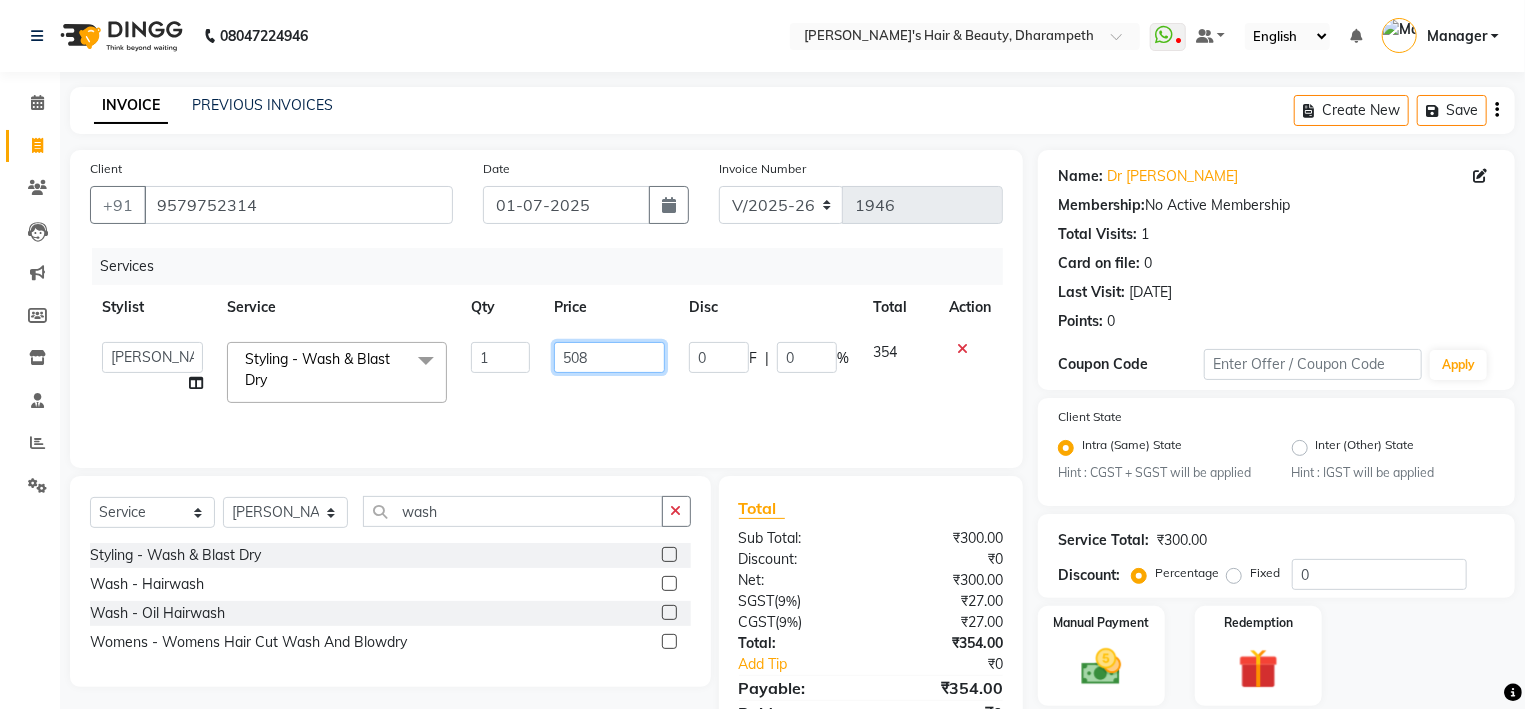type on "508.5" 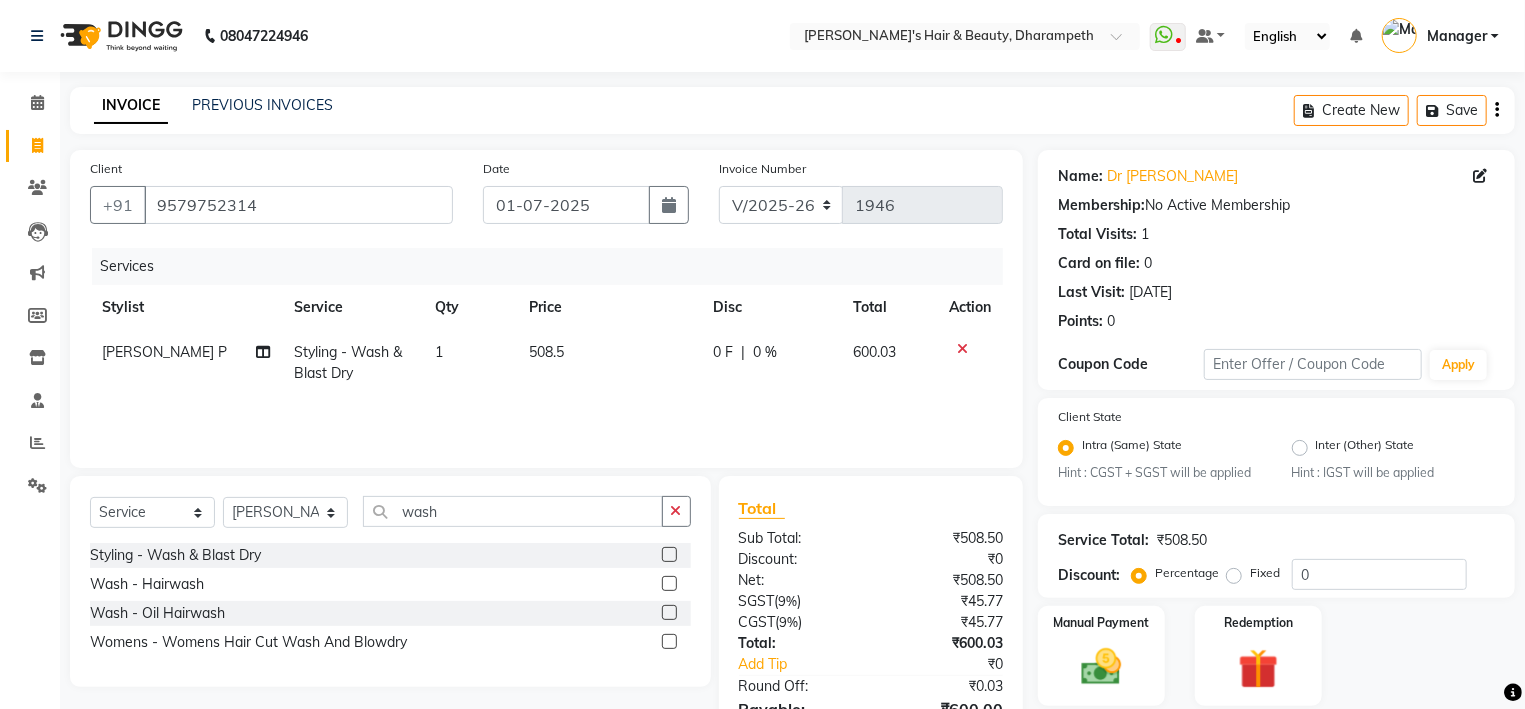click on "600.03" 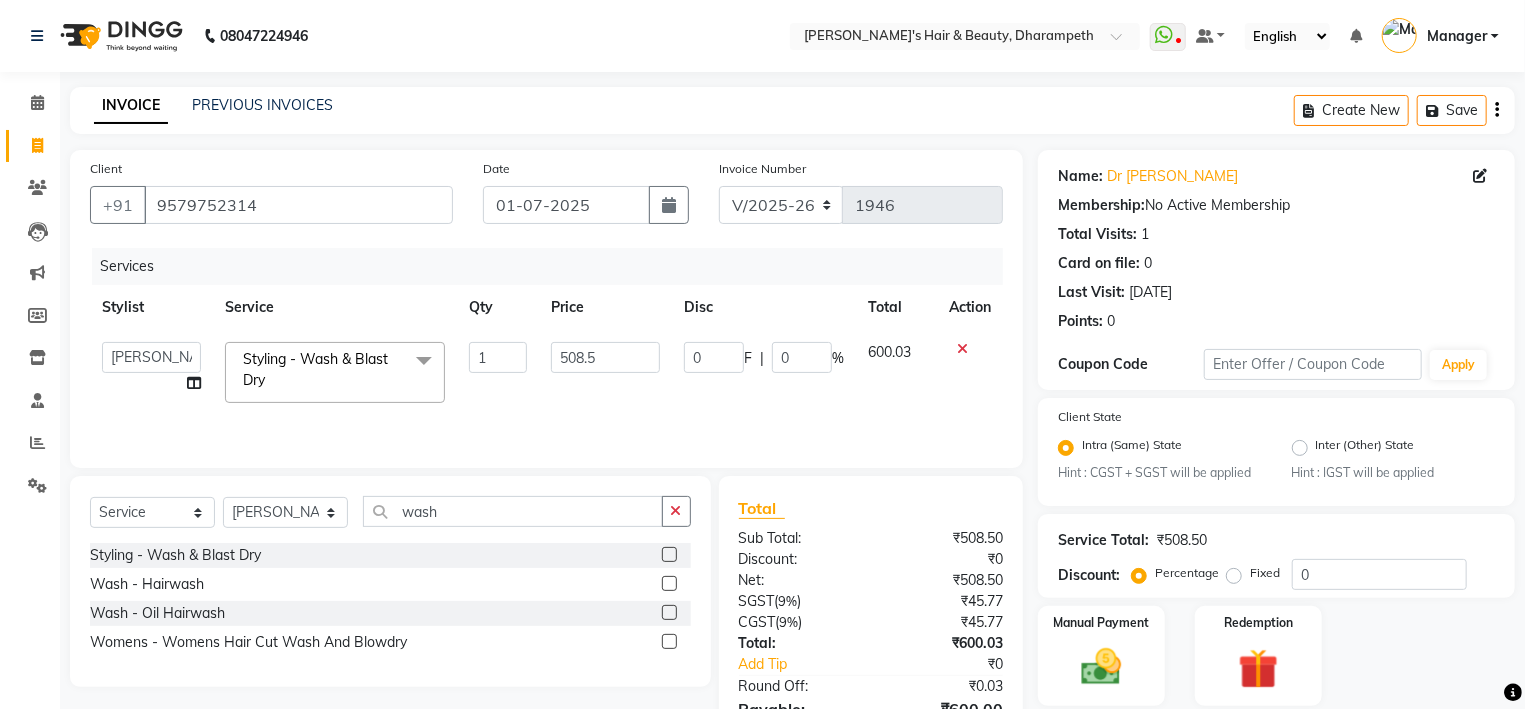 scroll, scrollTop: 112, scrollLeft: 0, axis: vertical 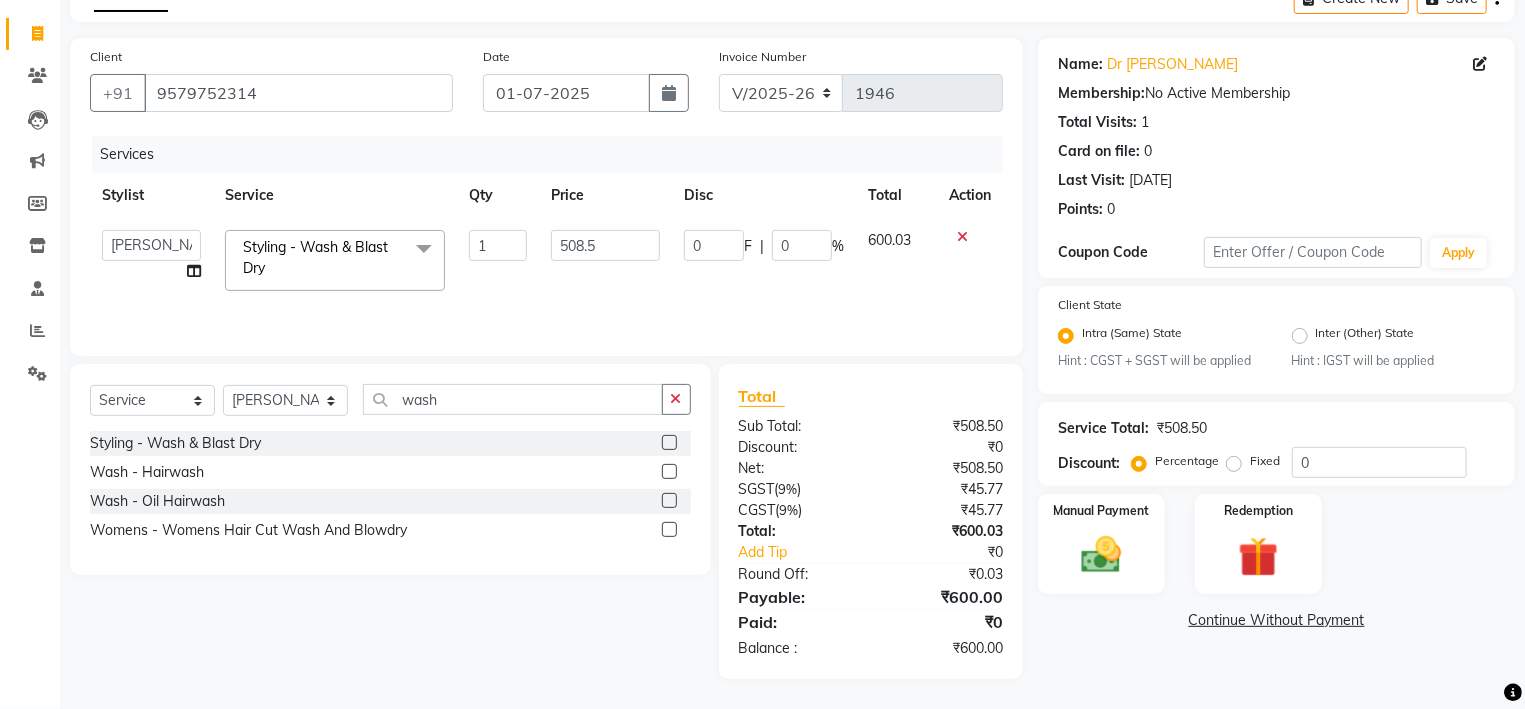 click on "Percentage   Fixed" 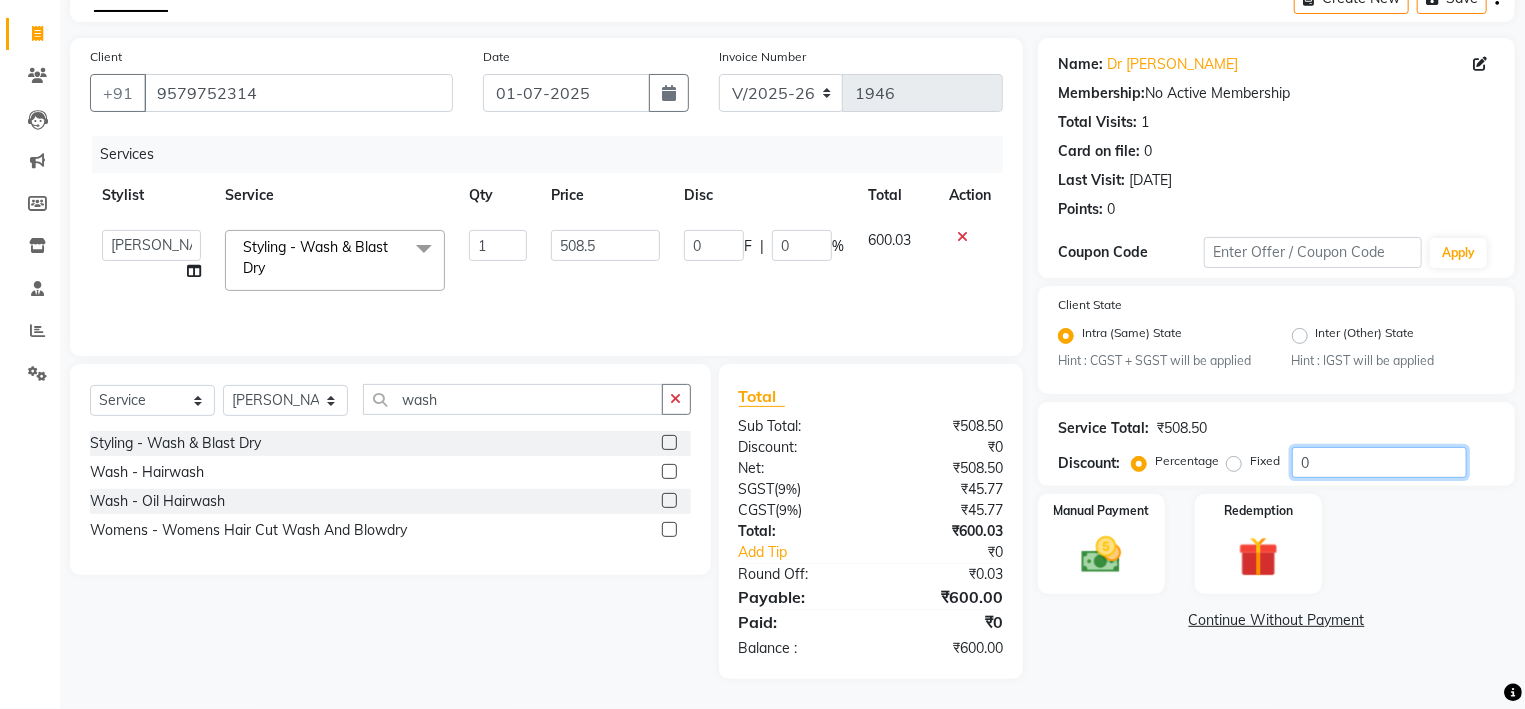 click on "0" 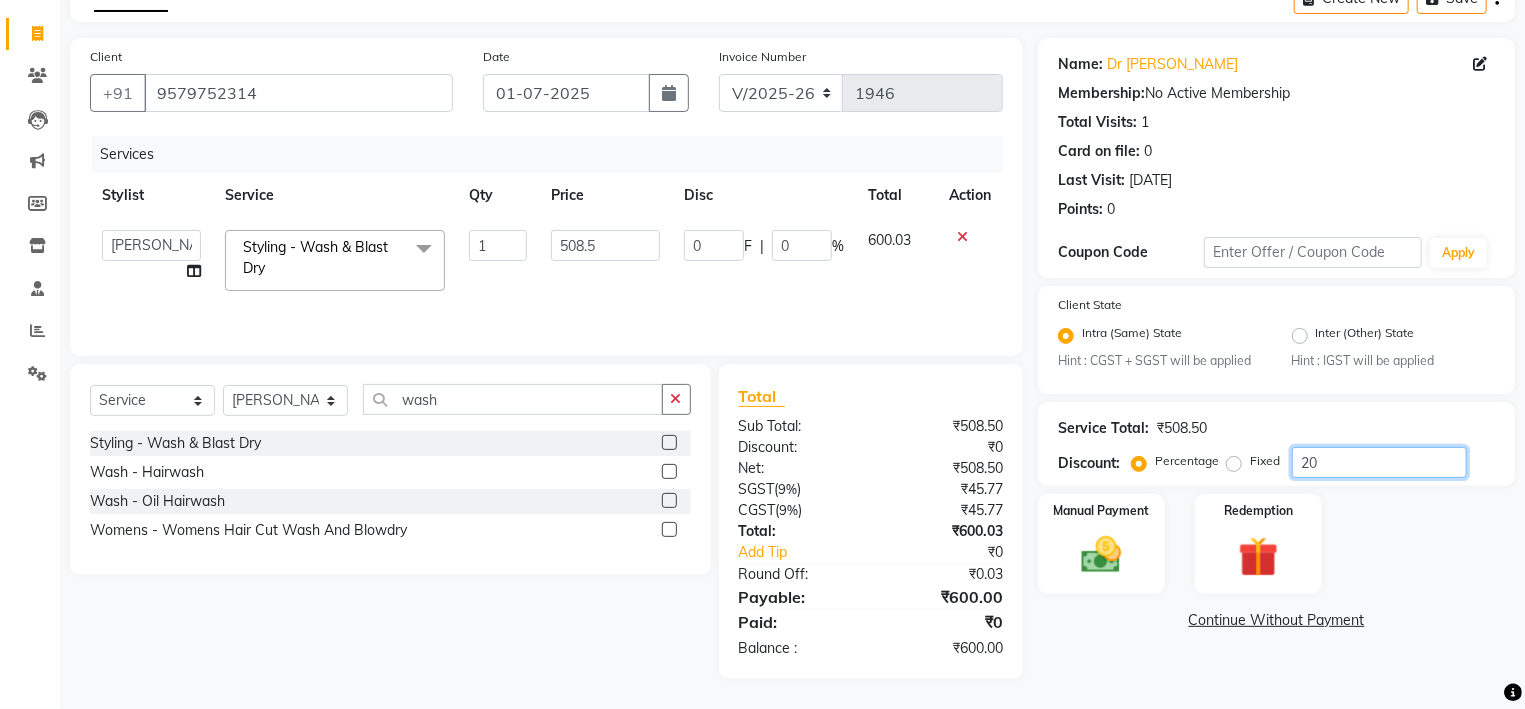 type on "101.7" 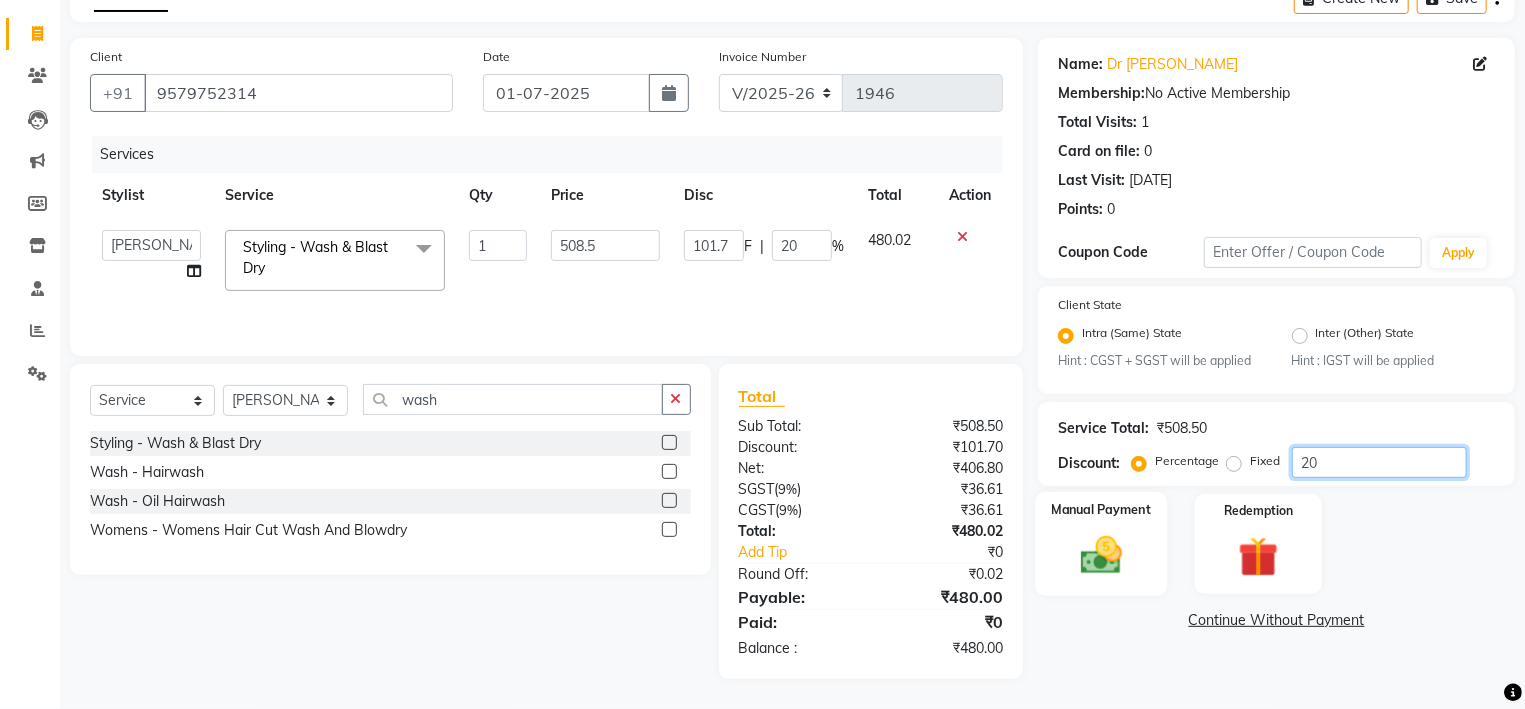 type on "20" 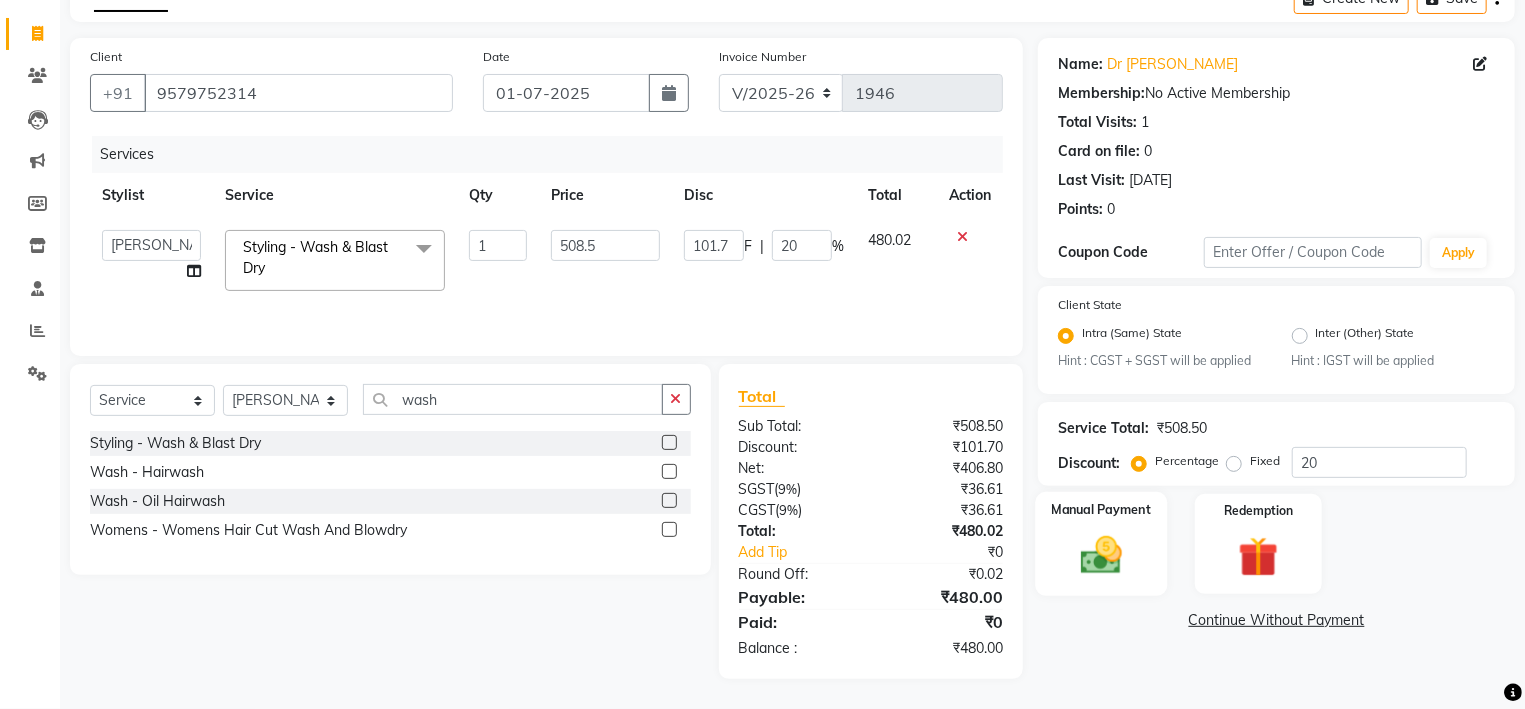 click 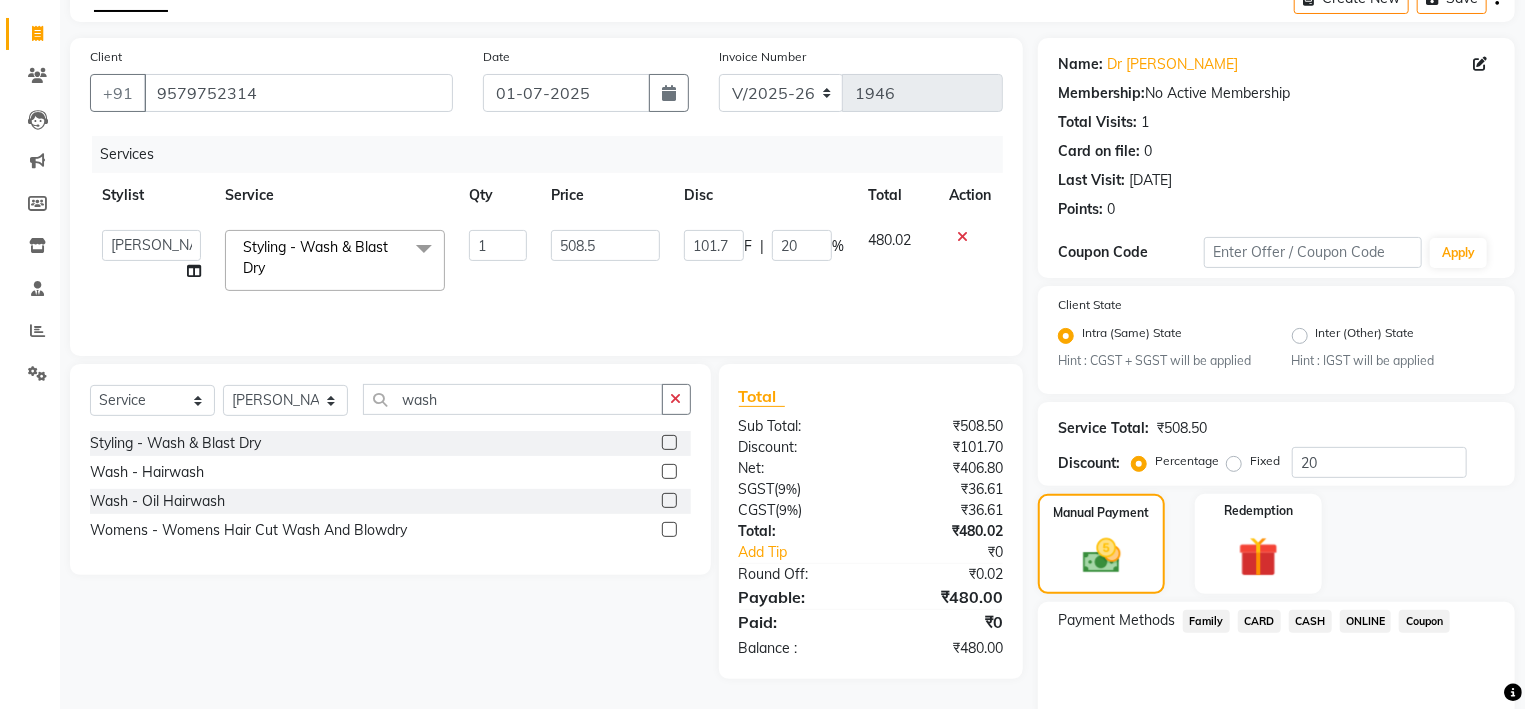 scroll, scrollTop: 197, scrollLeft: 0, axis: vertical 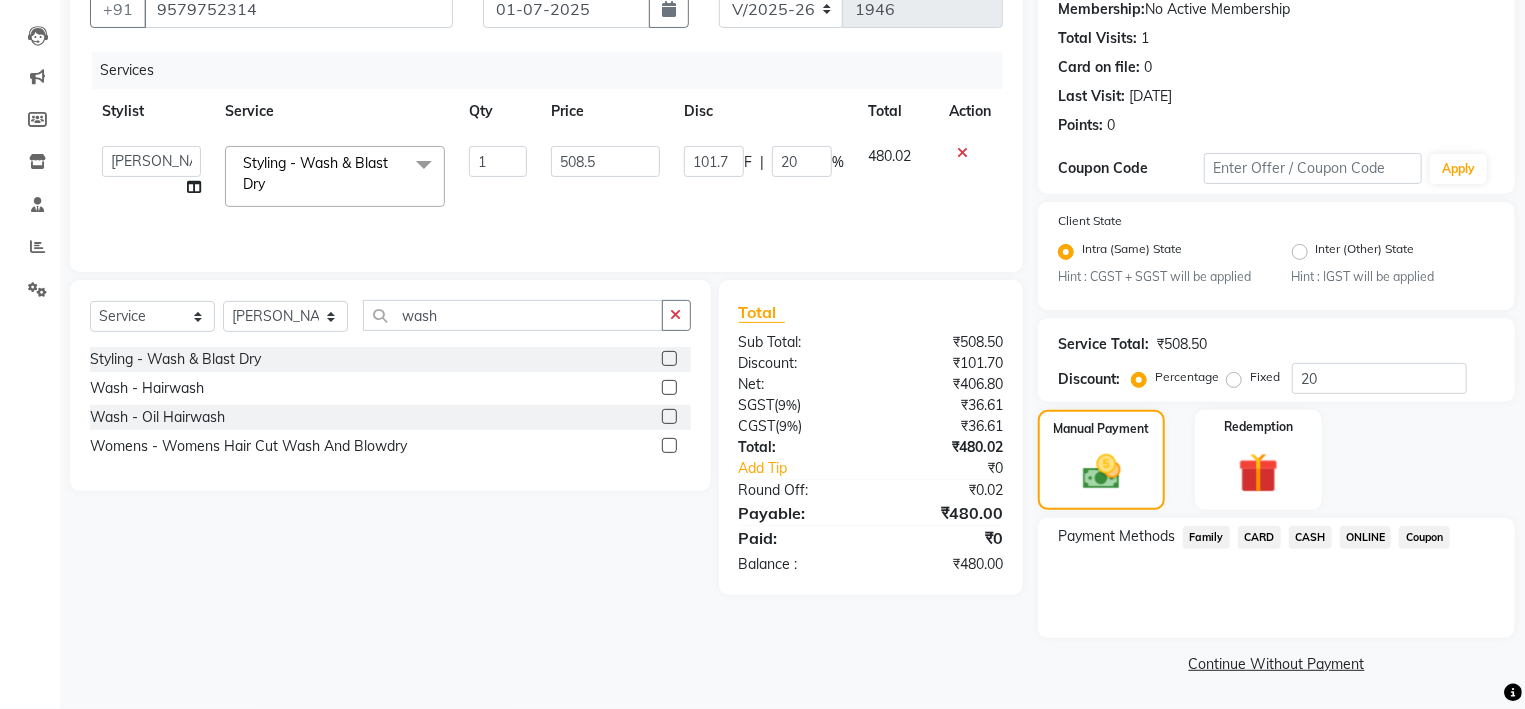 click on "ONLINE" 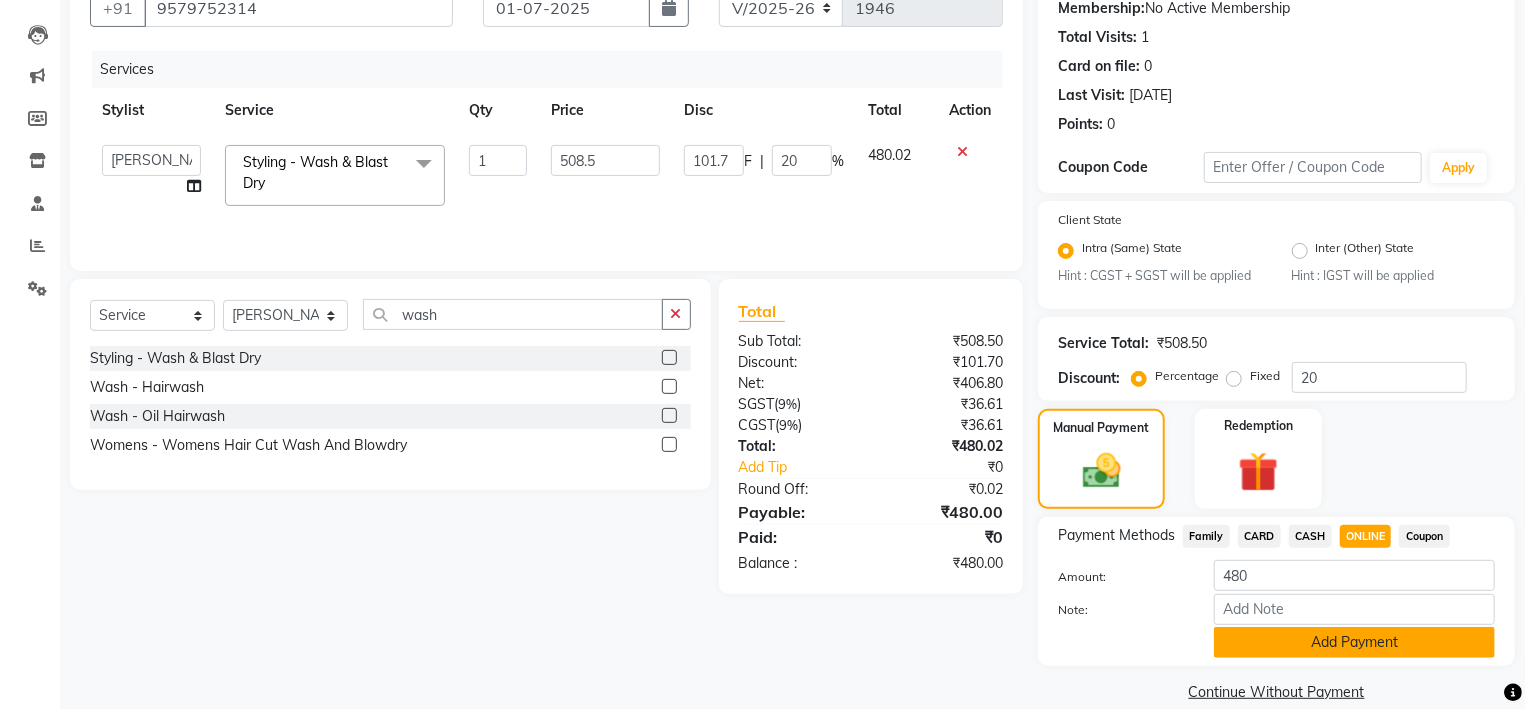click on "Add Payment" 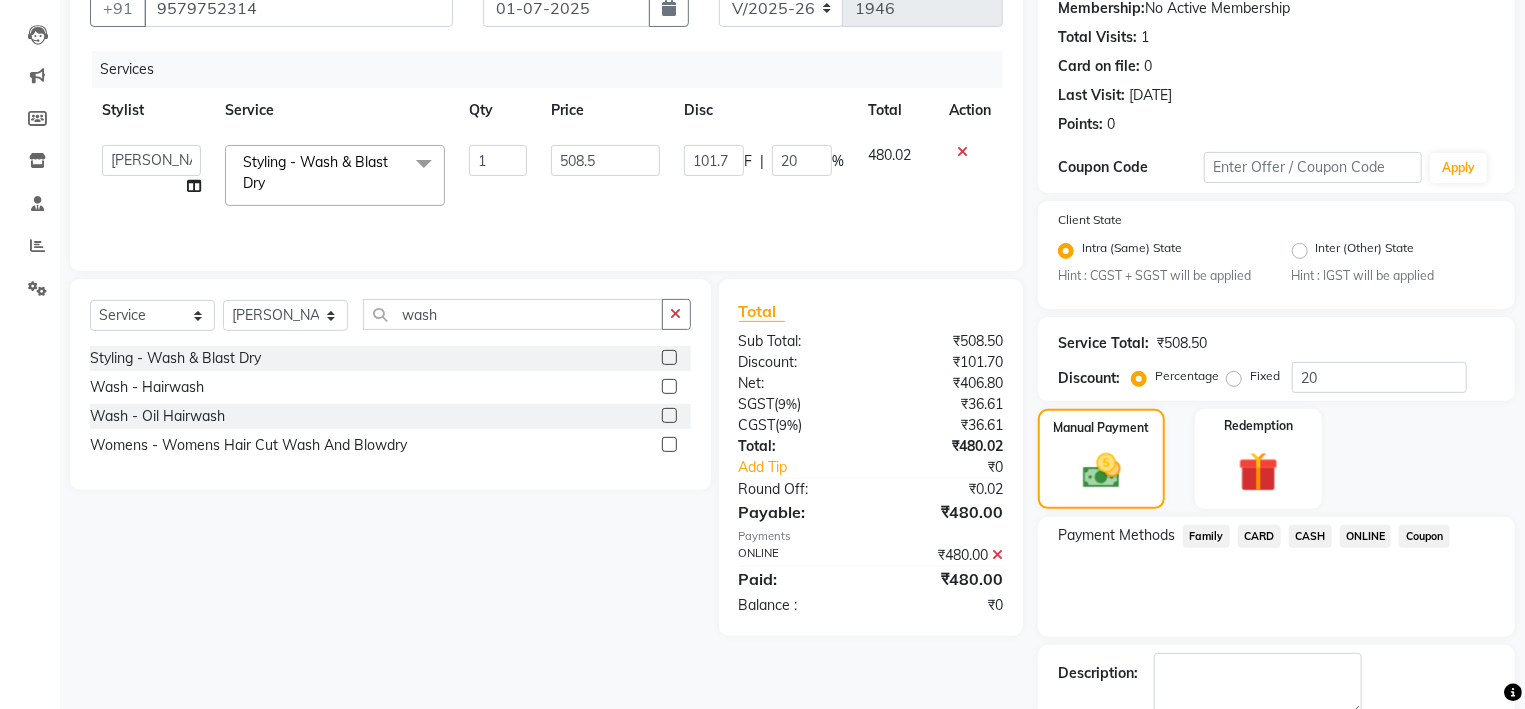 scroll, scrollTop: 310, scrollLeft: 0, axis: vertical 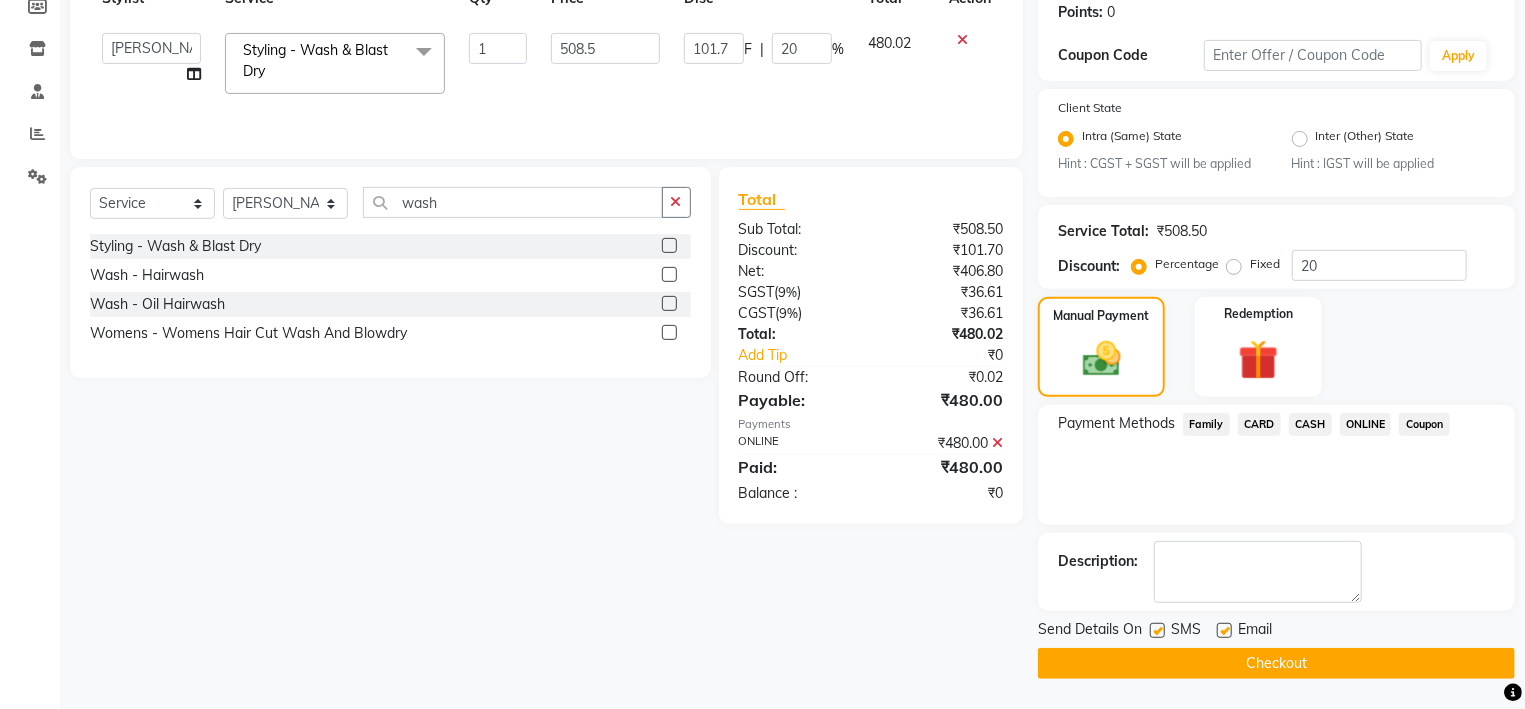 click on "Checkout" 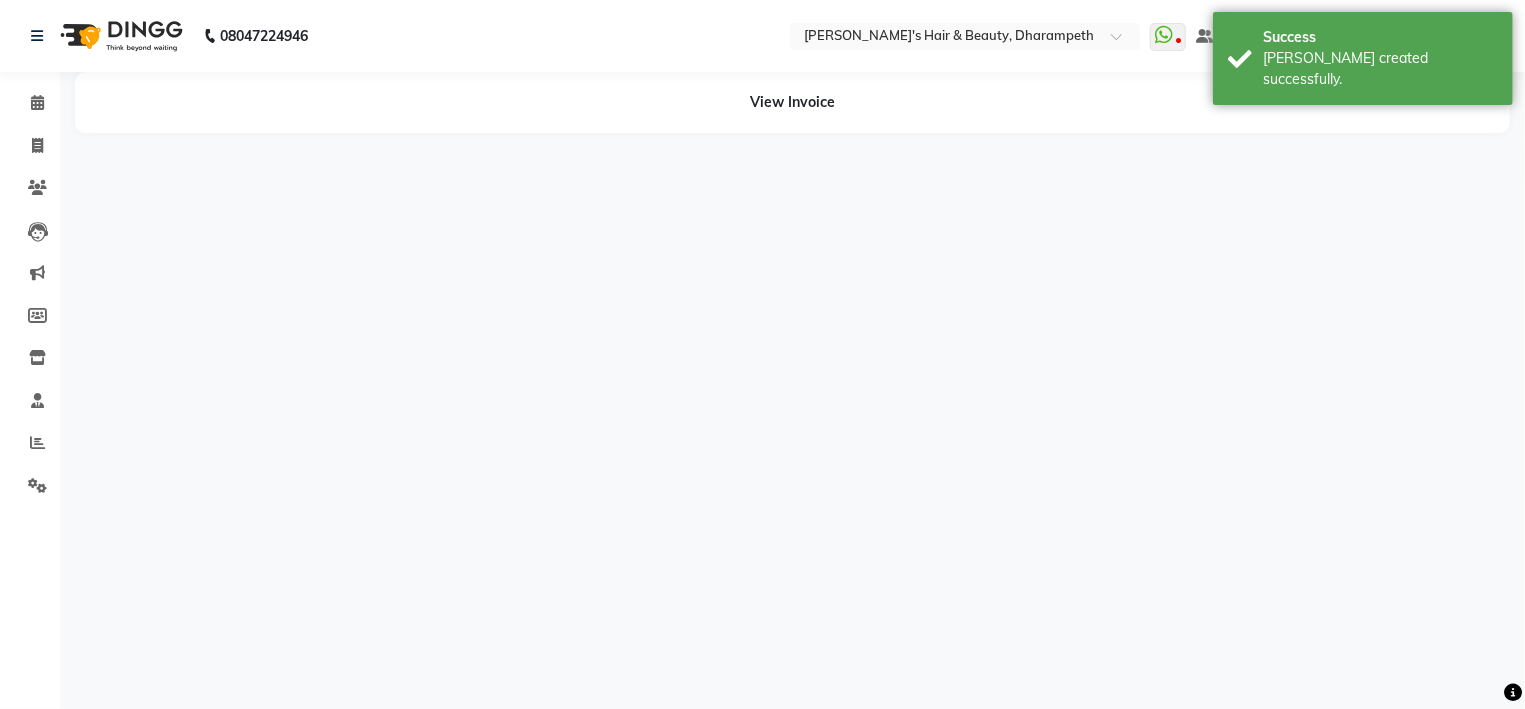 scroll, scrollTop: 0, scrollLeft: 0, axis: both 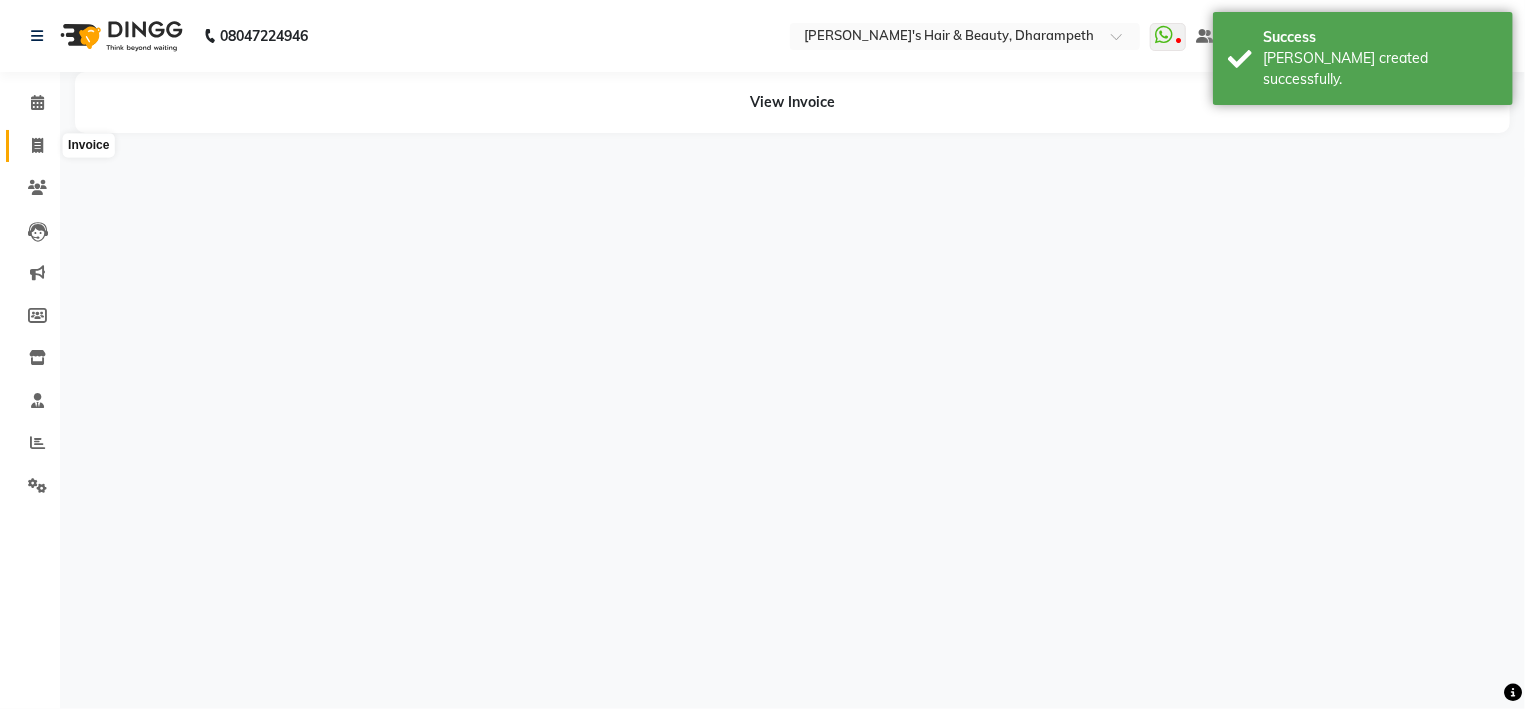 click 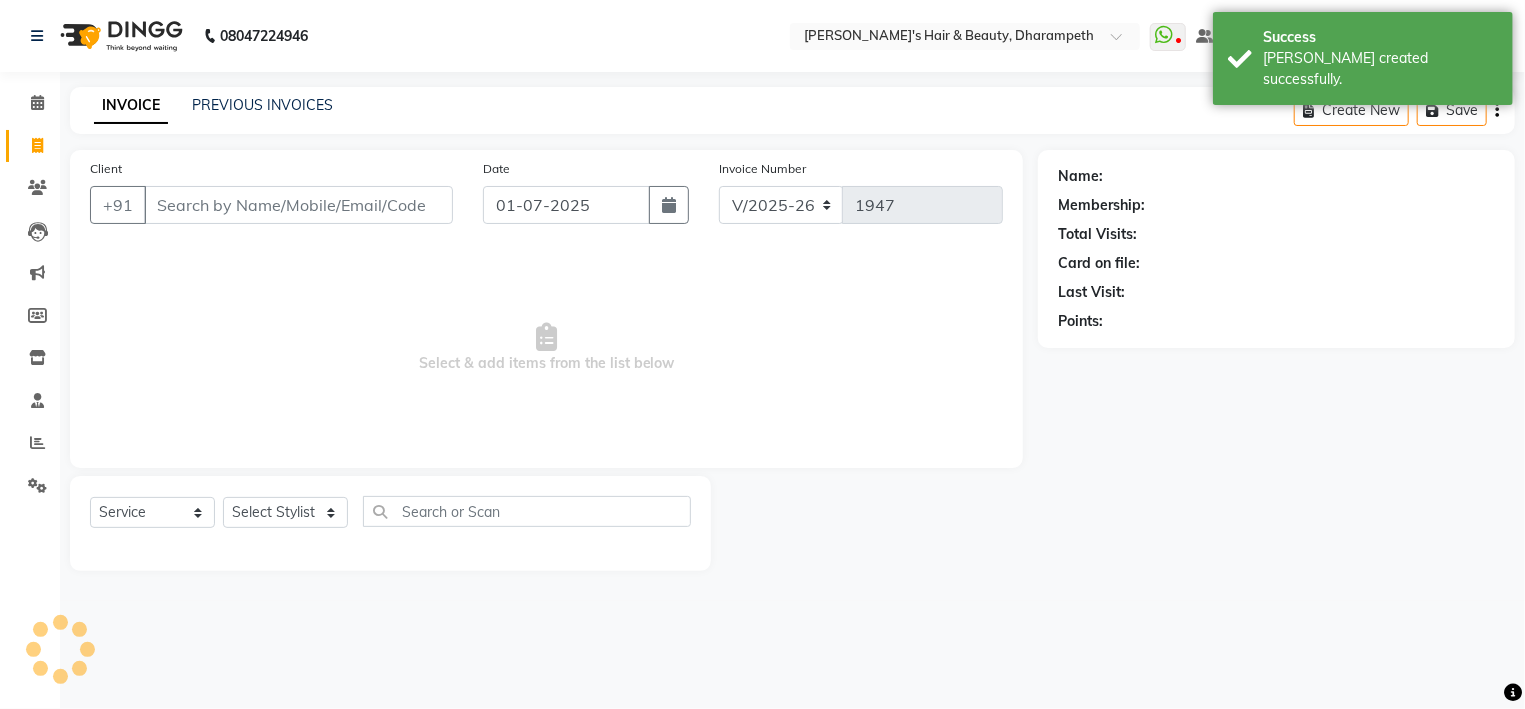 click on "Client" at bounding box center [298, 205] 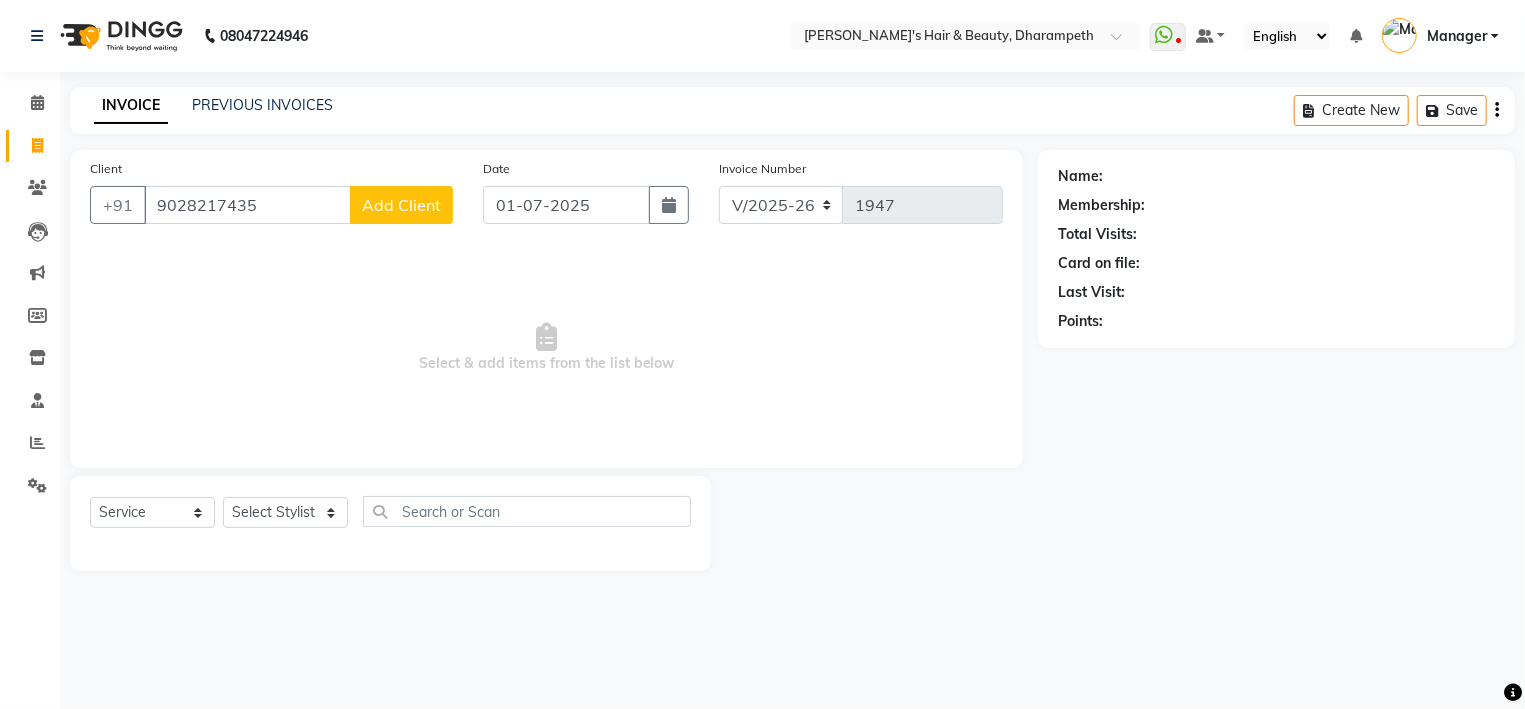 type on "9028217435" 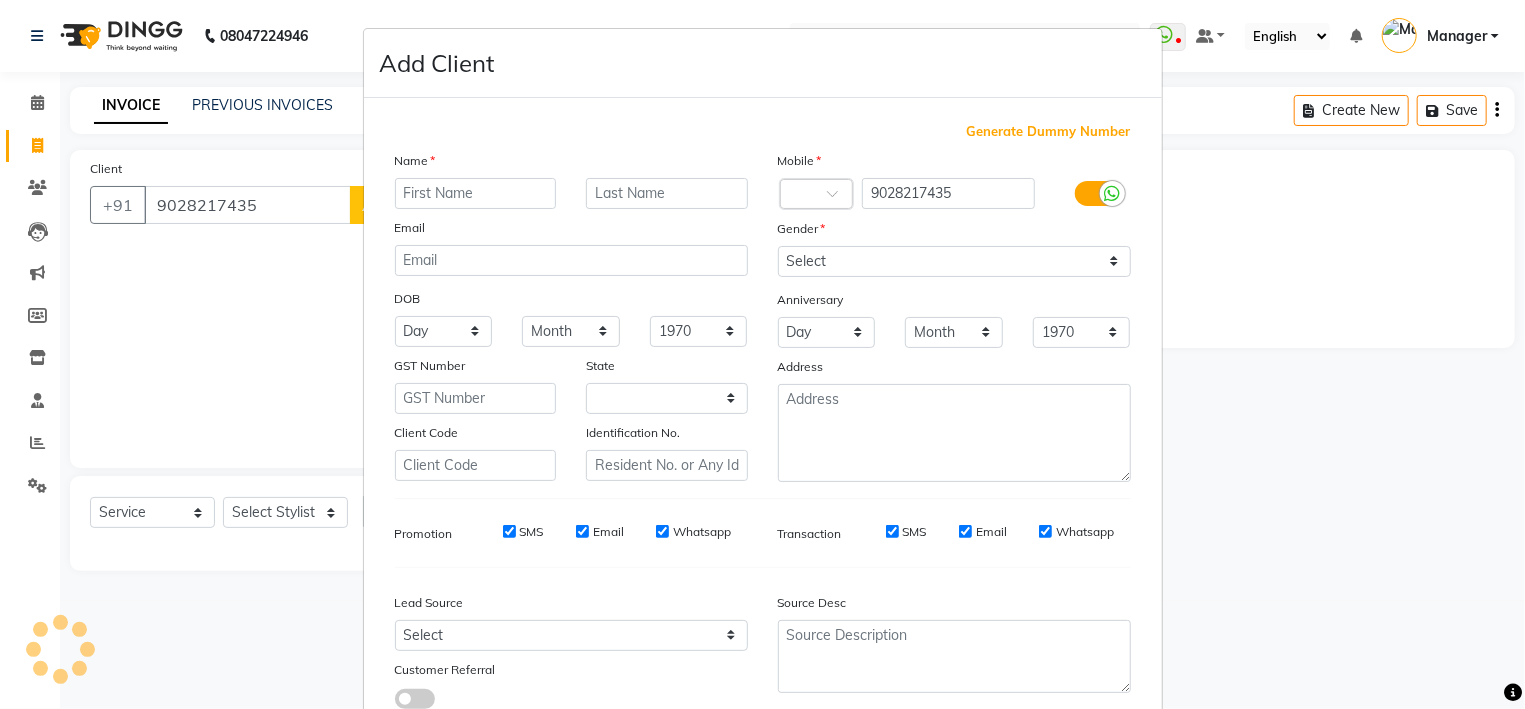 select on "22" 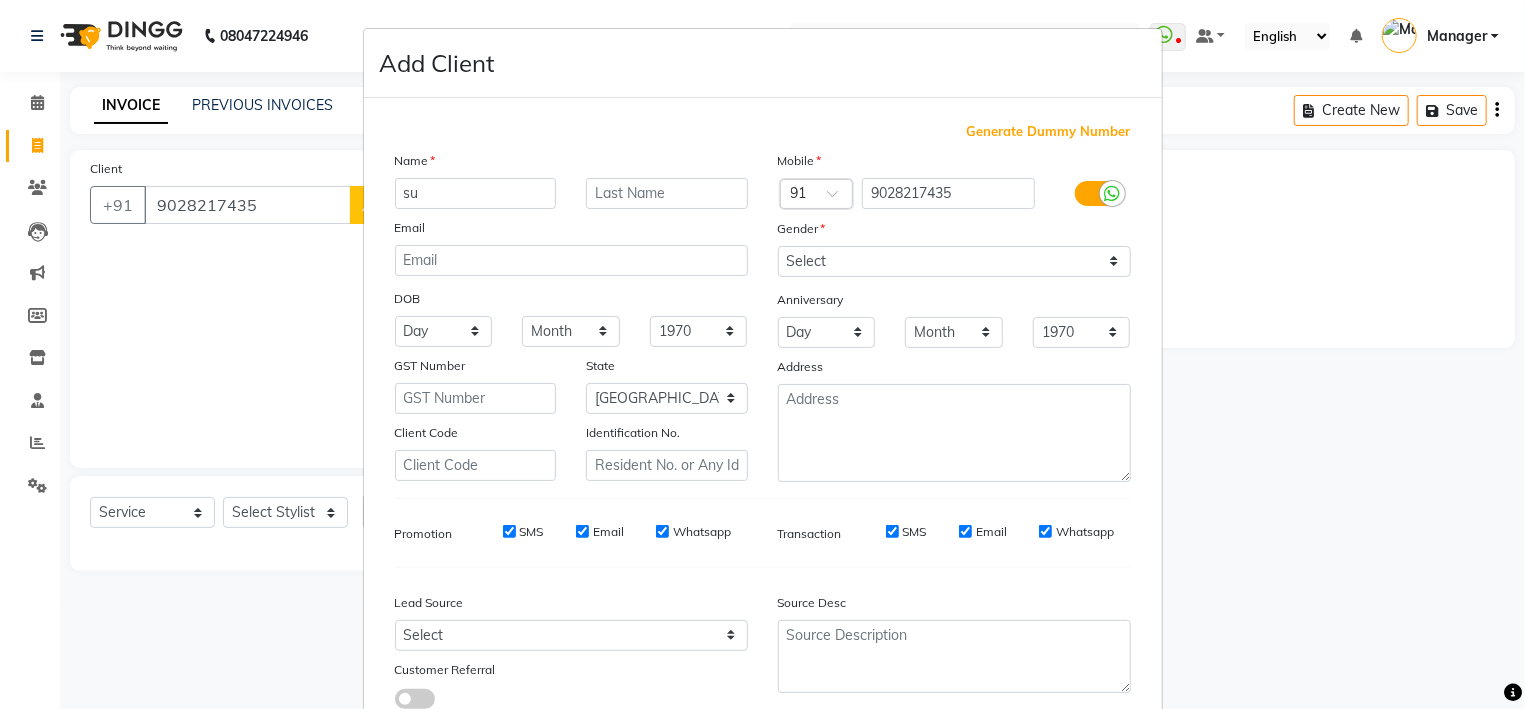 type on "s" 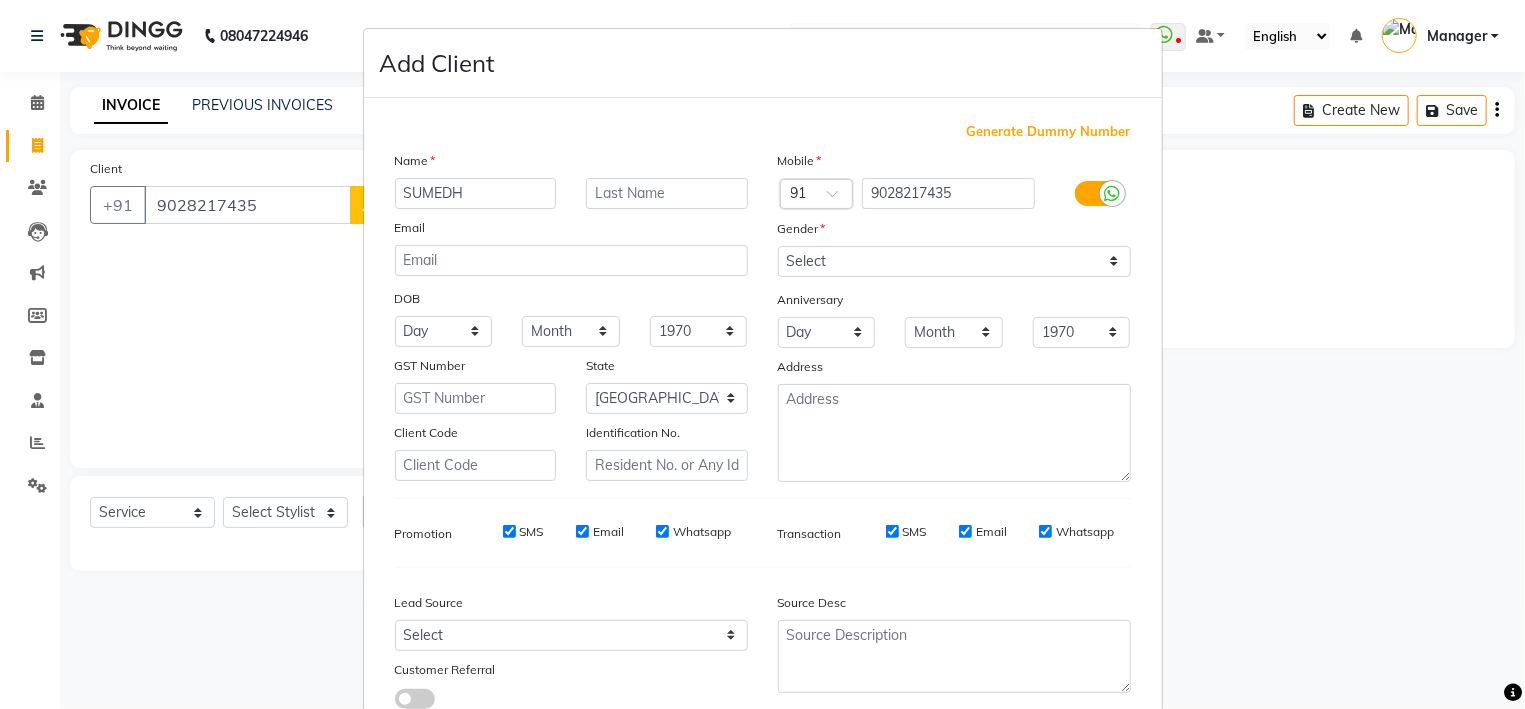 type on "SUMEDH" 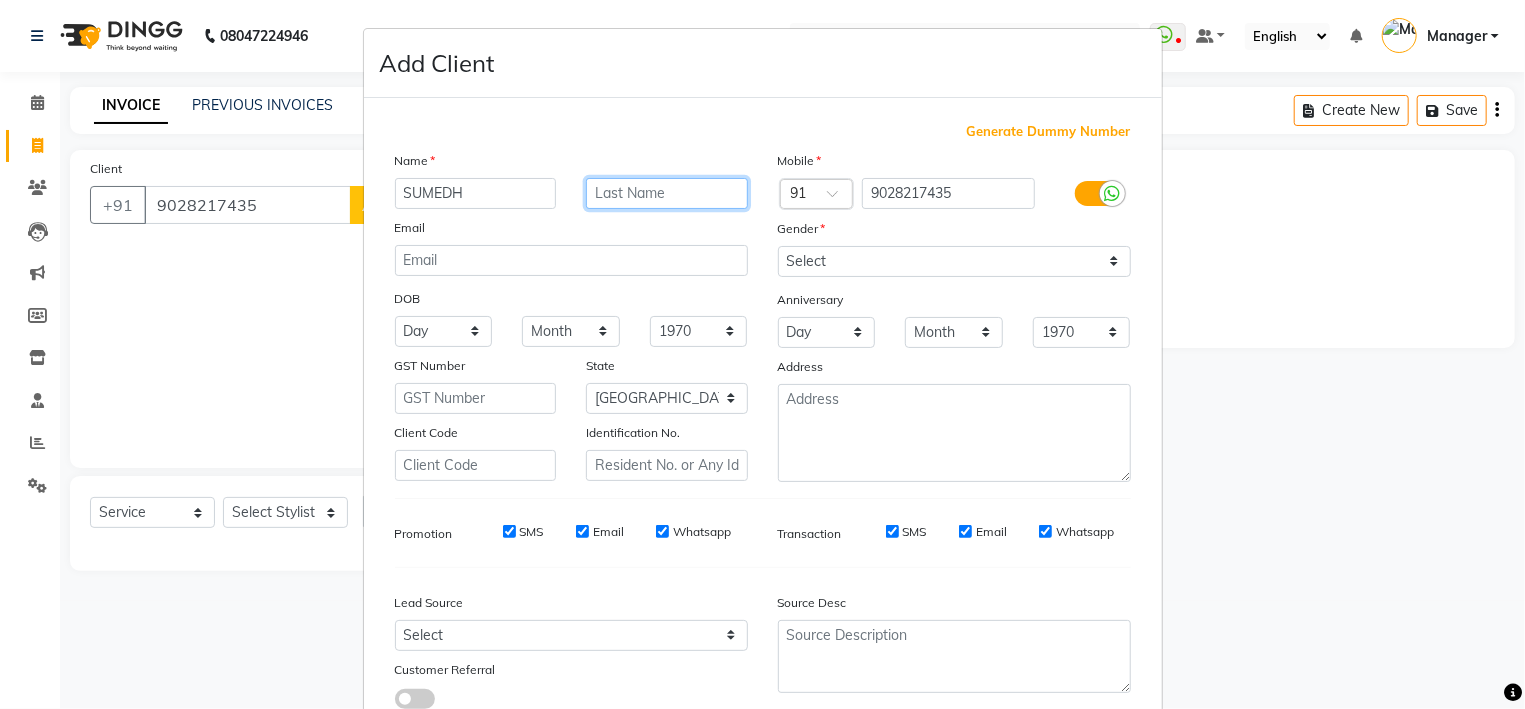 click at bounding box center [667, 193] 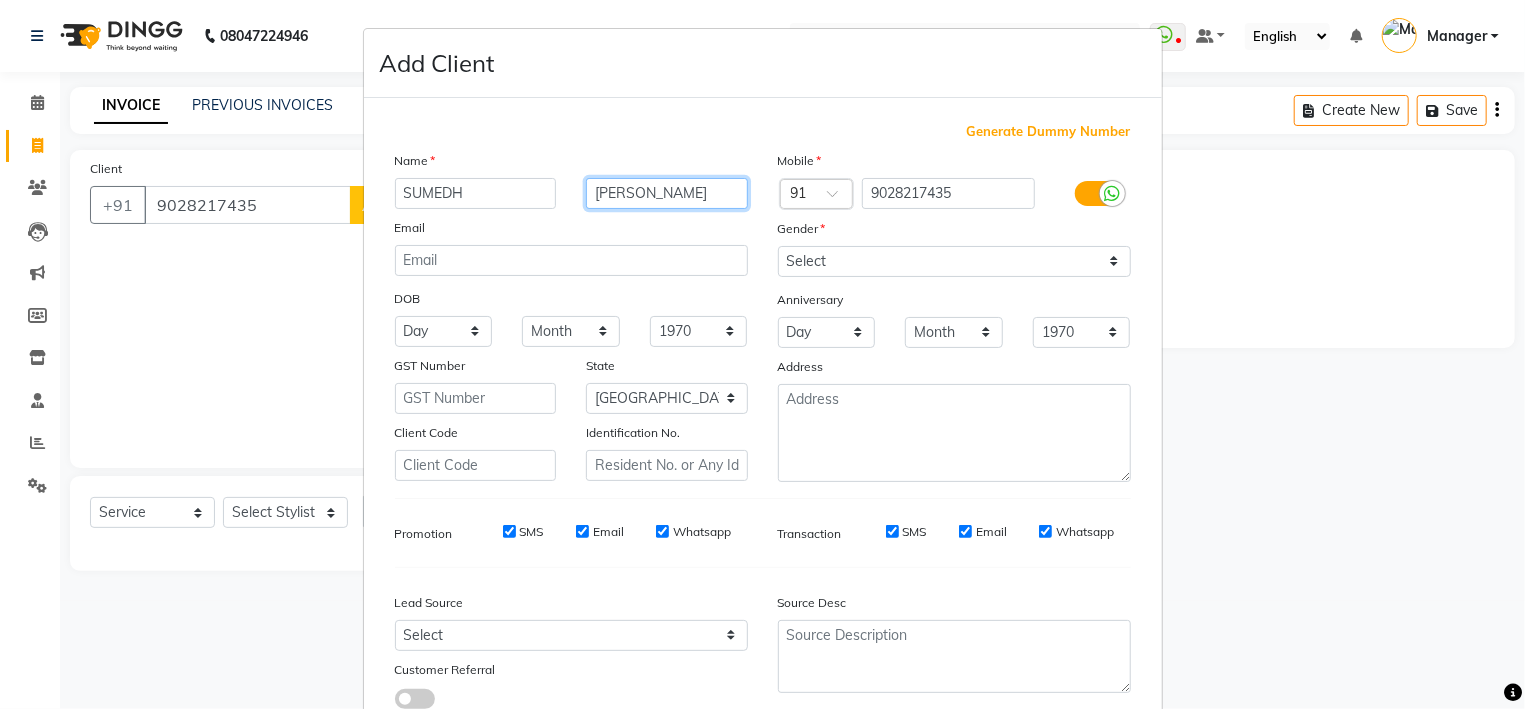 type on "[PERSON_NAME]" 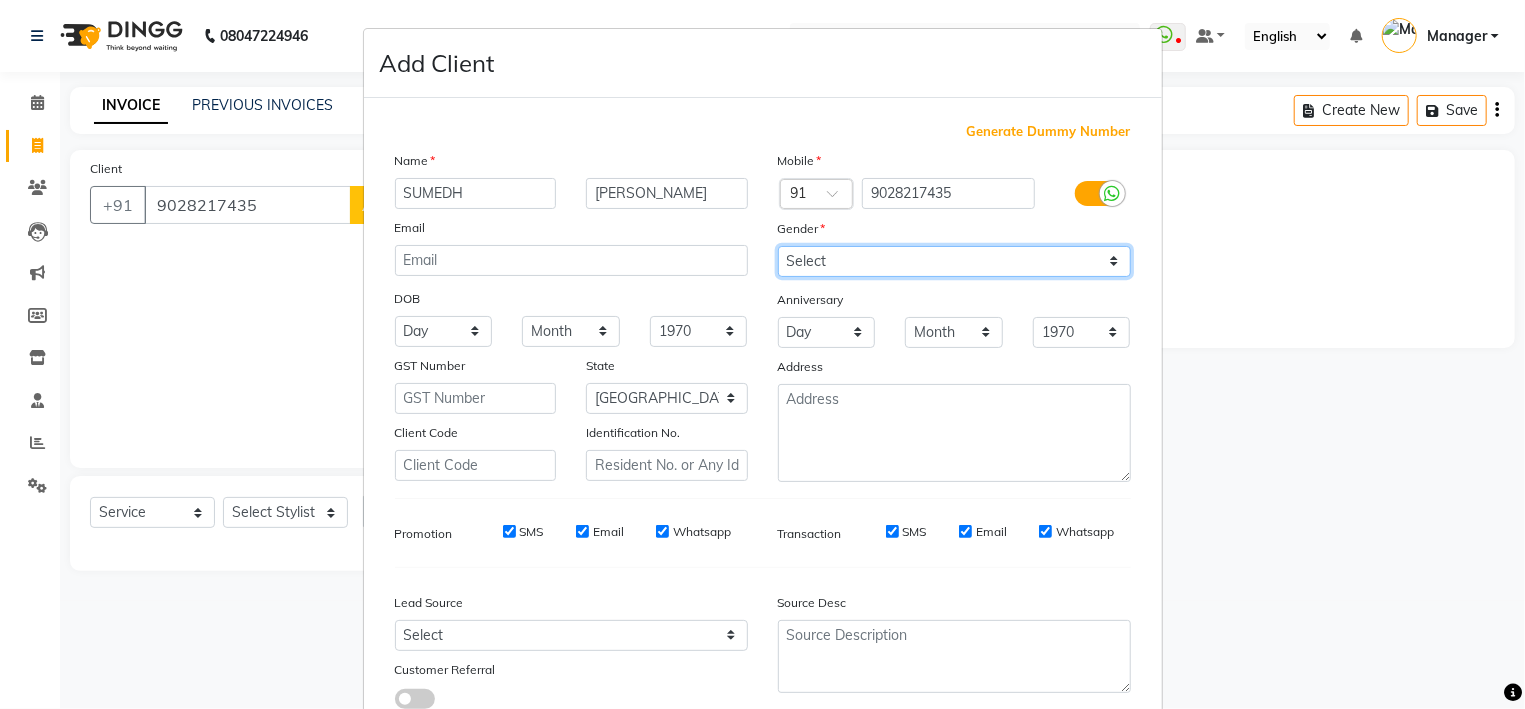 click on "Select [DEMOGRAPHIC_DATA] [DEMOGRAPHIC_DATA] Other Prefer Not To Say" at bounding box center [954, 261] 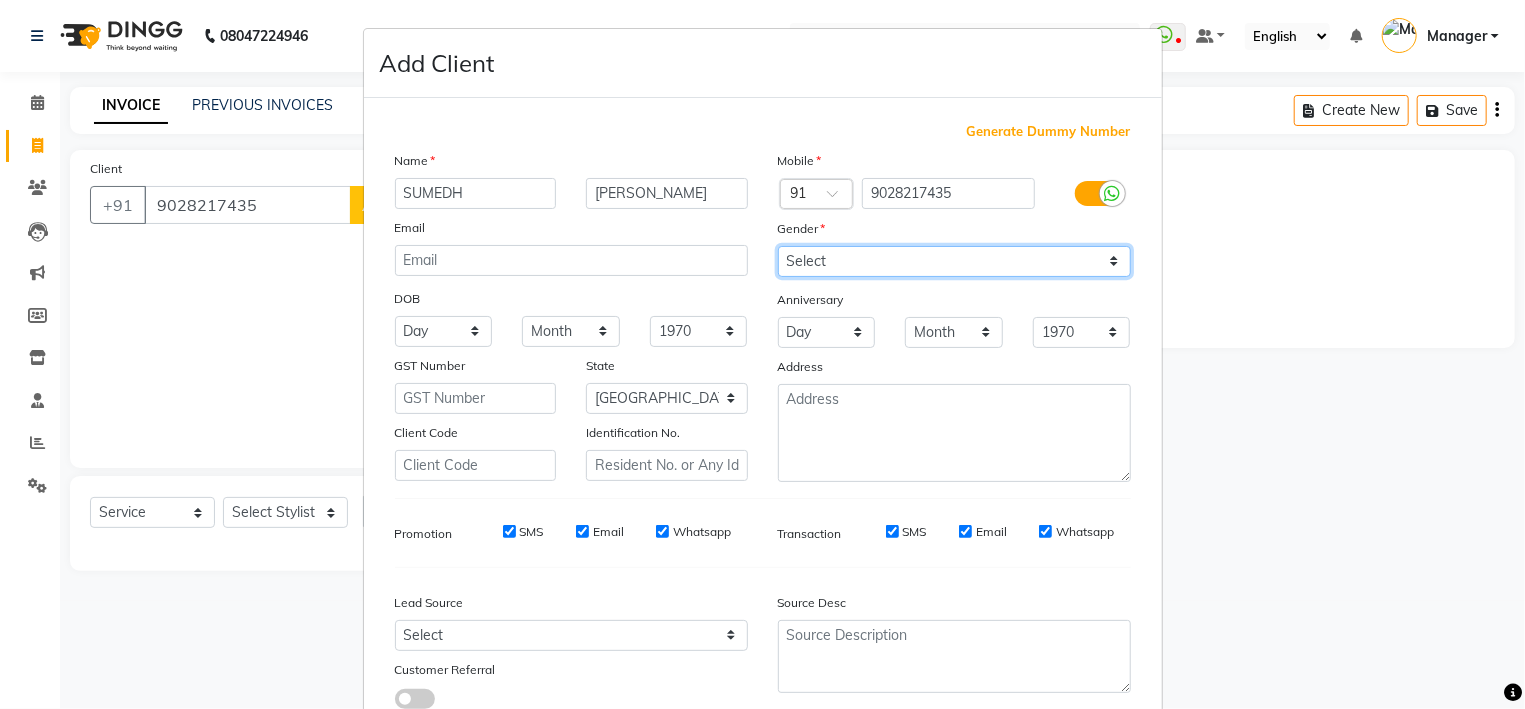 select on "[DEMOGRAPHIC_DATA]" 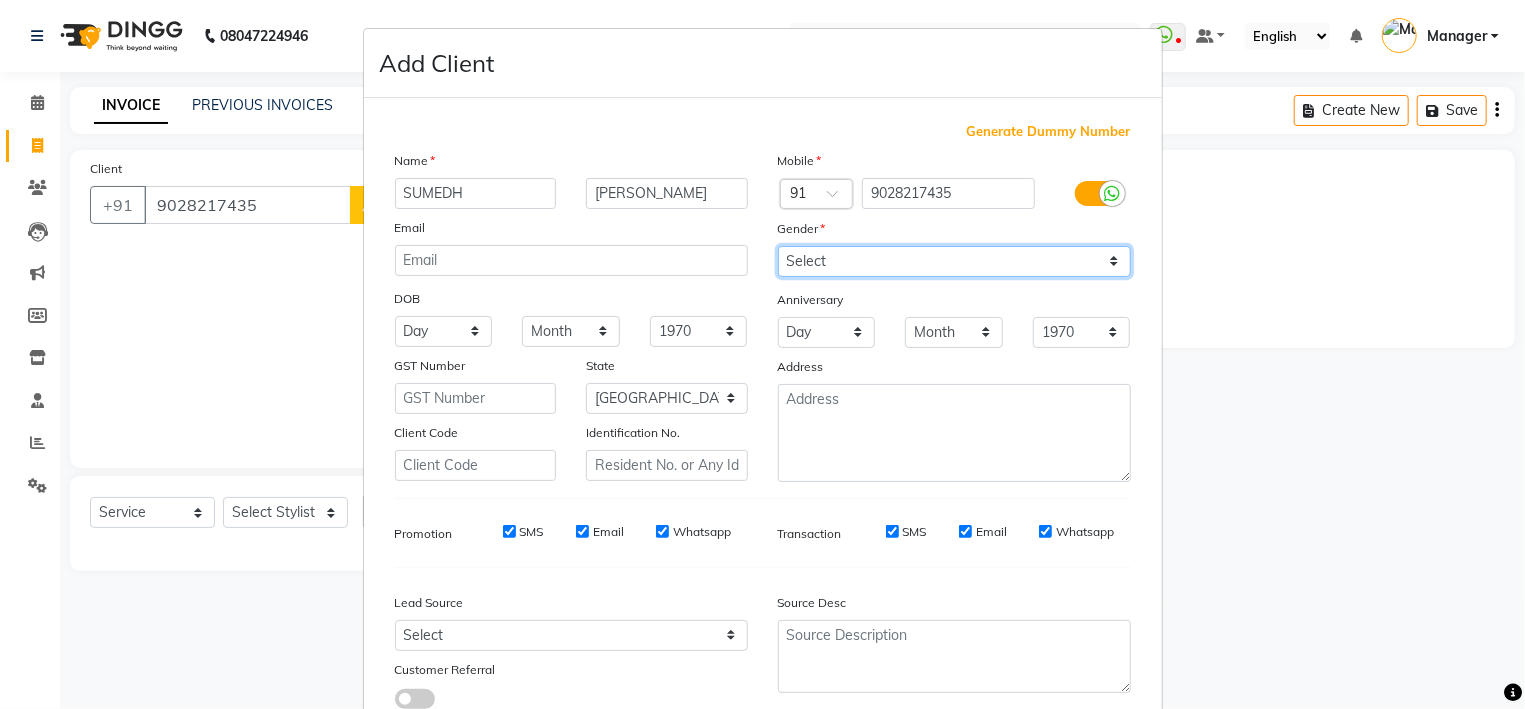 click on "[DEMOGRAPHIC_DATA]" at bounding box center (0, 0) 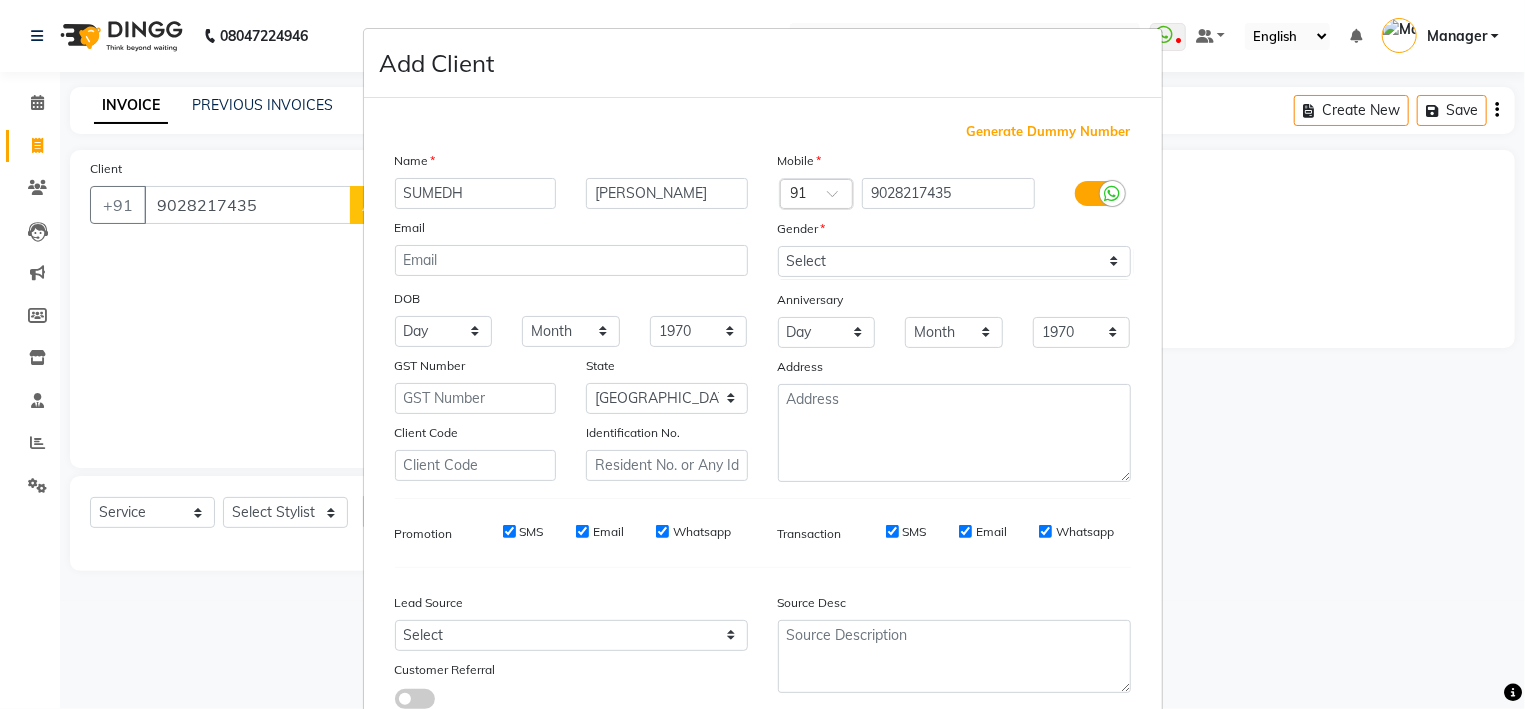 scroll, scrollTop: 145, scrollLeft: 0, axis: vertical 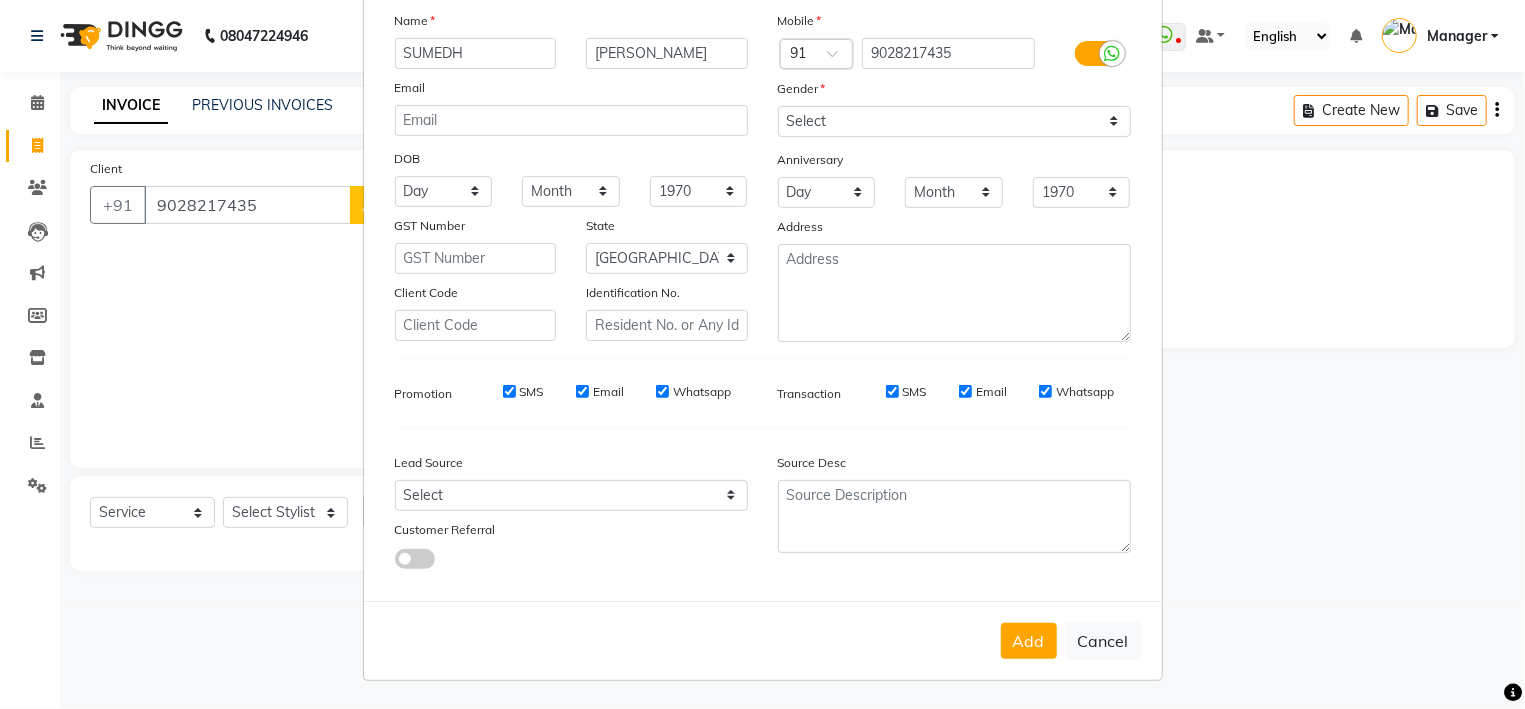 click on "Add   Cancel" at bounding box center (763, 640) 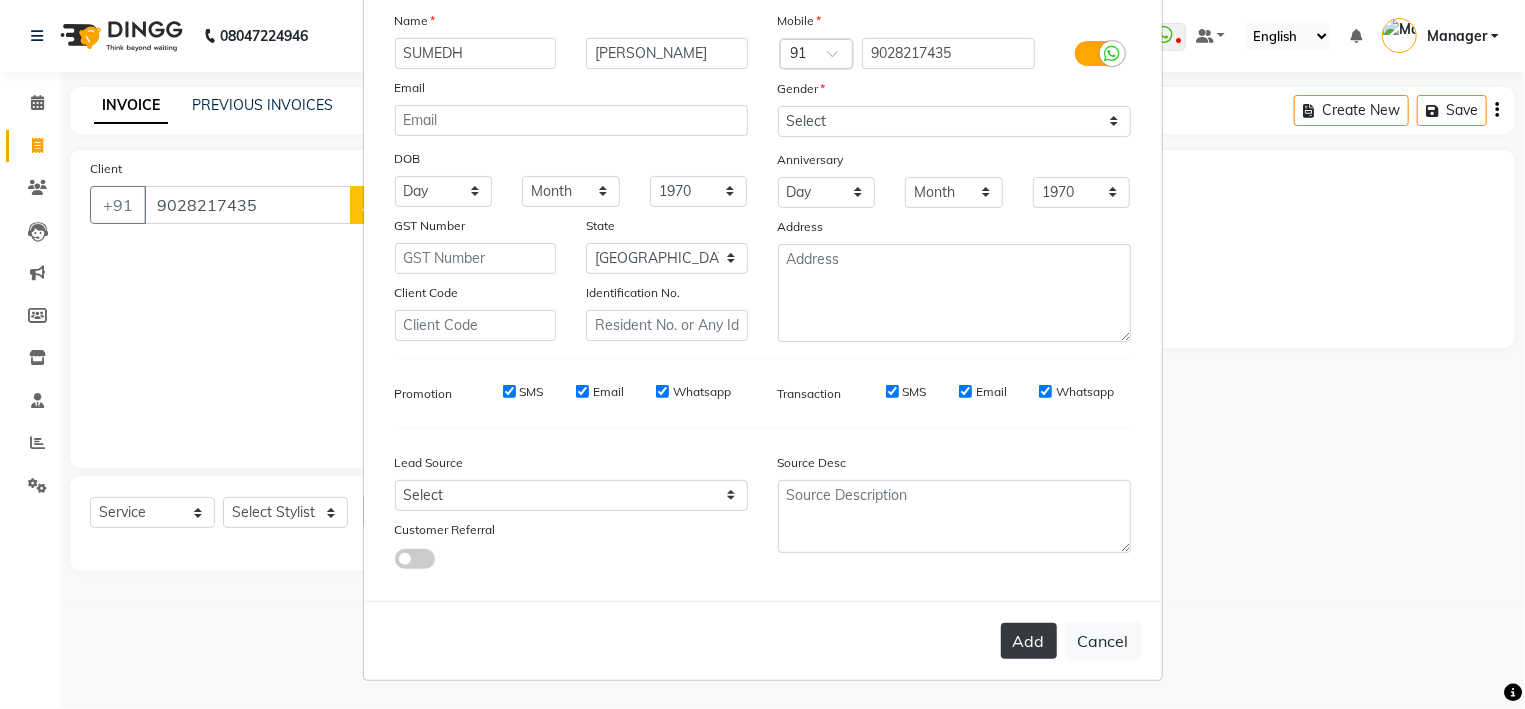 click on "Add" at bounding box center (1029, 641) 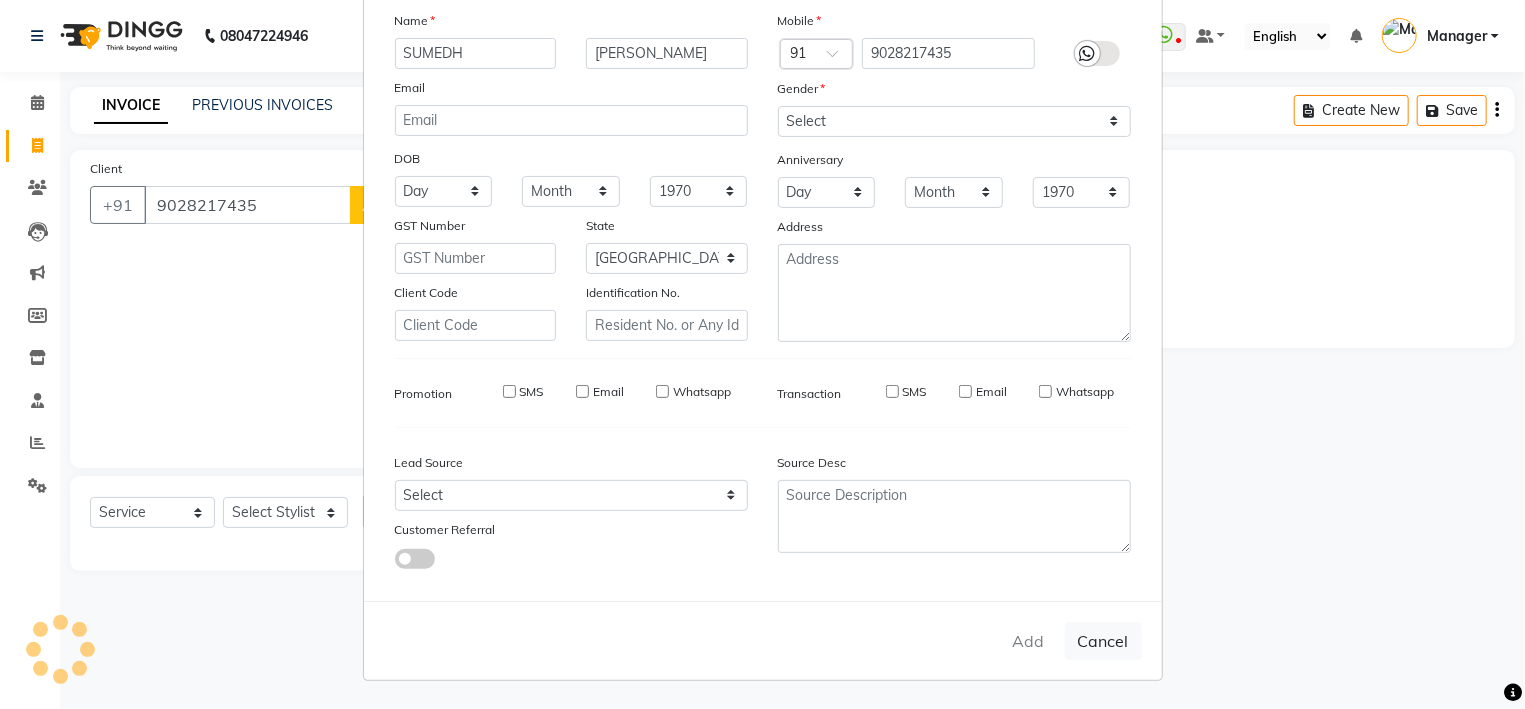 type 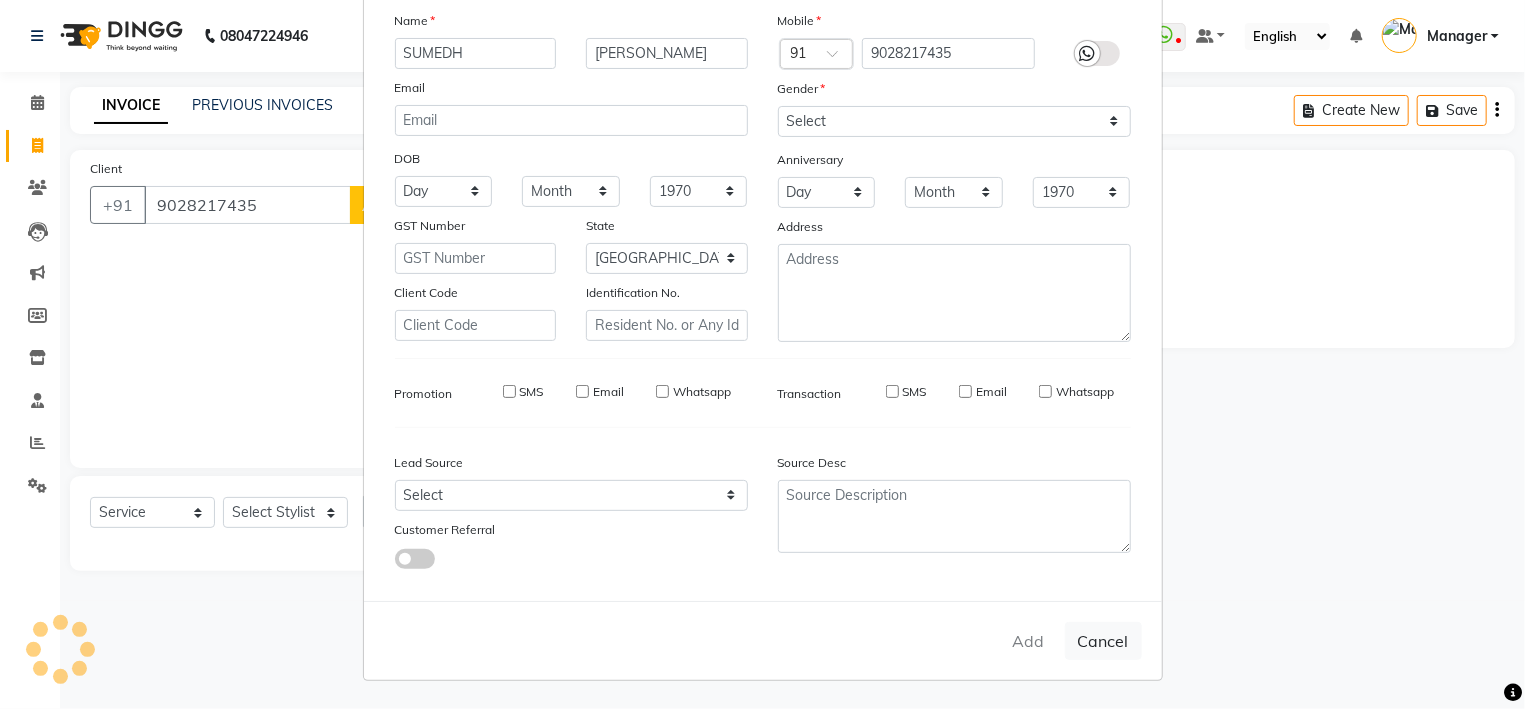 type 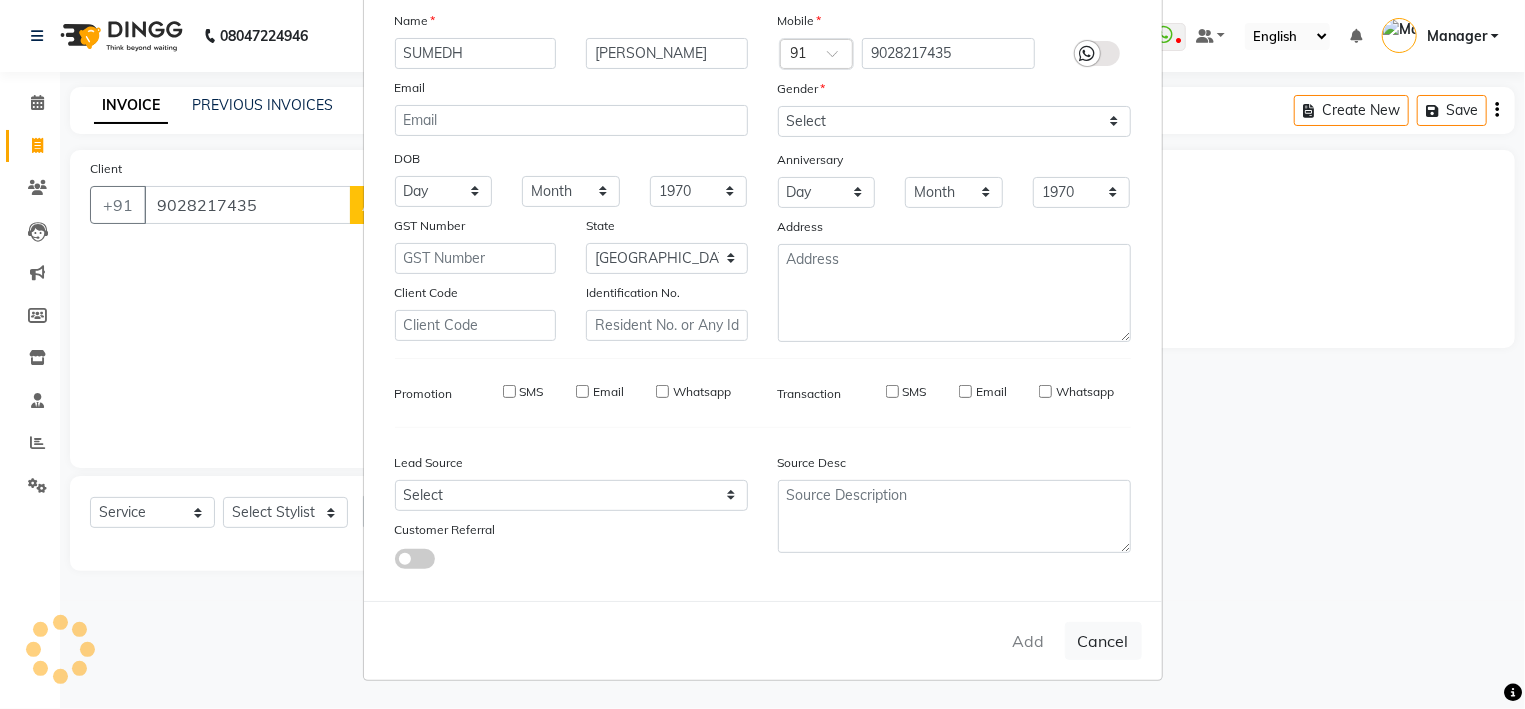 select 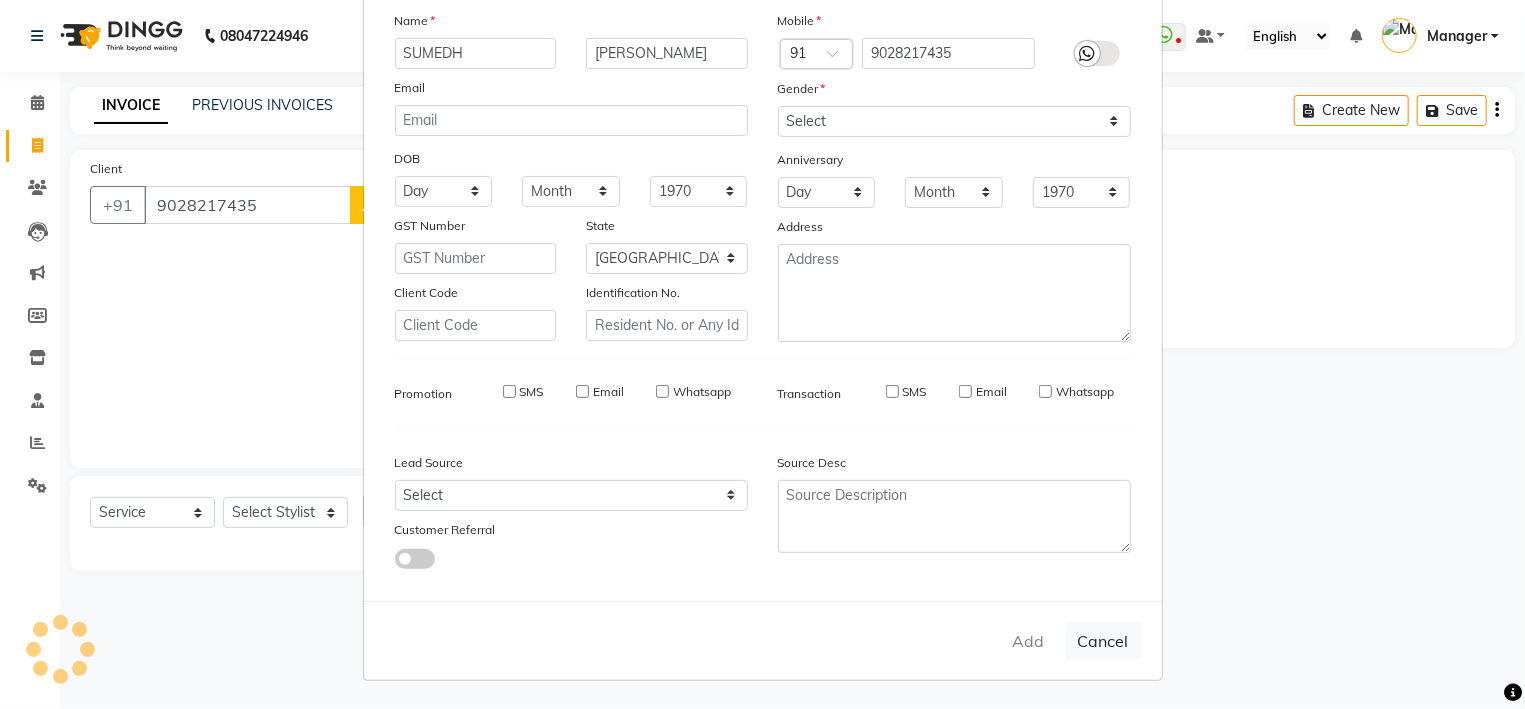 checkbox on "false" 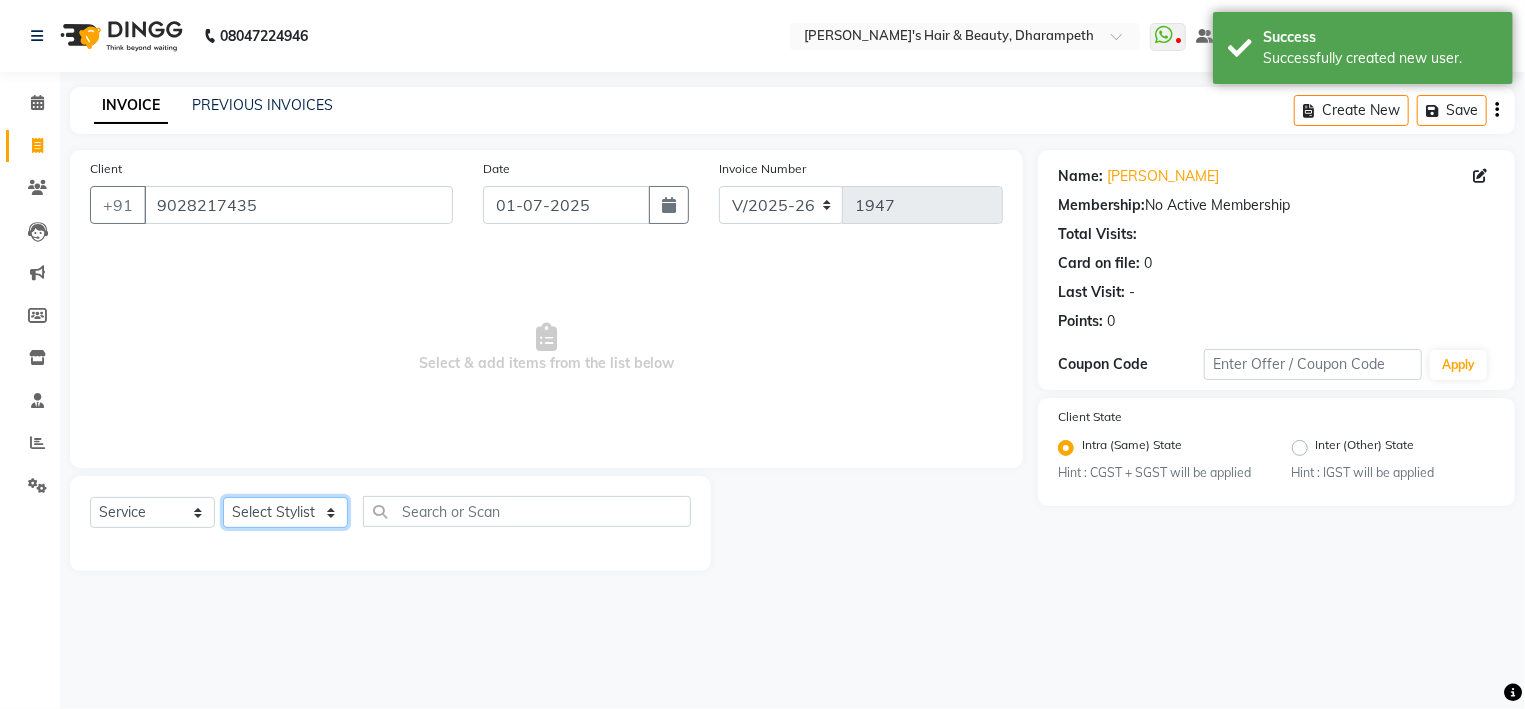 click on "Select Stylist Anuj W [PERSON_NAME] [PERSON_NAME]  Manager [PERSON_NAME] C [PERSON_NAME] S [PERSON_NAME] S Shilpa P Vedant N" 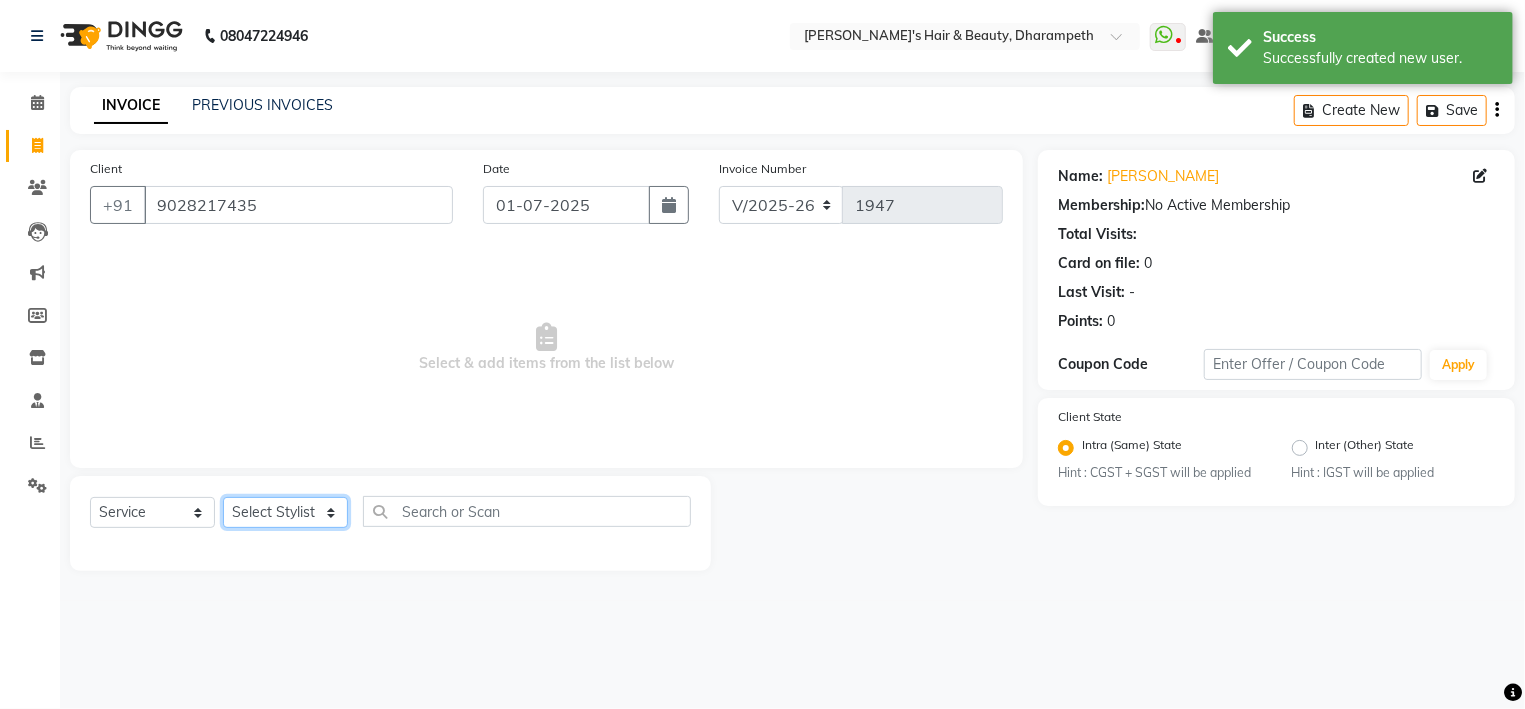 select on "69525" 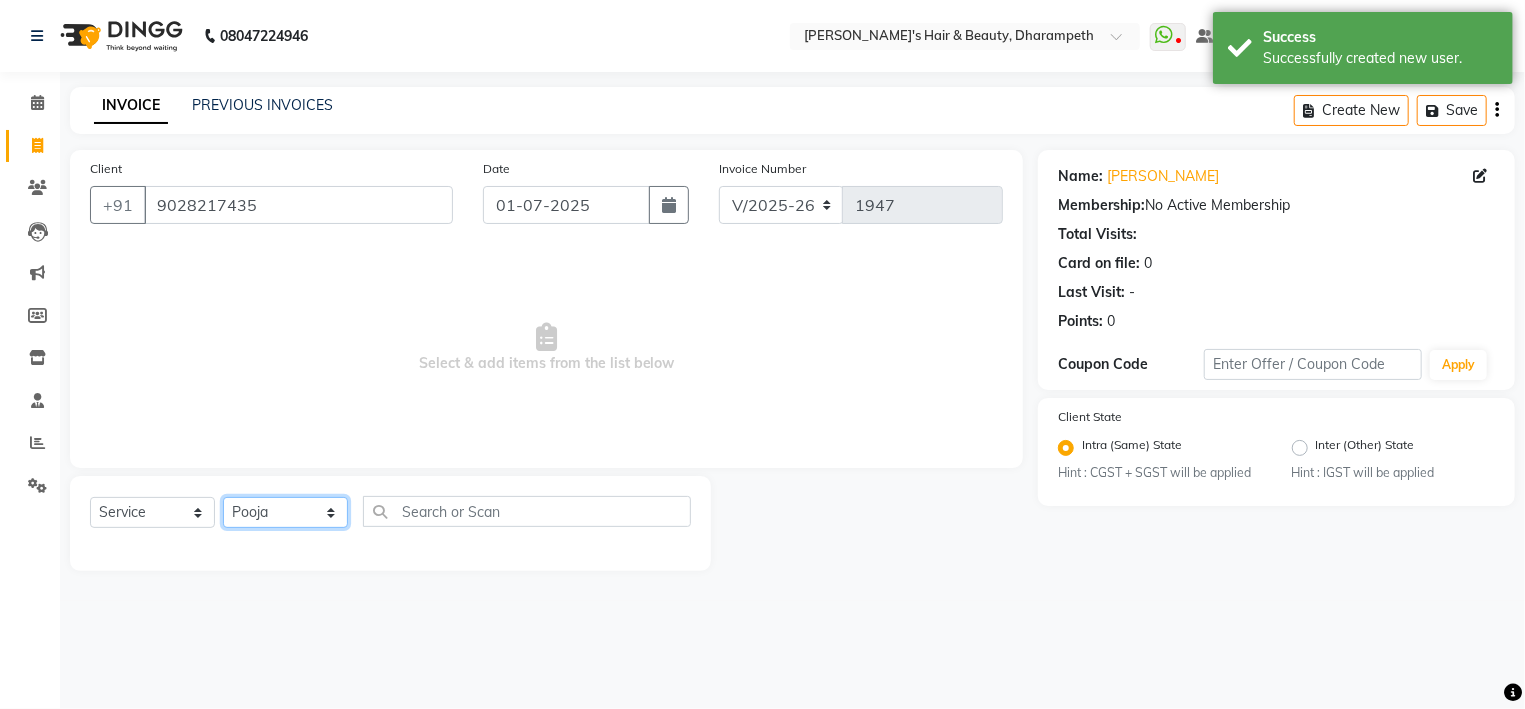 click on "Pooja" 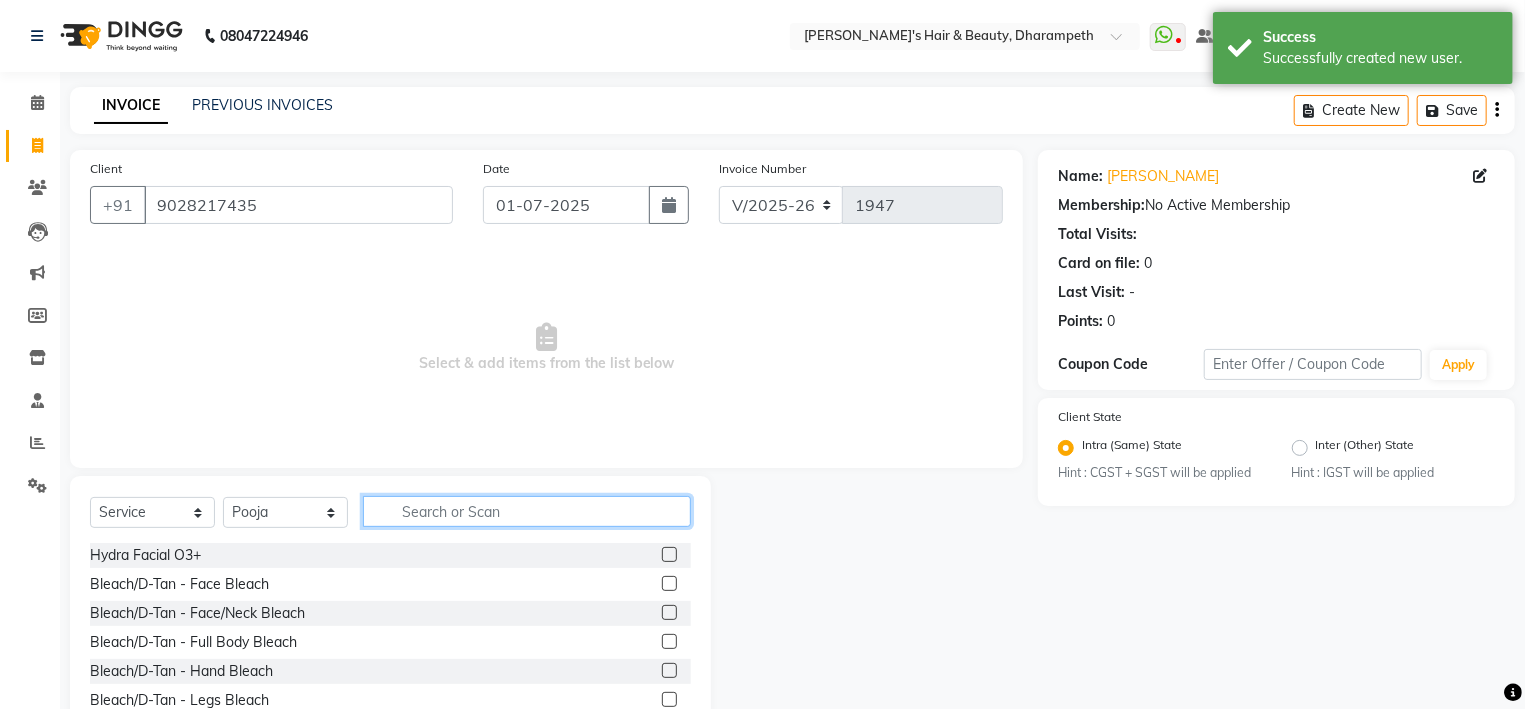 click 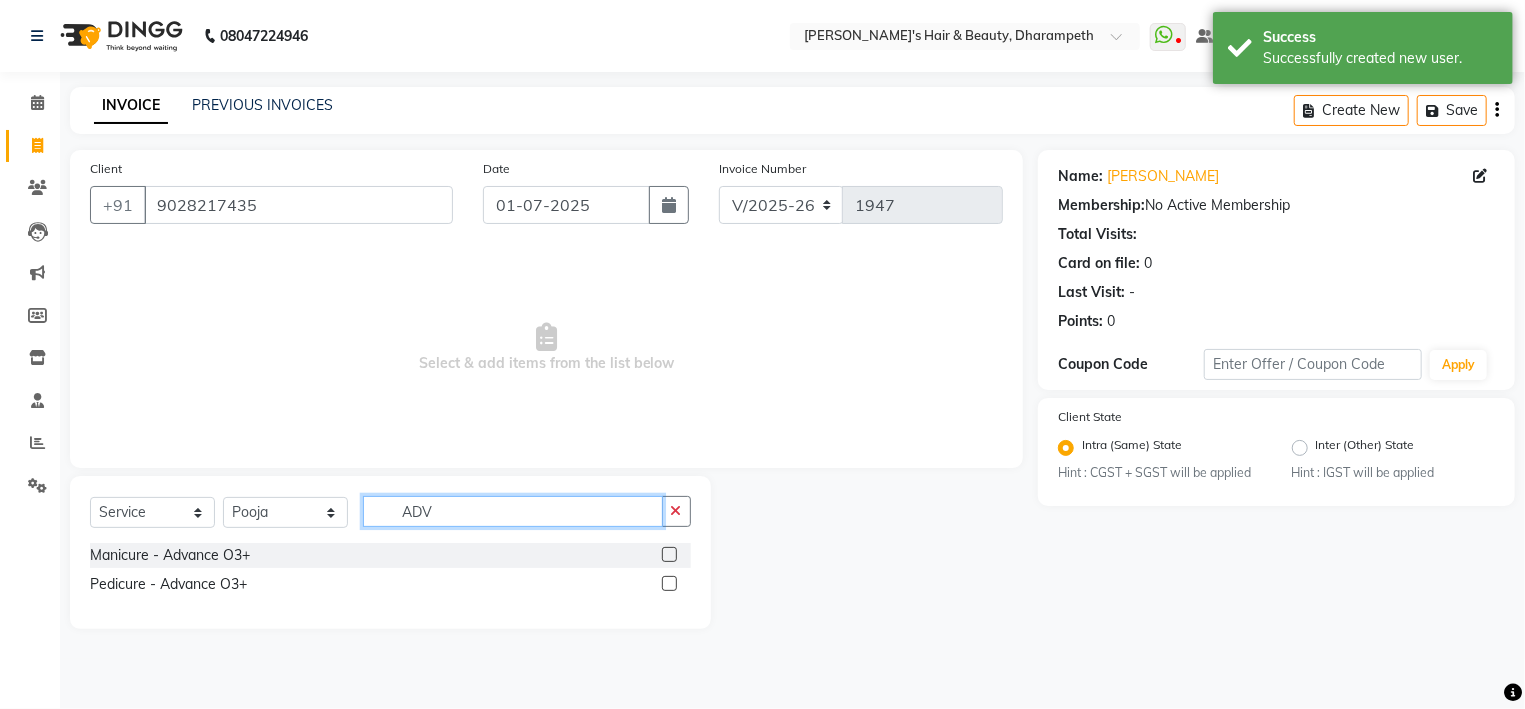 type on "ADV" 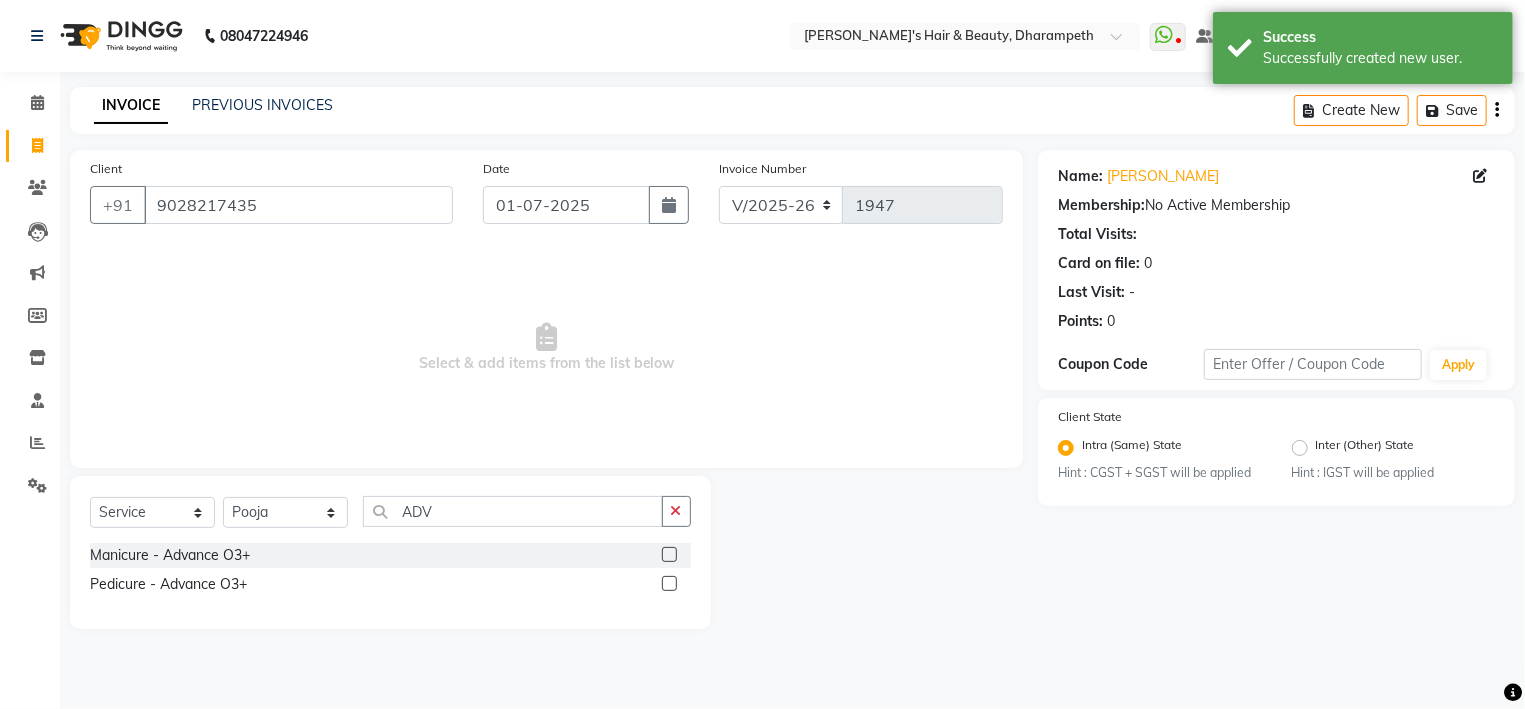 click 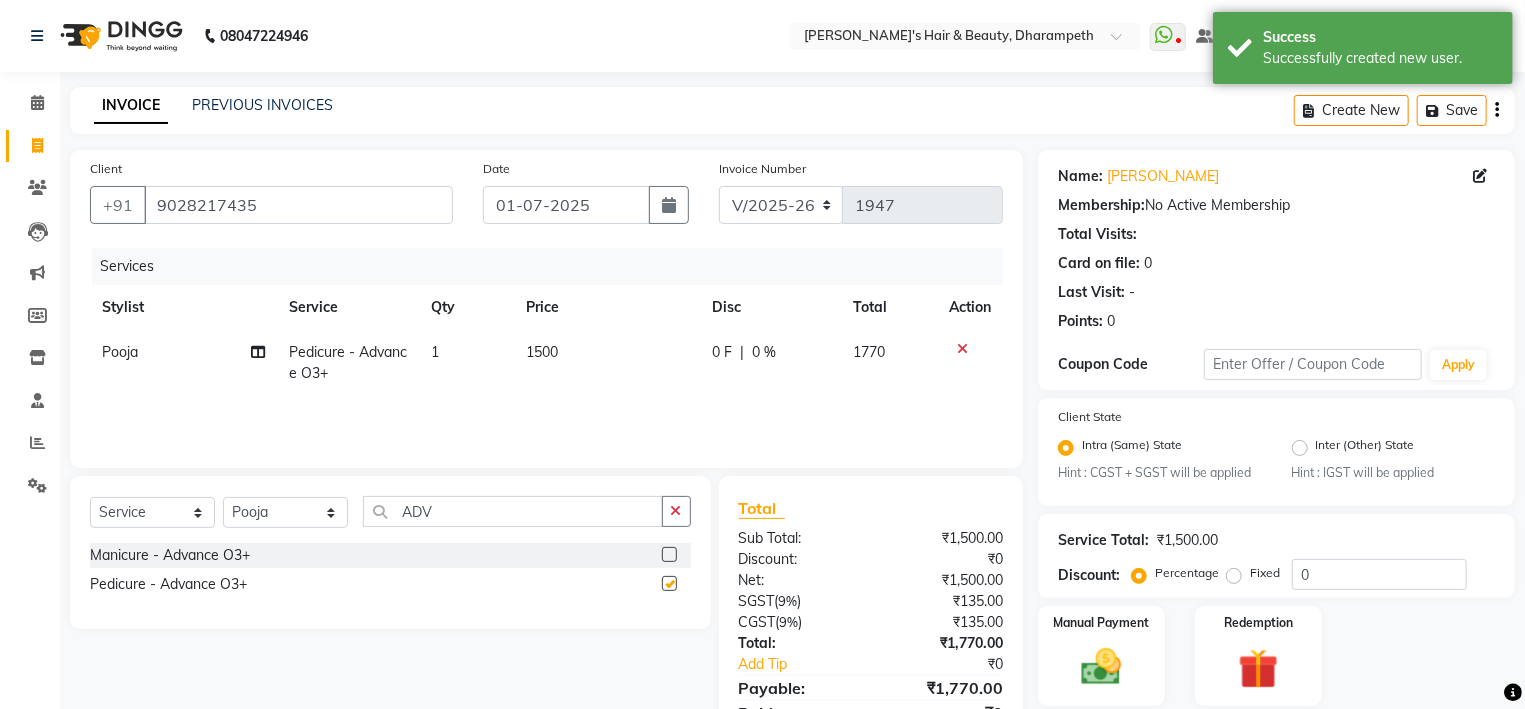 checkbox on "false" 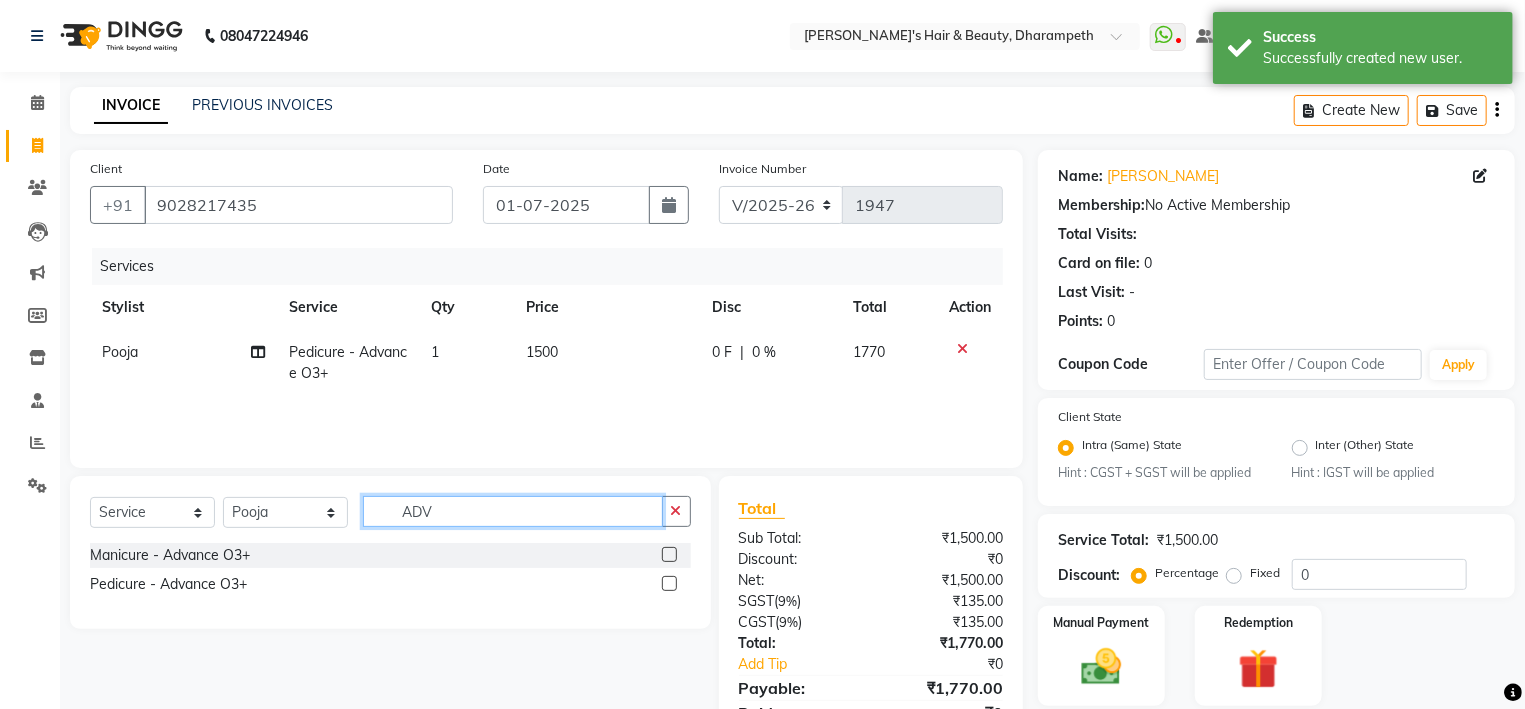 click on "ADV" 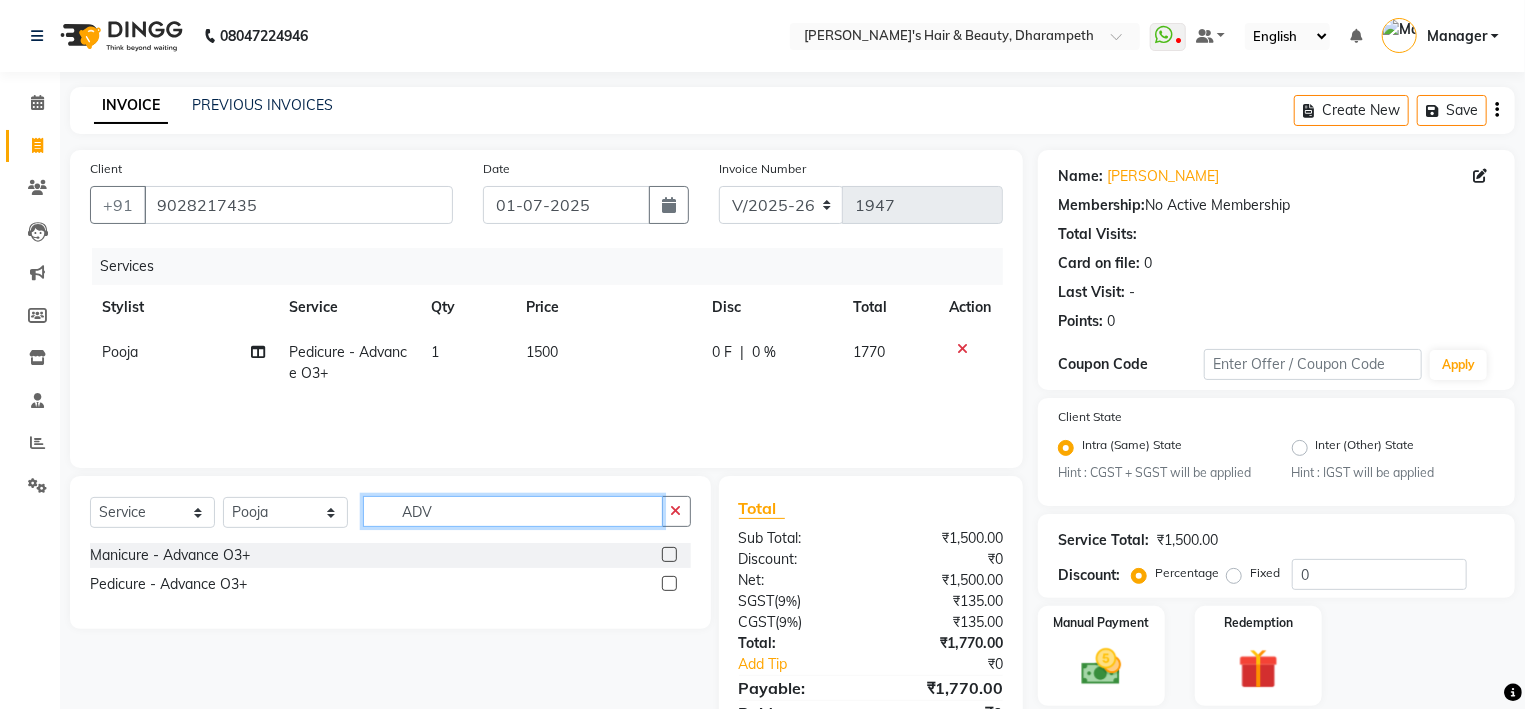 type on "O" 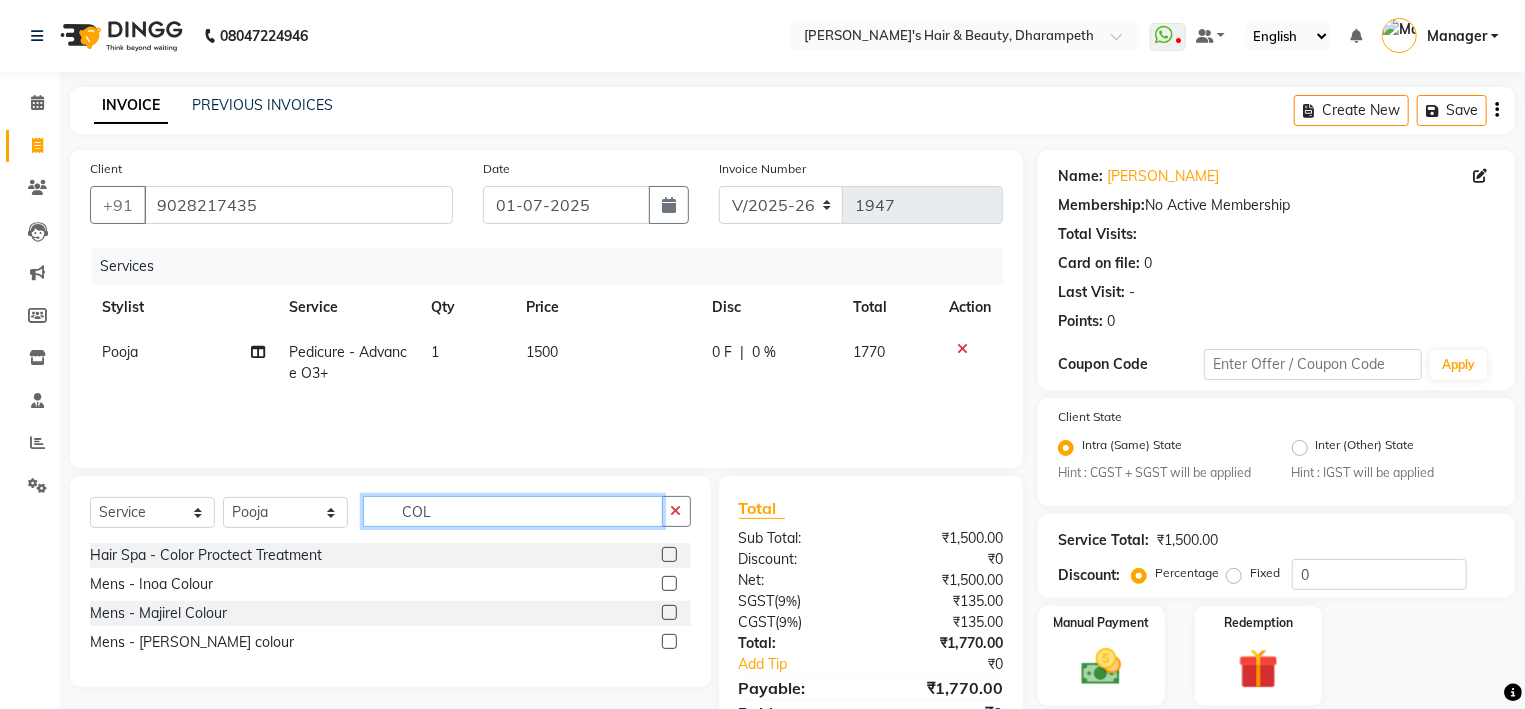 type on "COL" 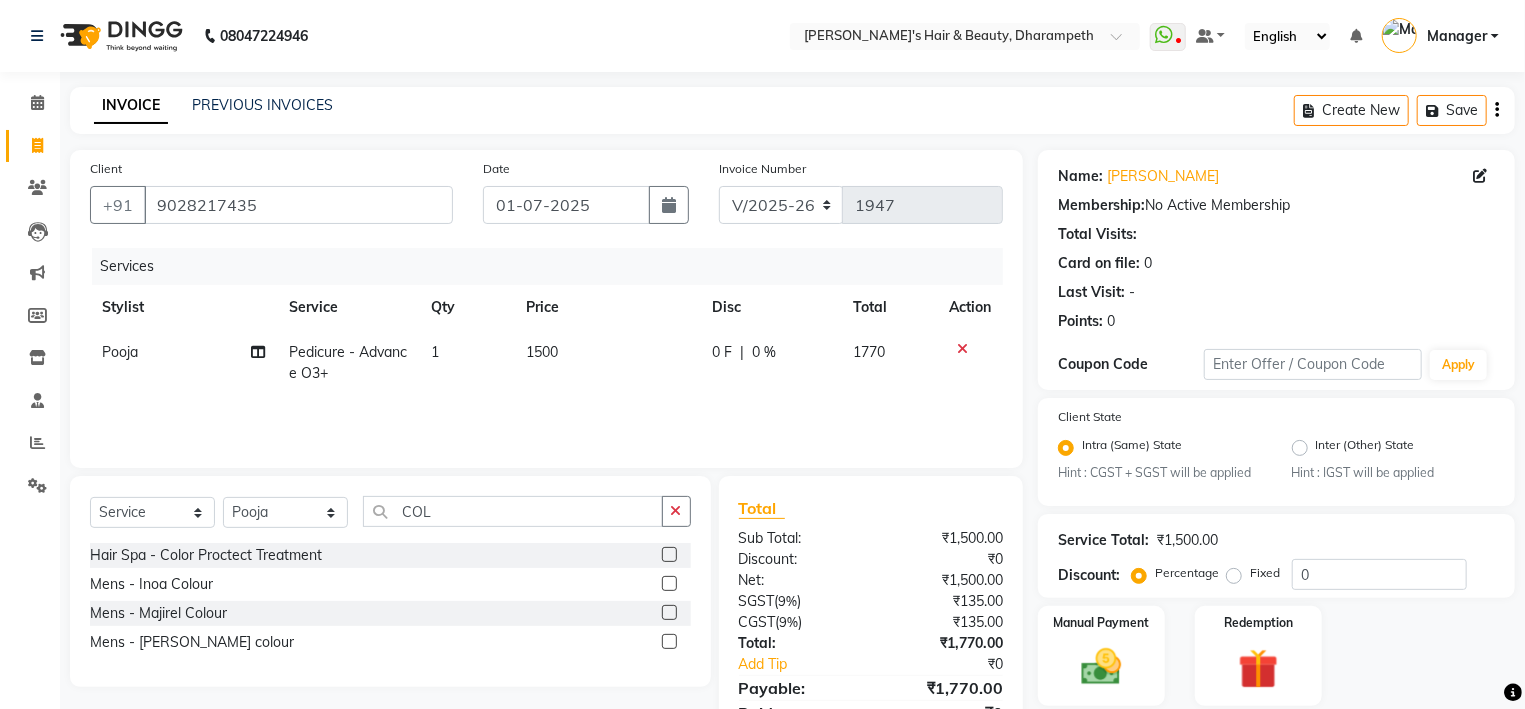 click 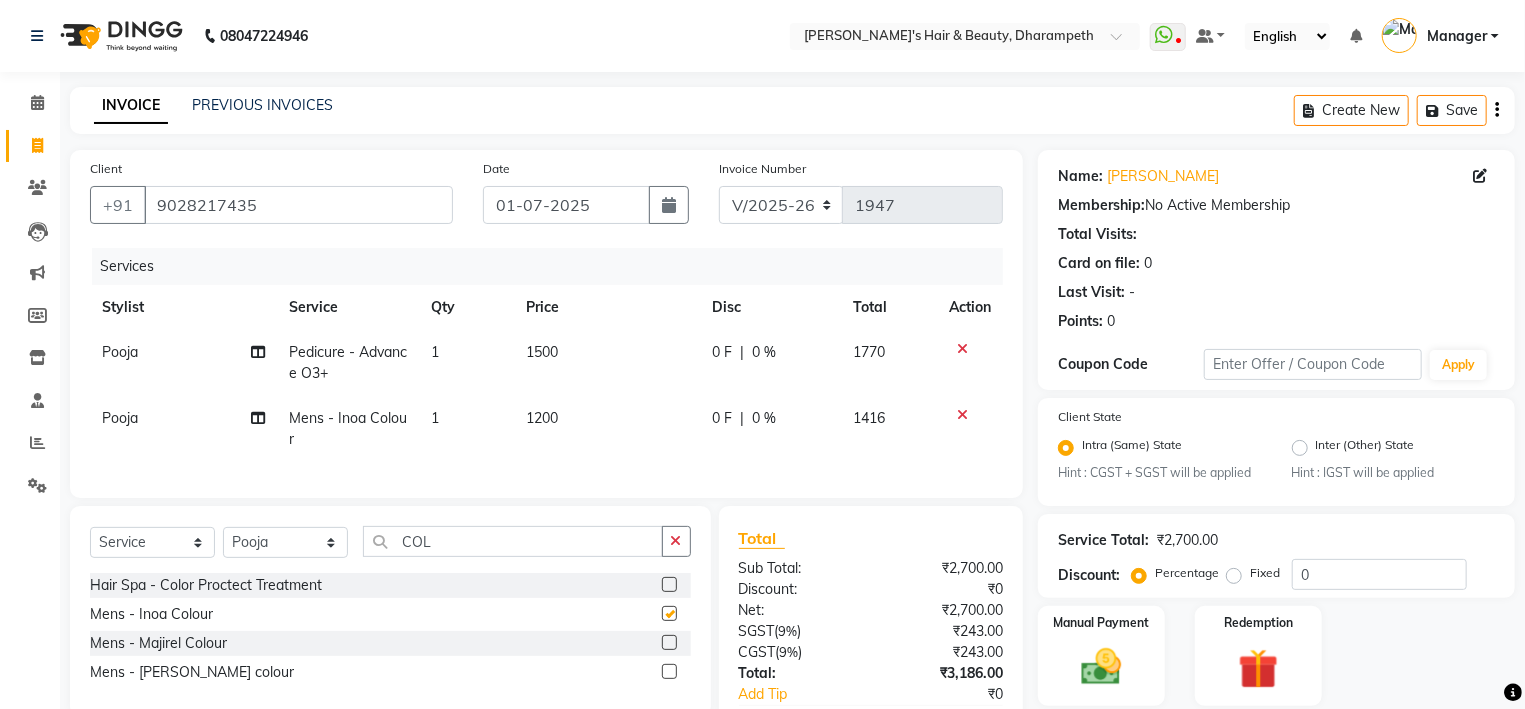 checkbox on "false" 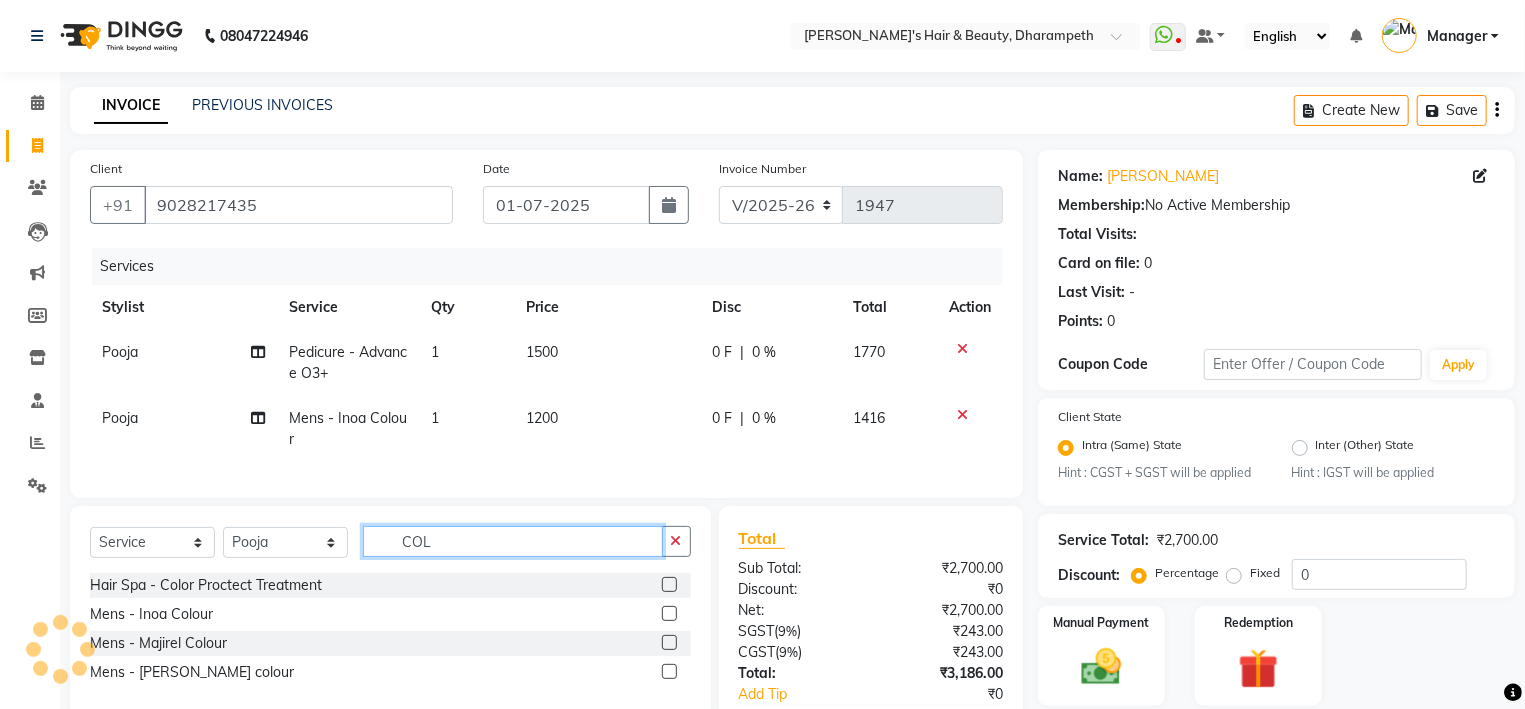 click on "COL" 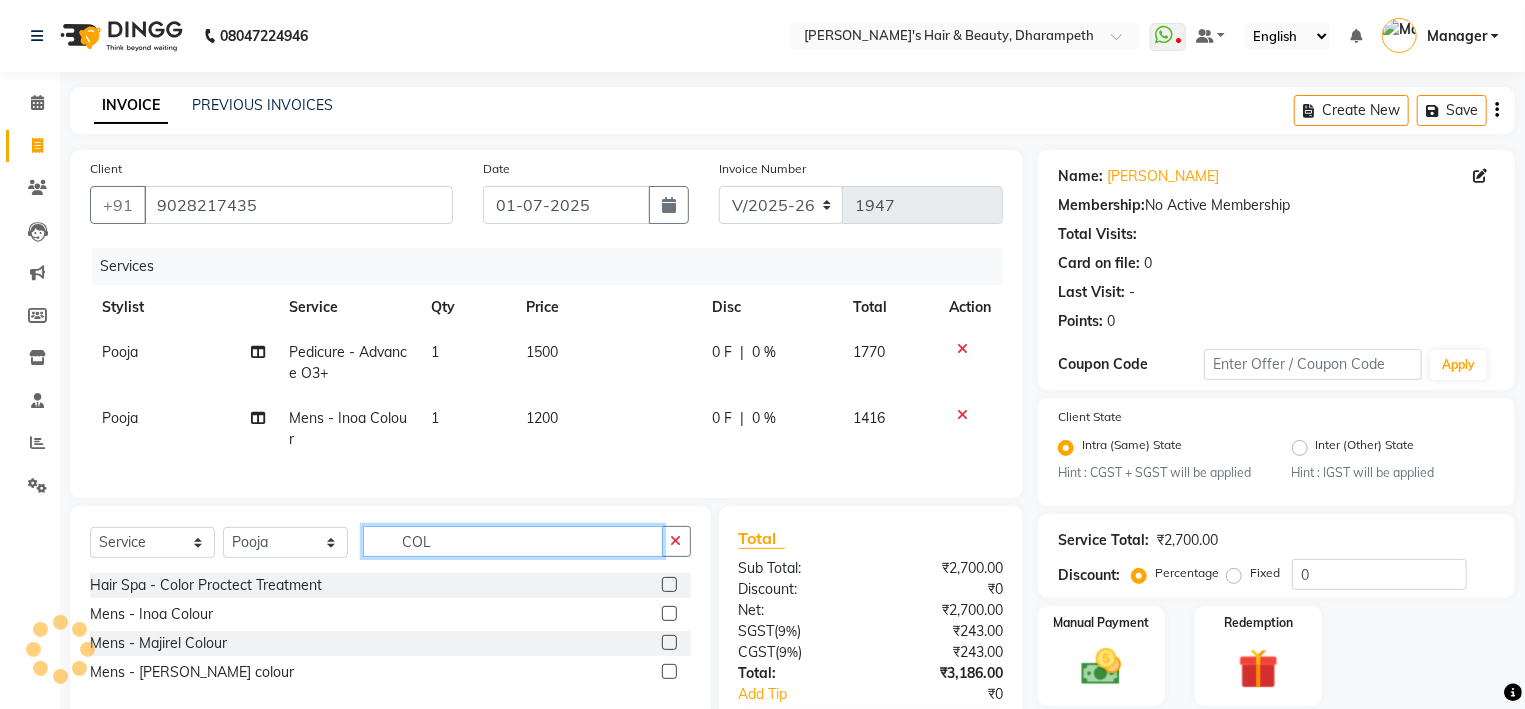 click on "COL" 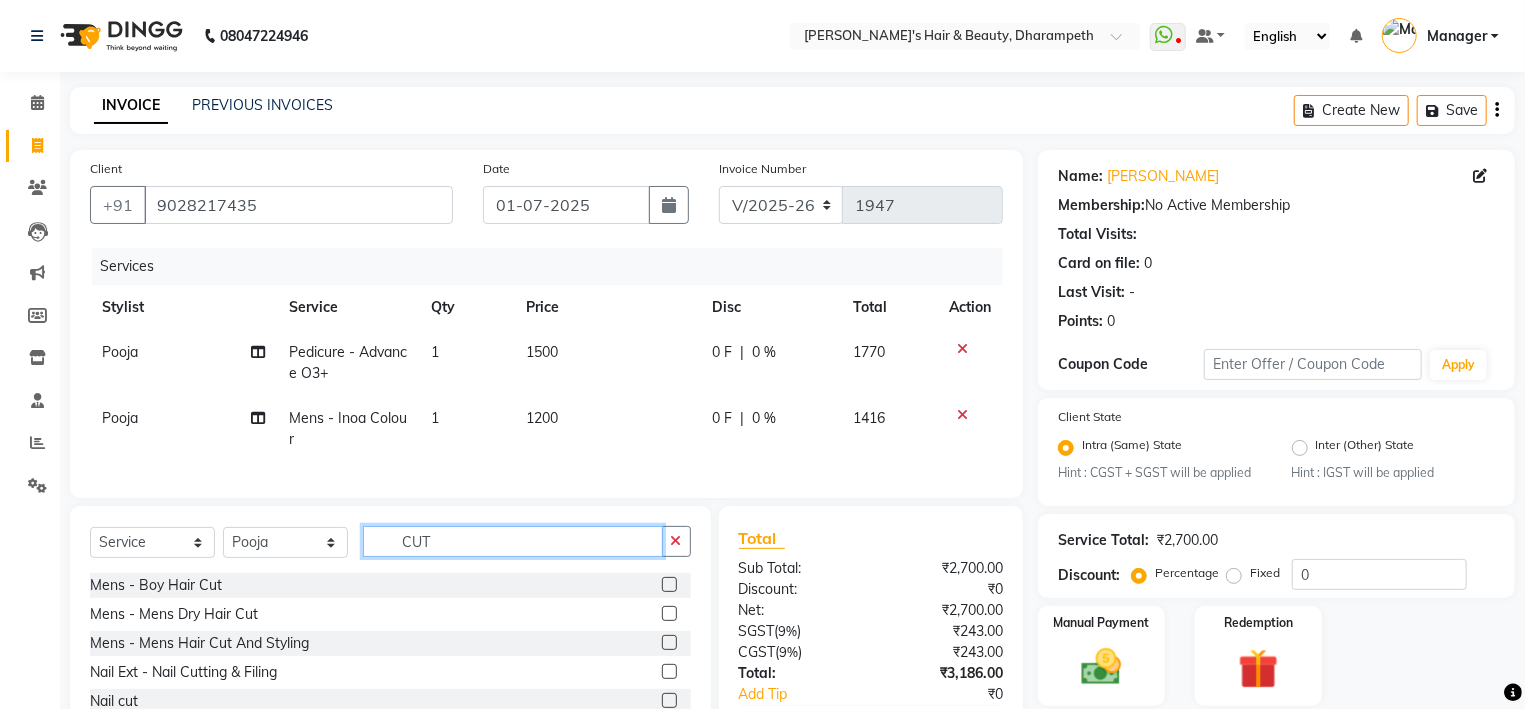 type on "CUT" 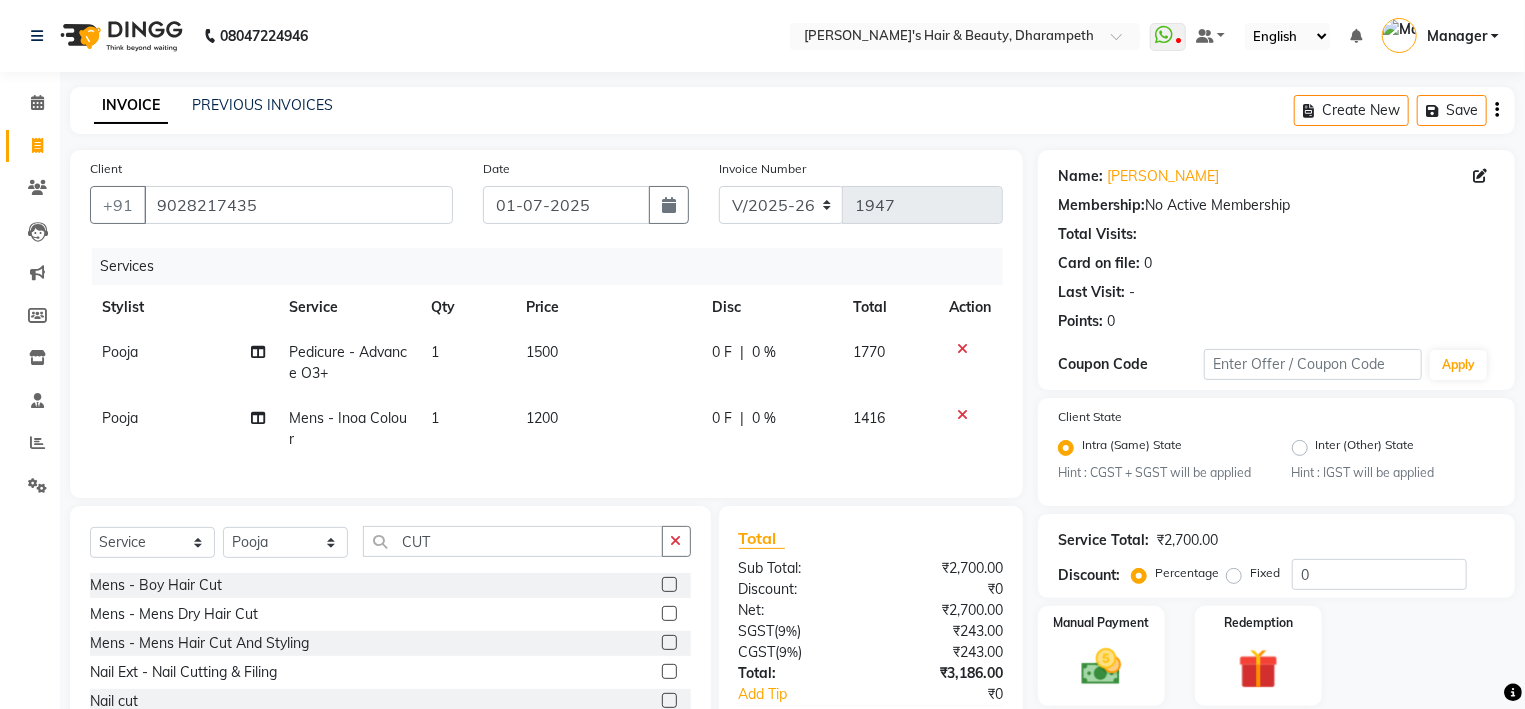 click 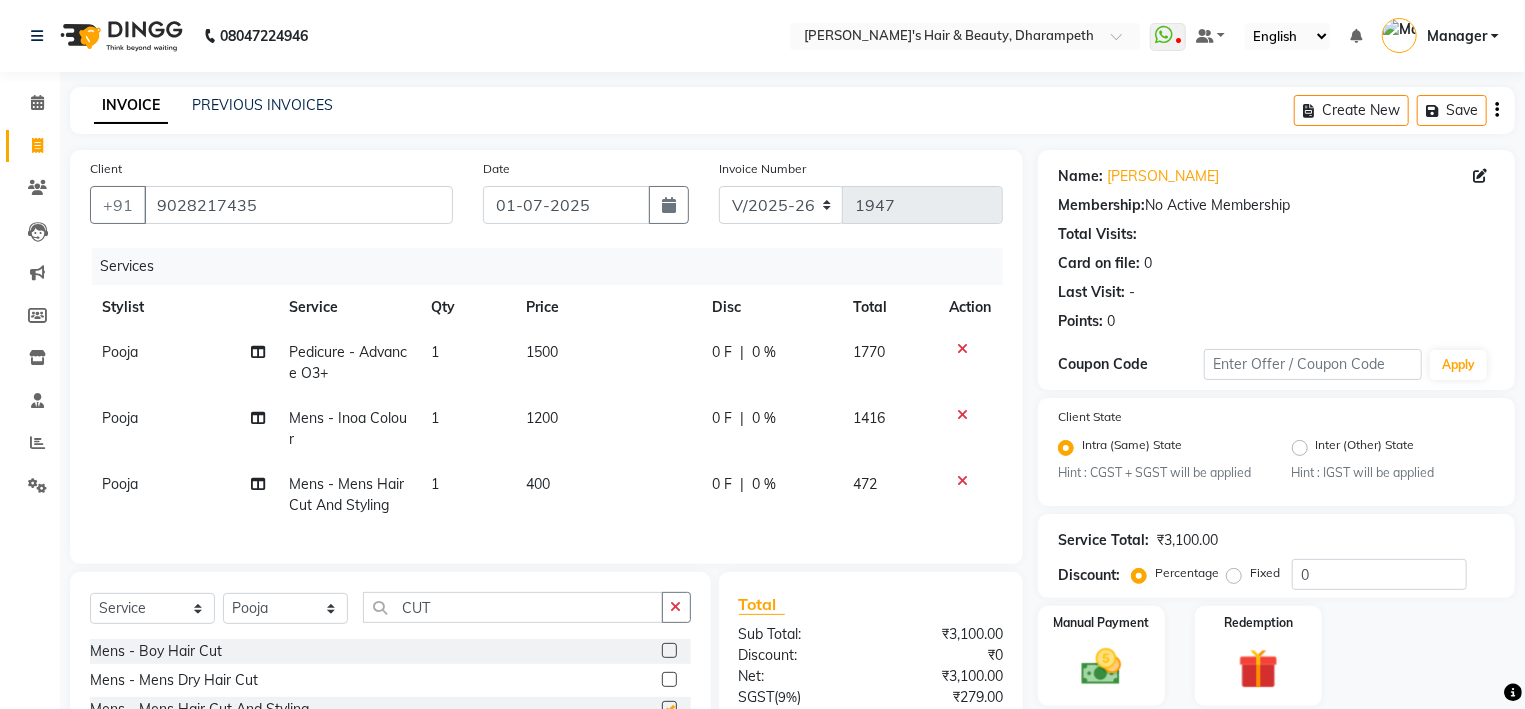checkbox on "false" 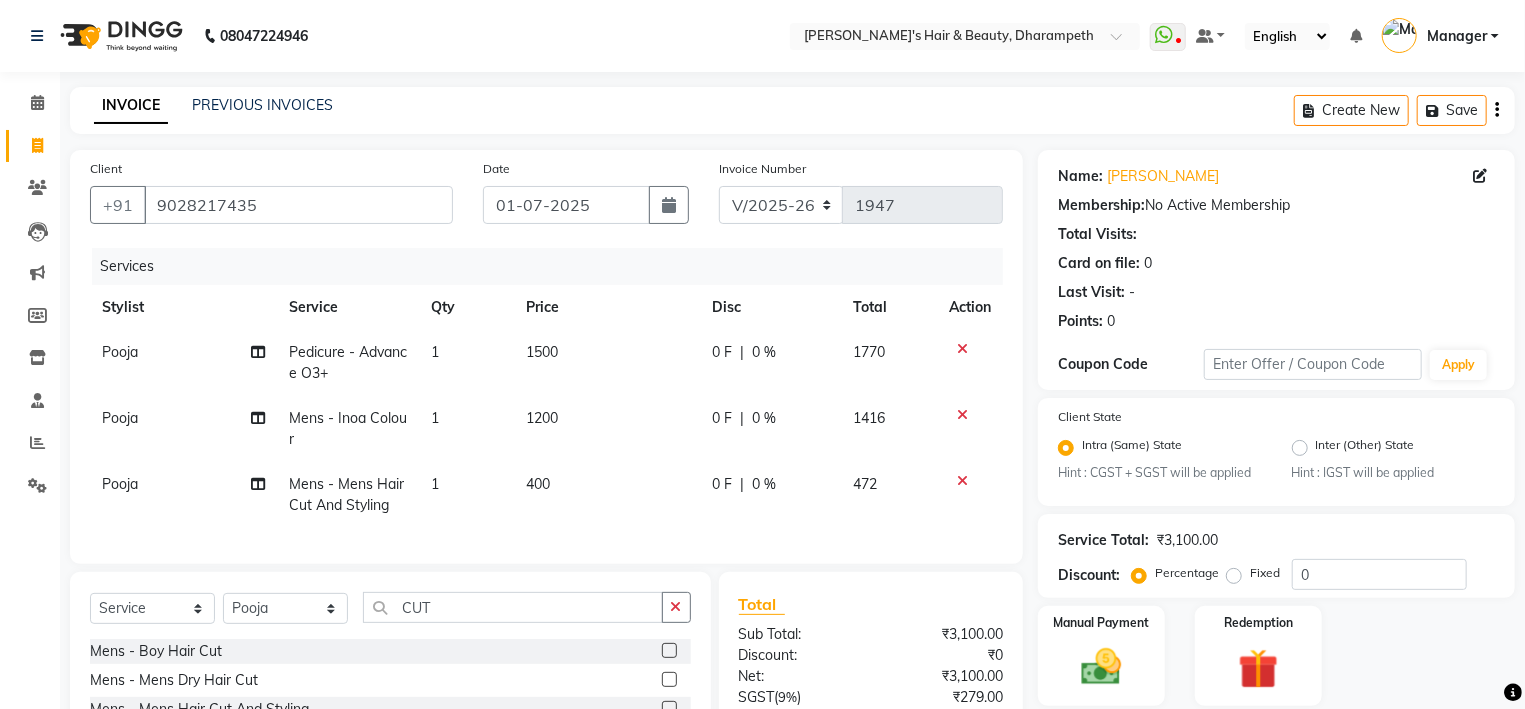 click on "400" 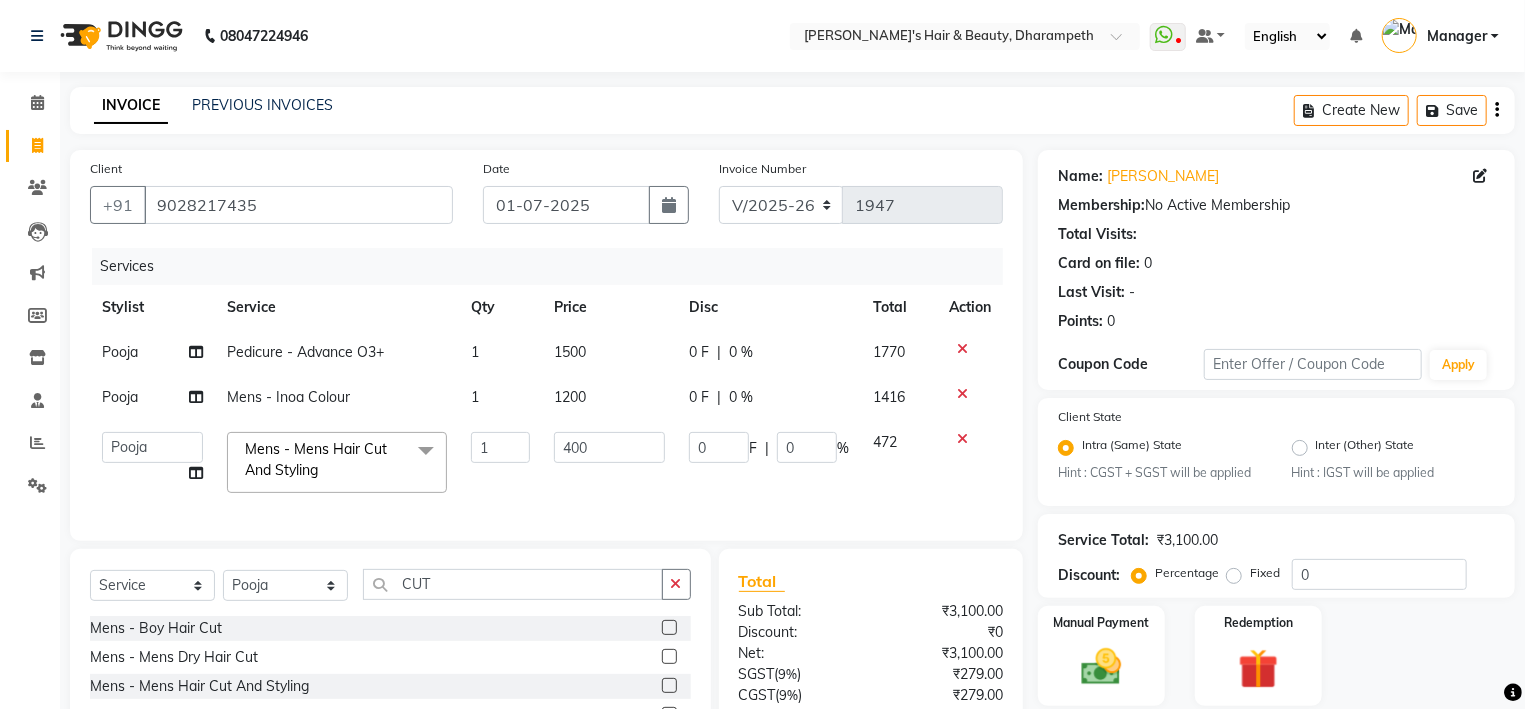 click on "400" 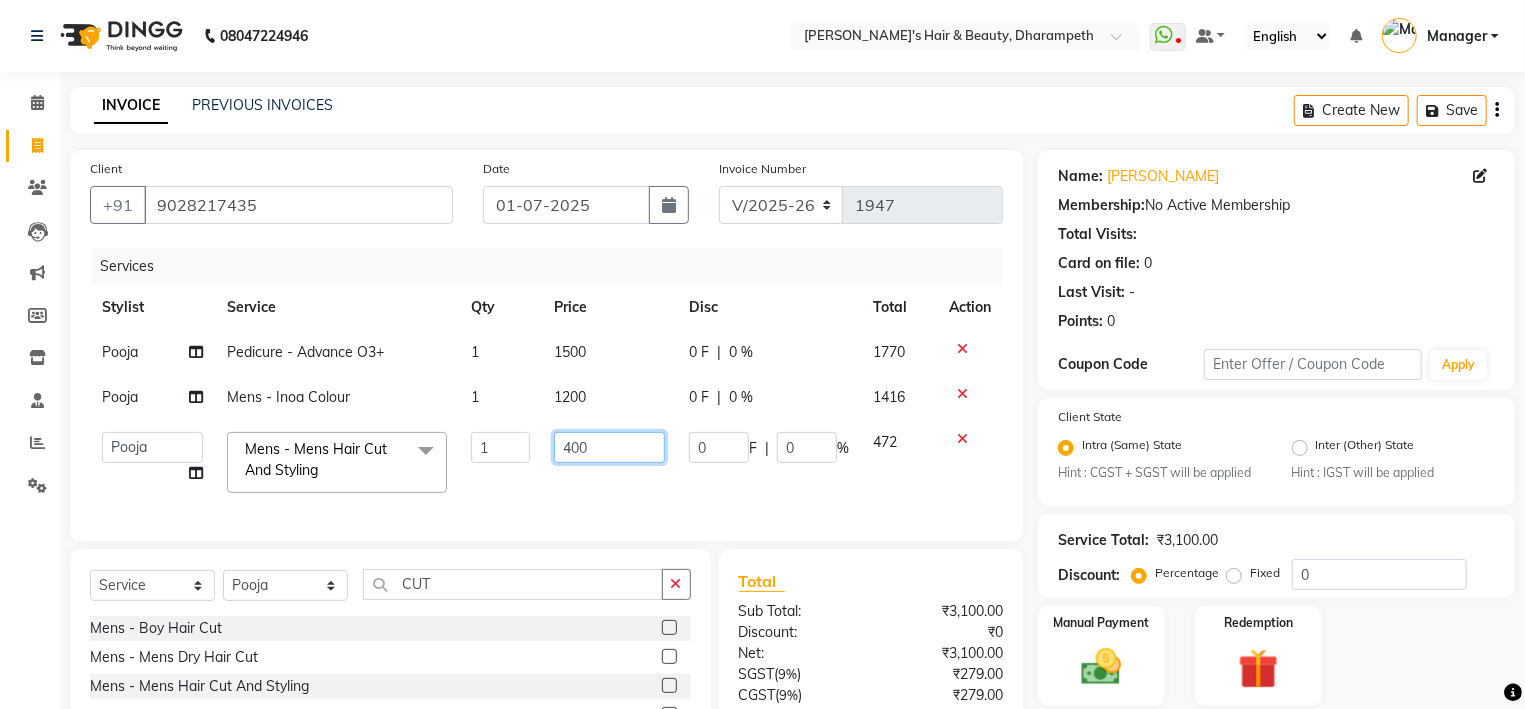 click on "400" 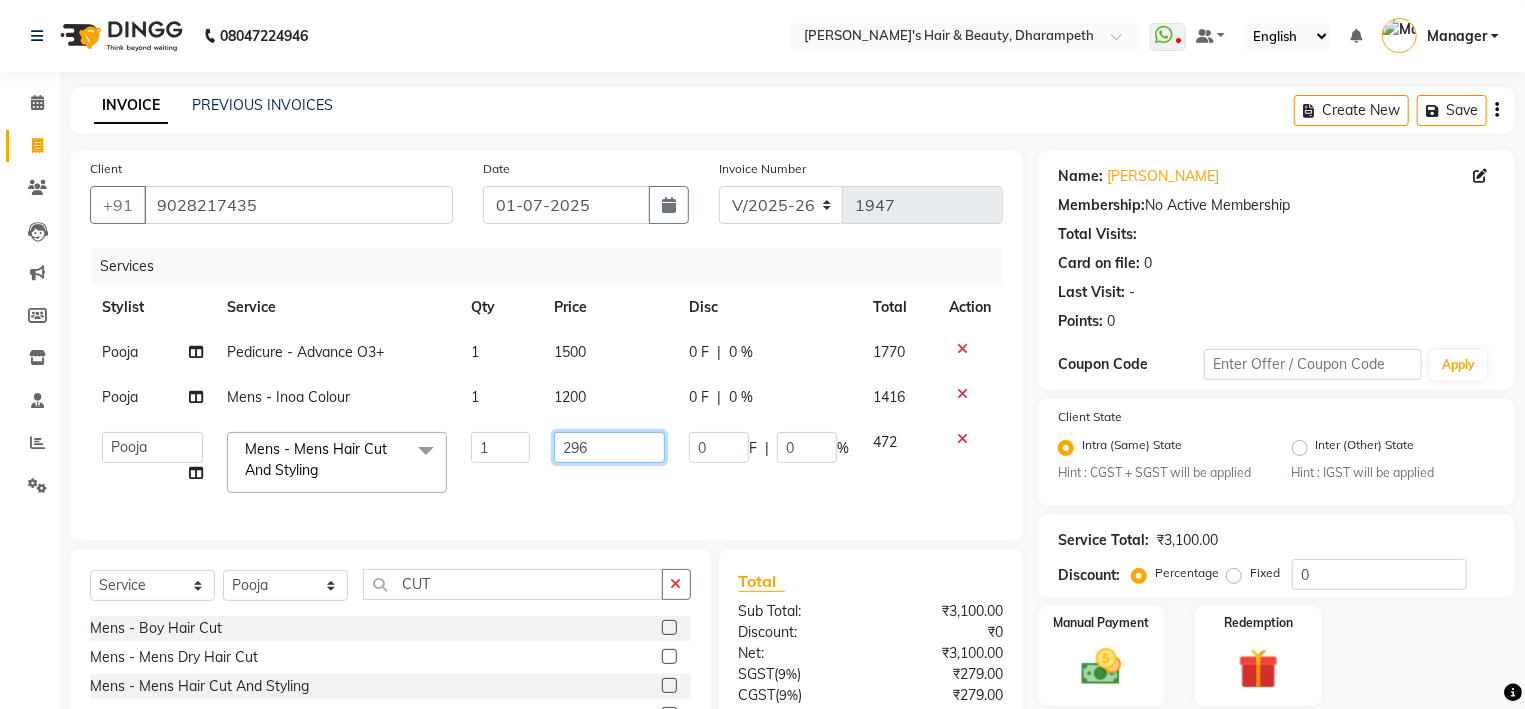 type on "296.6" 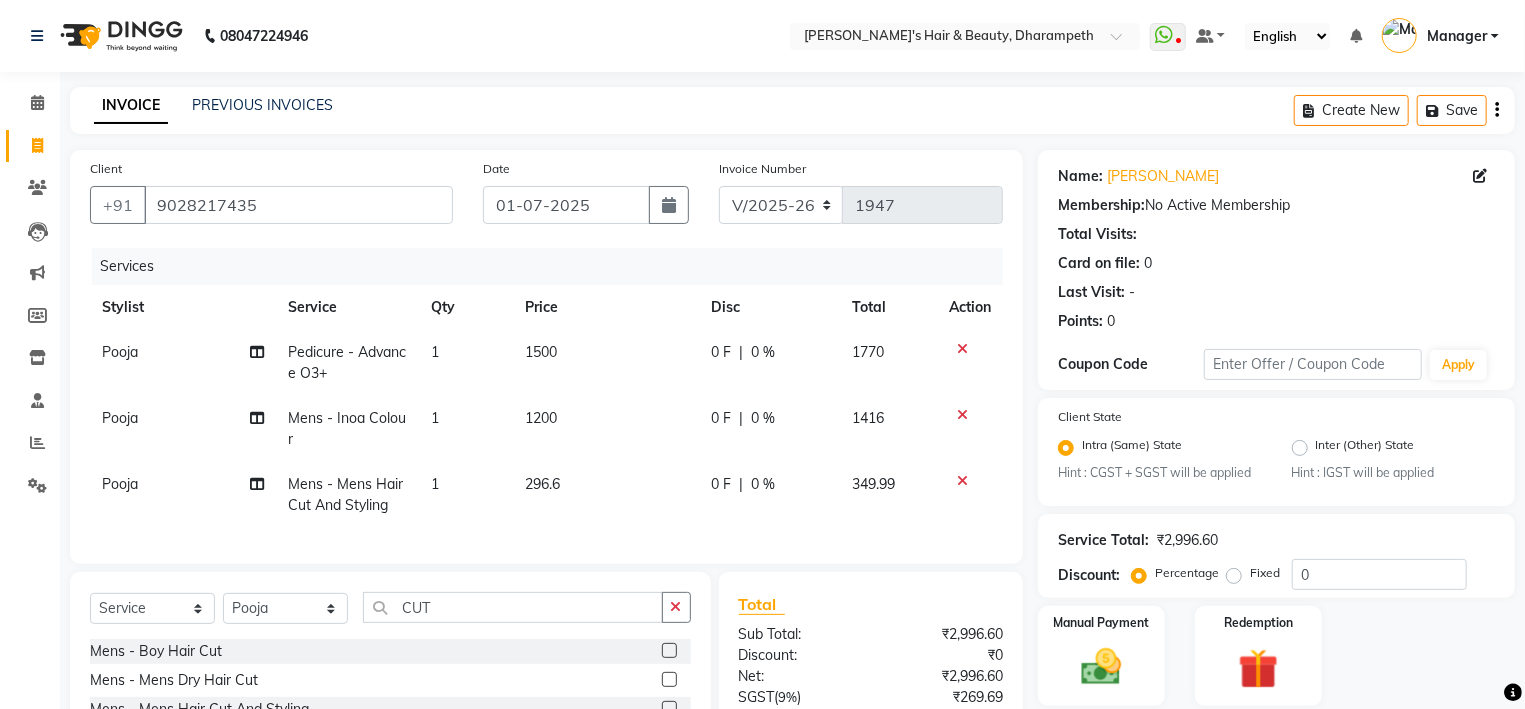click on "Pooja Pedicure - Advance O3+ 1 1500 0 F | 0 % 1770 Pooja Mens - Inoa Colour 1 1200 0 F | 0 % 1416 Pooja Mens - Mens Hair Cut And Styling 1 296.6 0 F | 0 % 349.99" 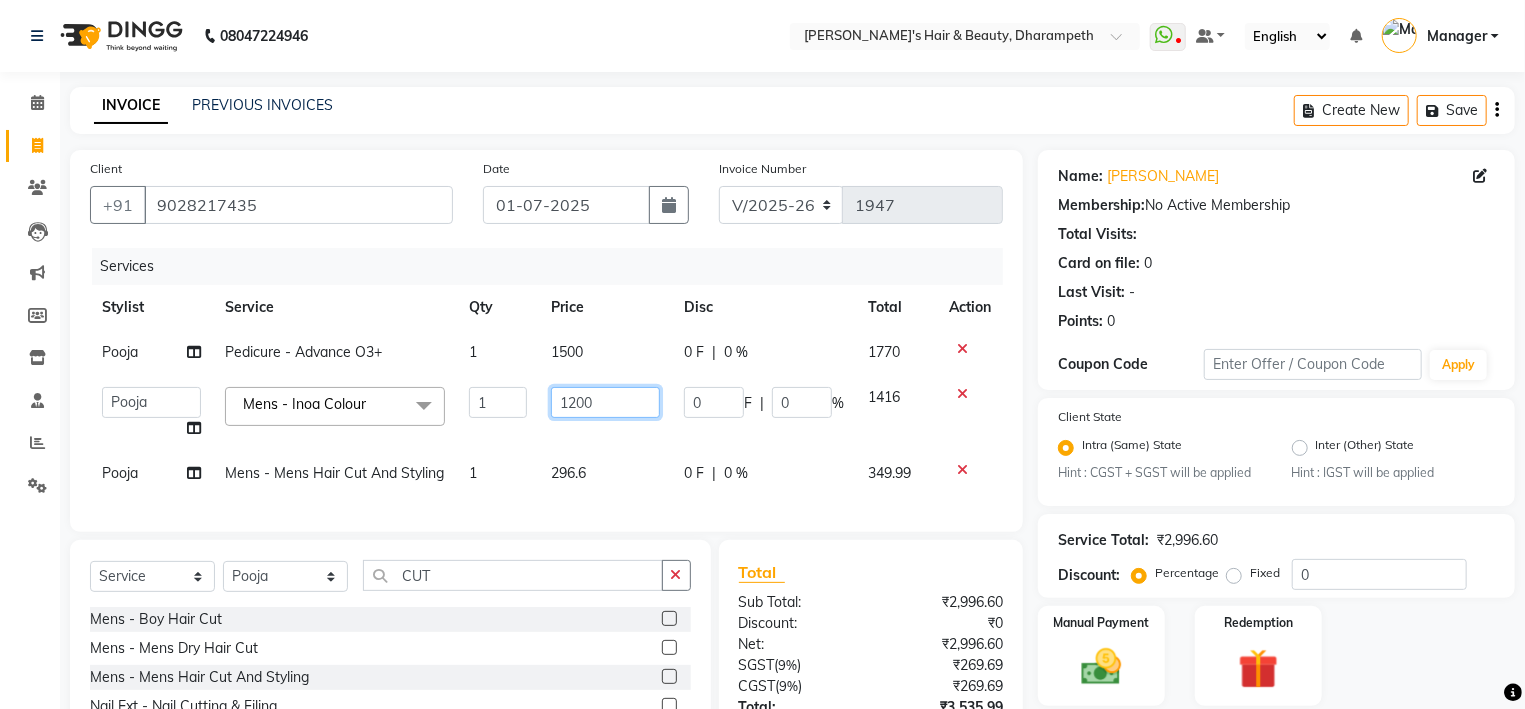 click on "1200" 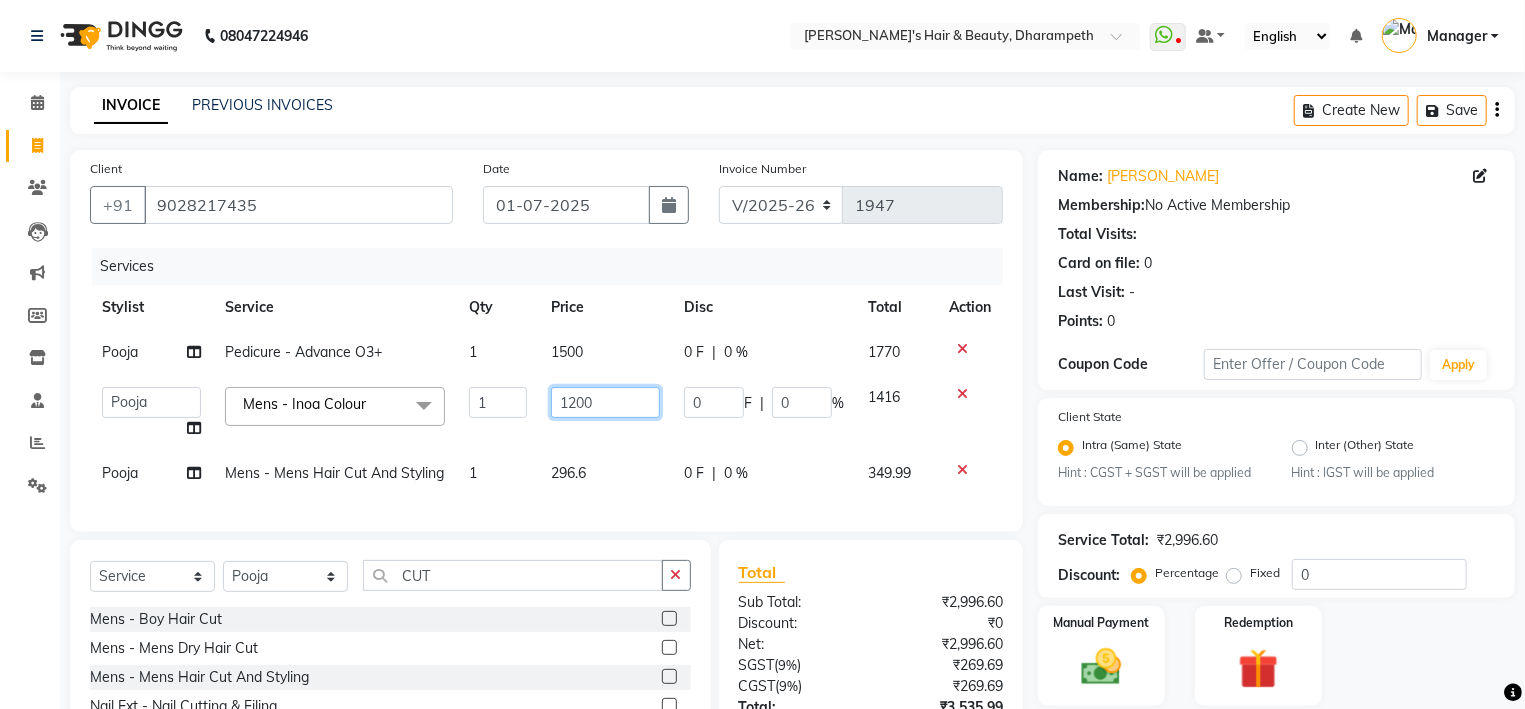 drag, startPoint x: 620, startPoint y: 398, endPoint x: 272, endPoint y: 447, distance: 351.43277 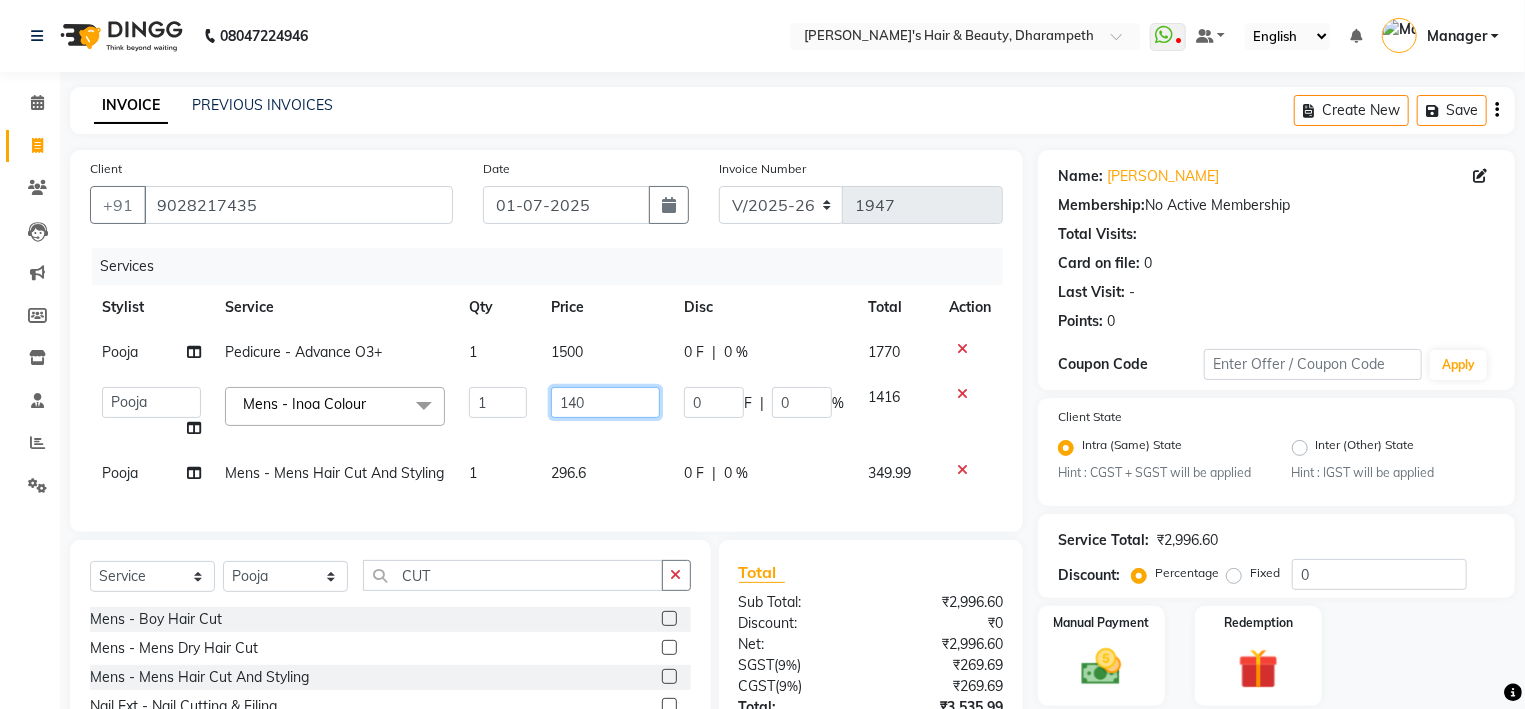 type on "1400" 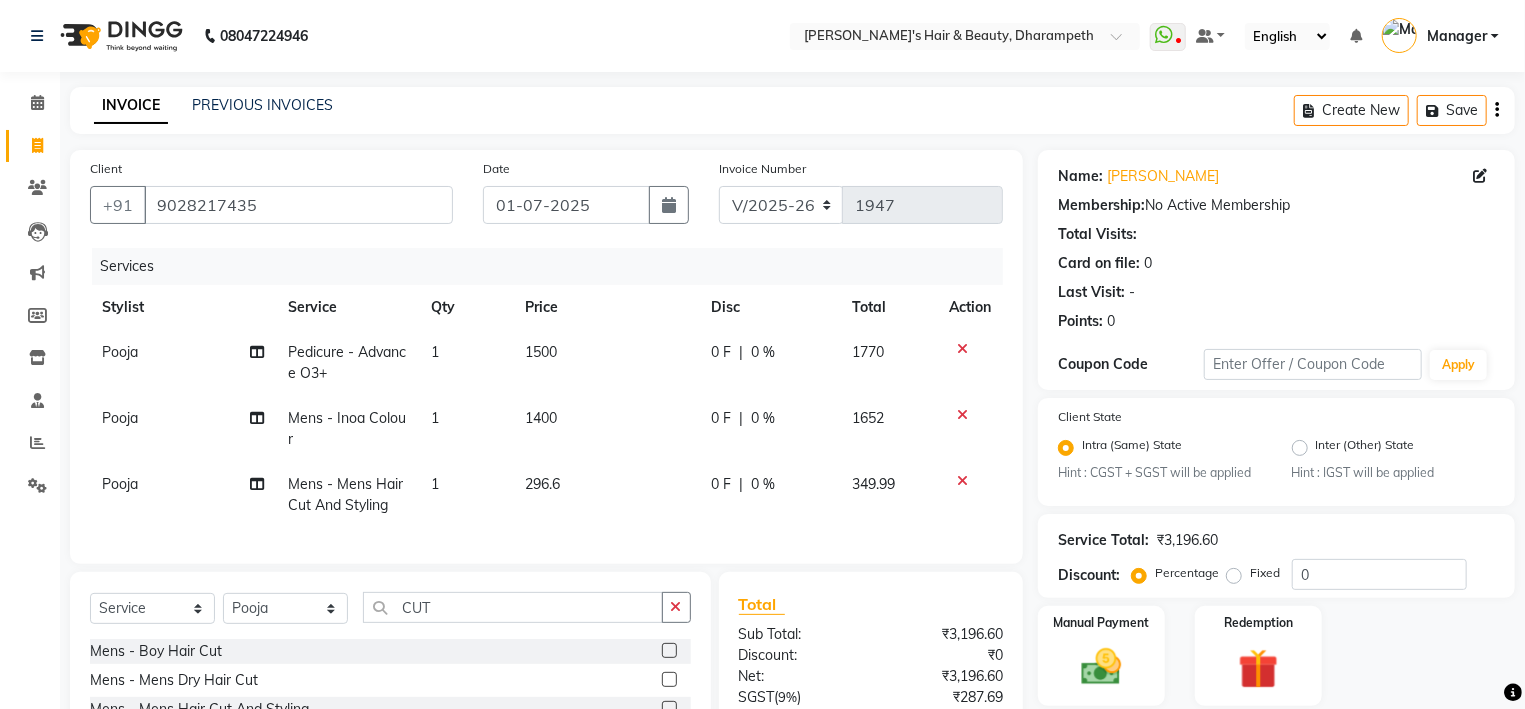 click on "1652" 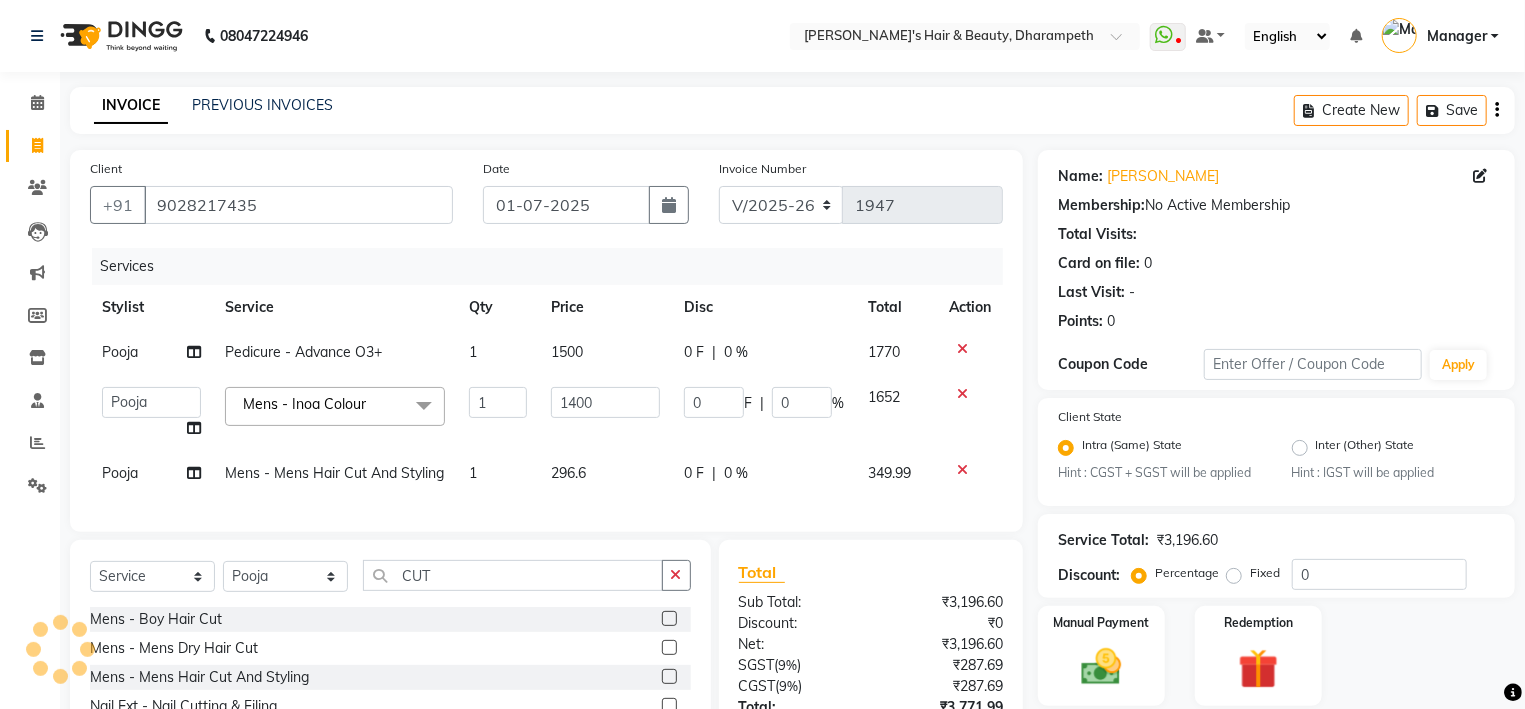 click on "1500" 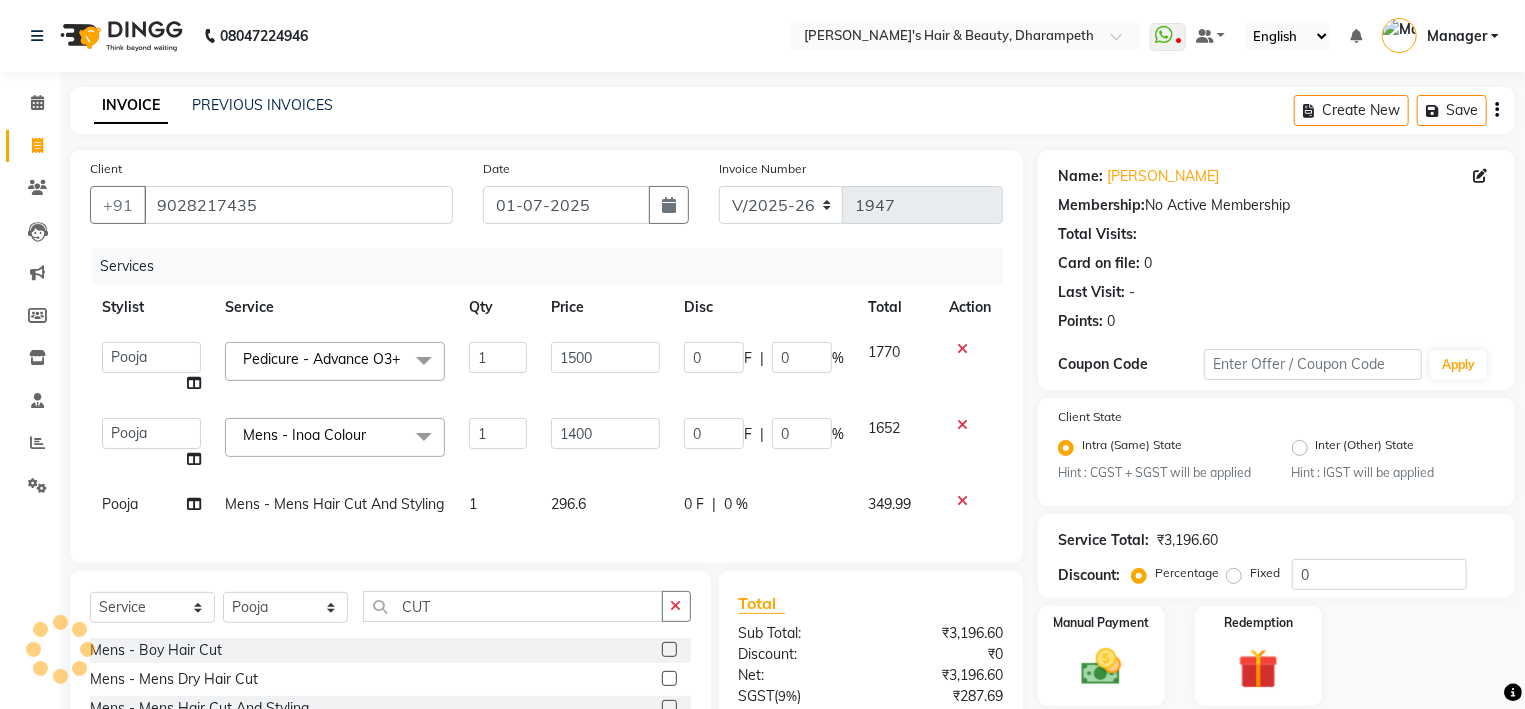 click on "1500" 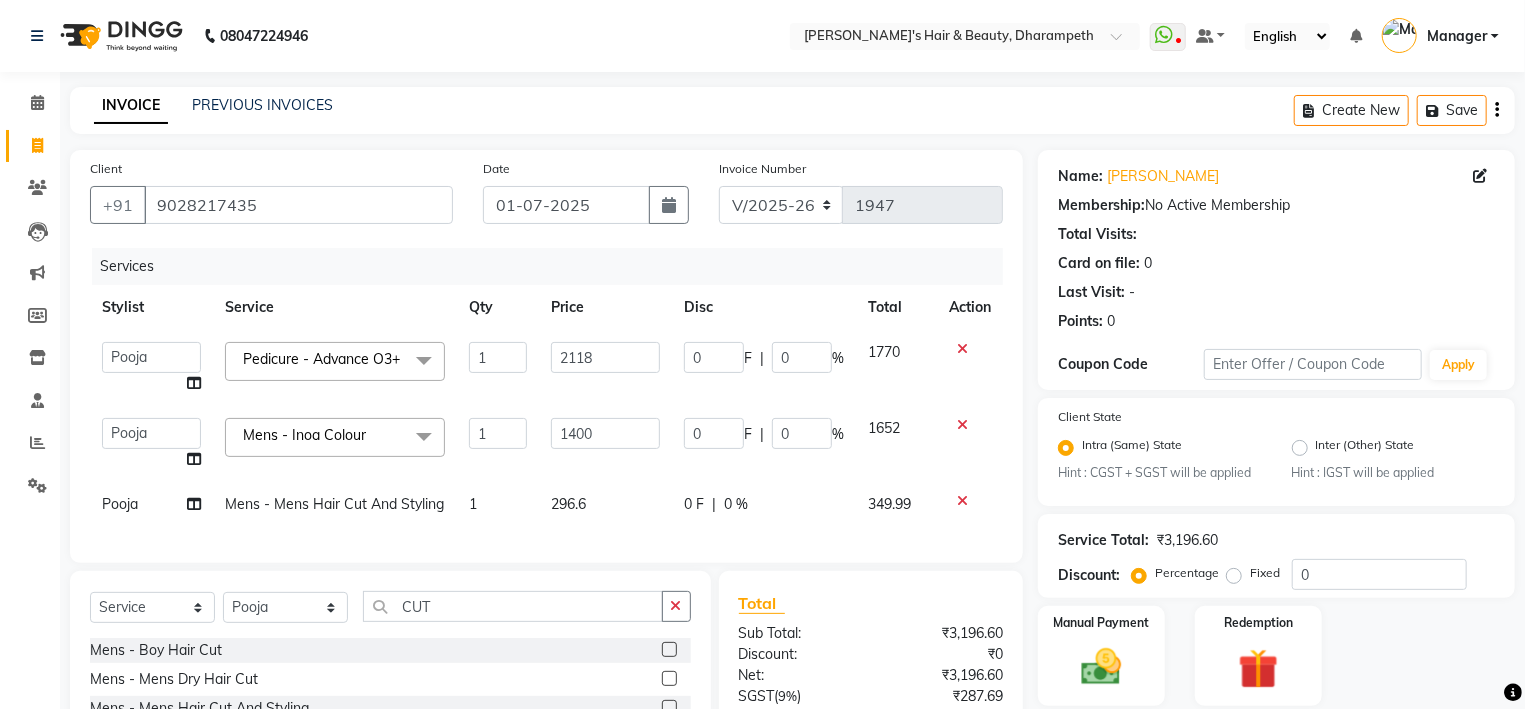 type on "2118.5" 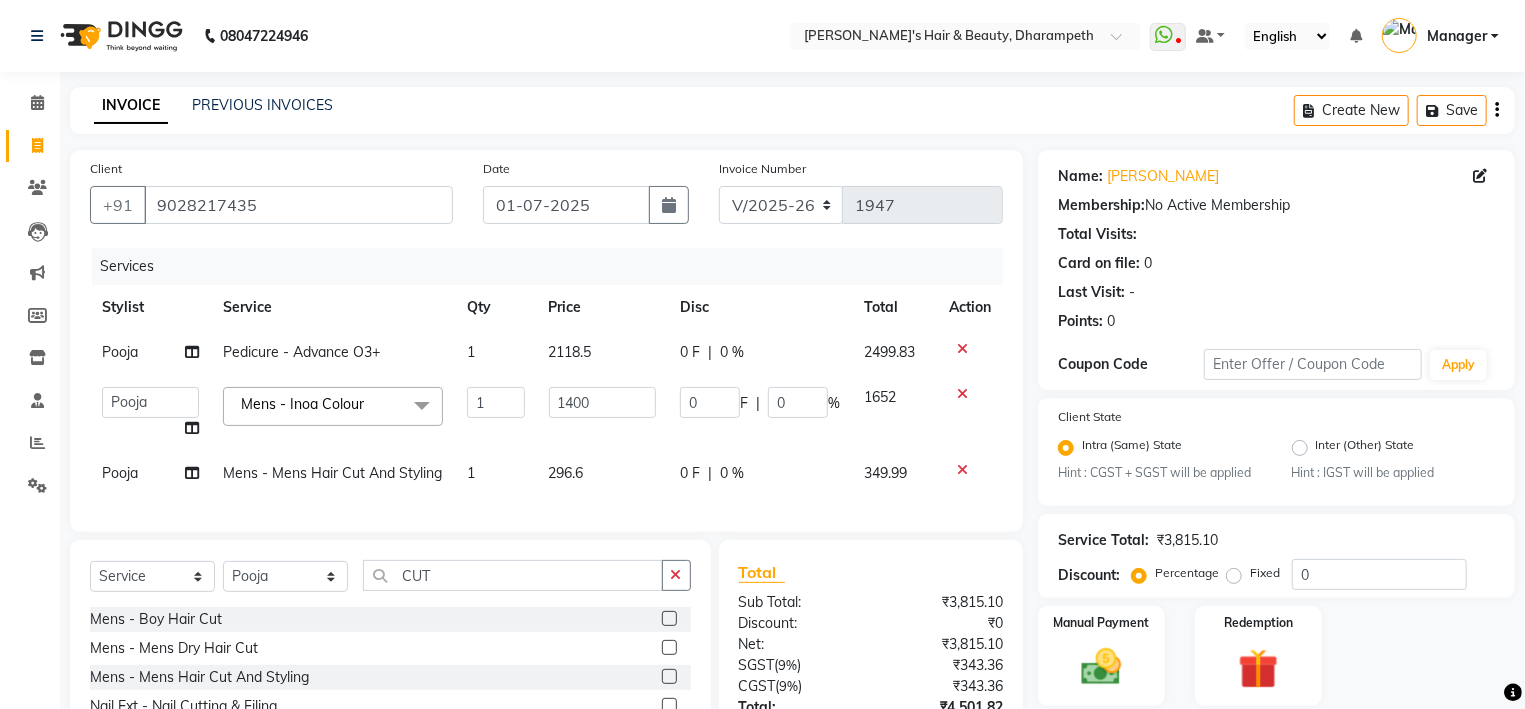 click on "2499.83" 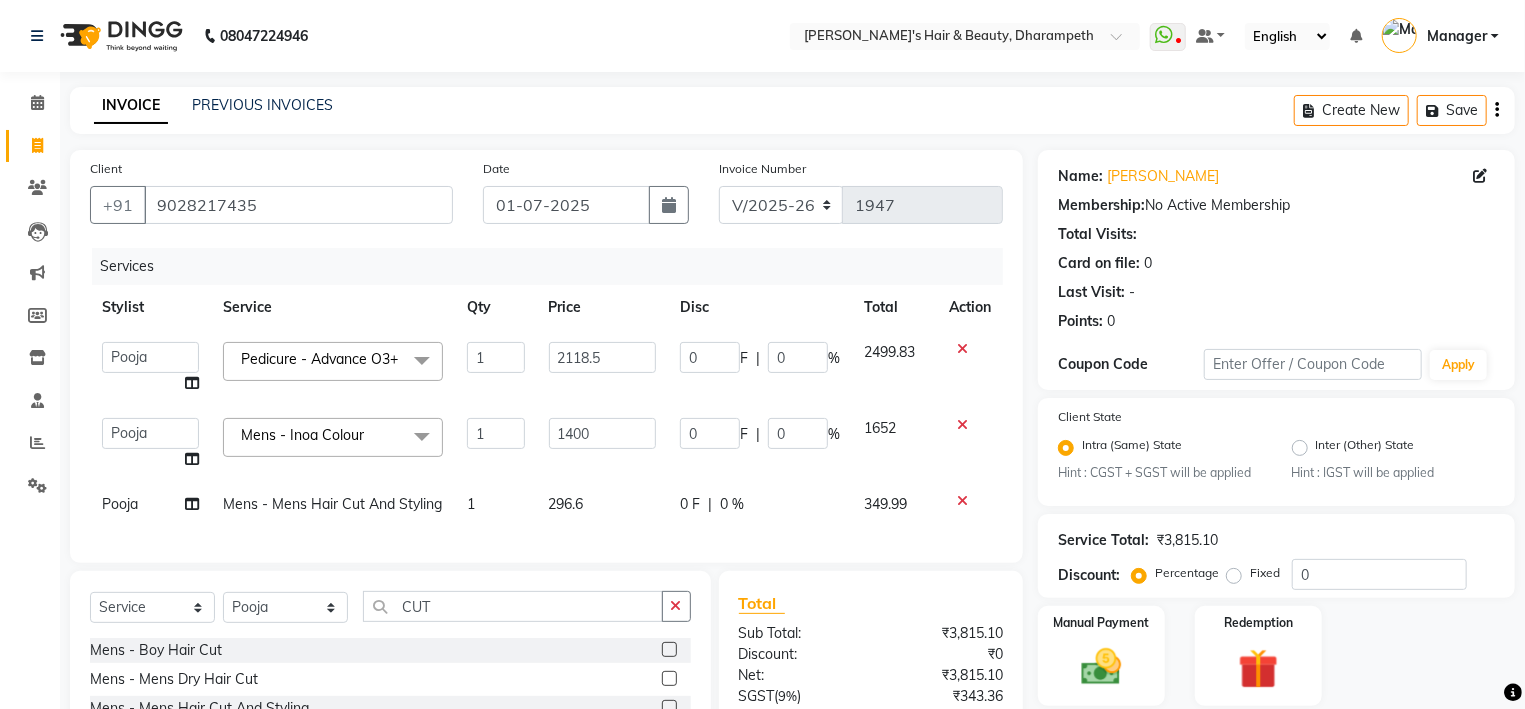 scroll, scrollTop: 216, scrollLeft: 0, axis: vertical 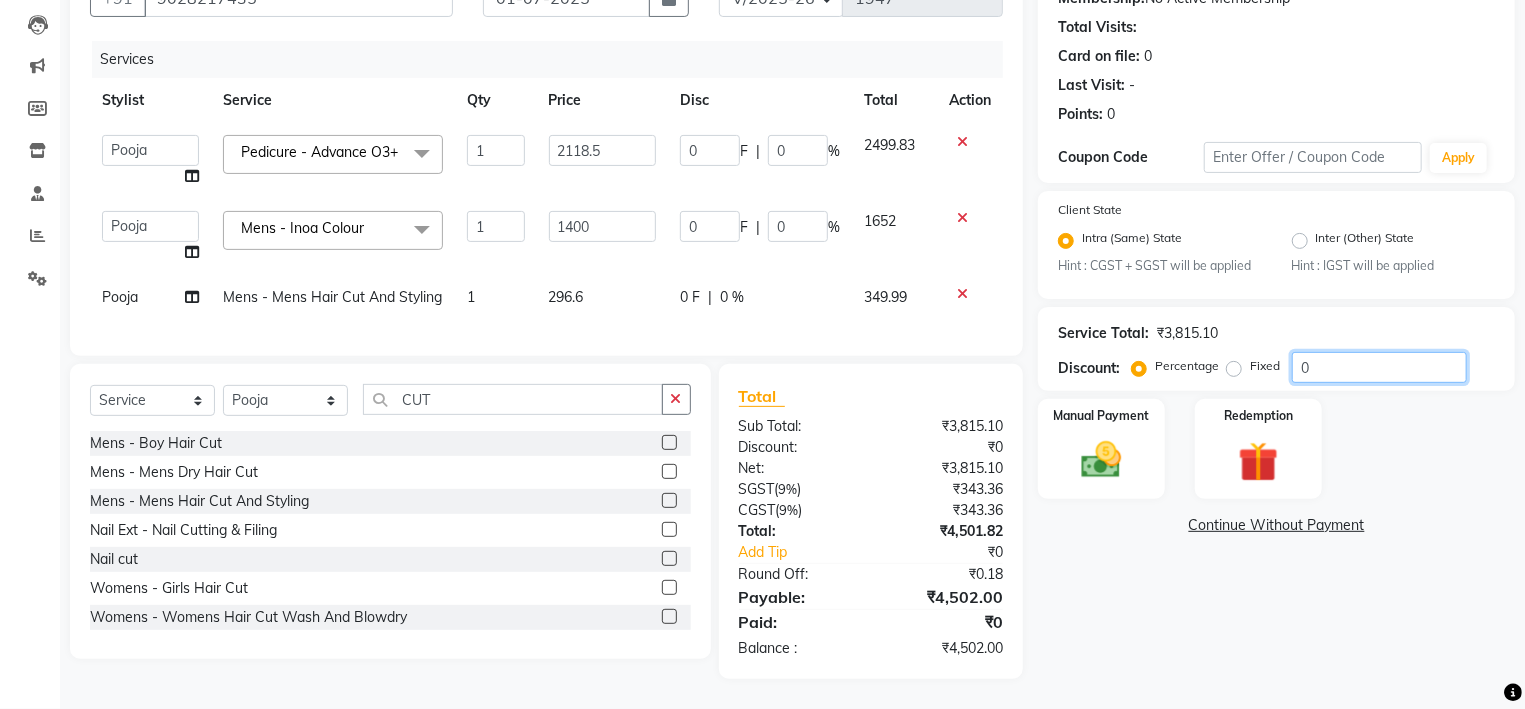 click on "0" 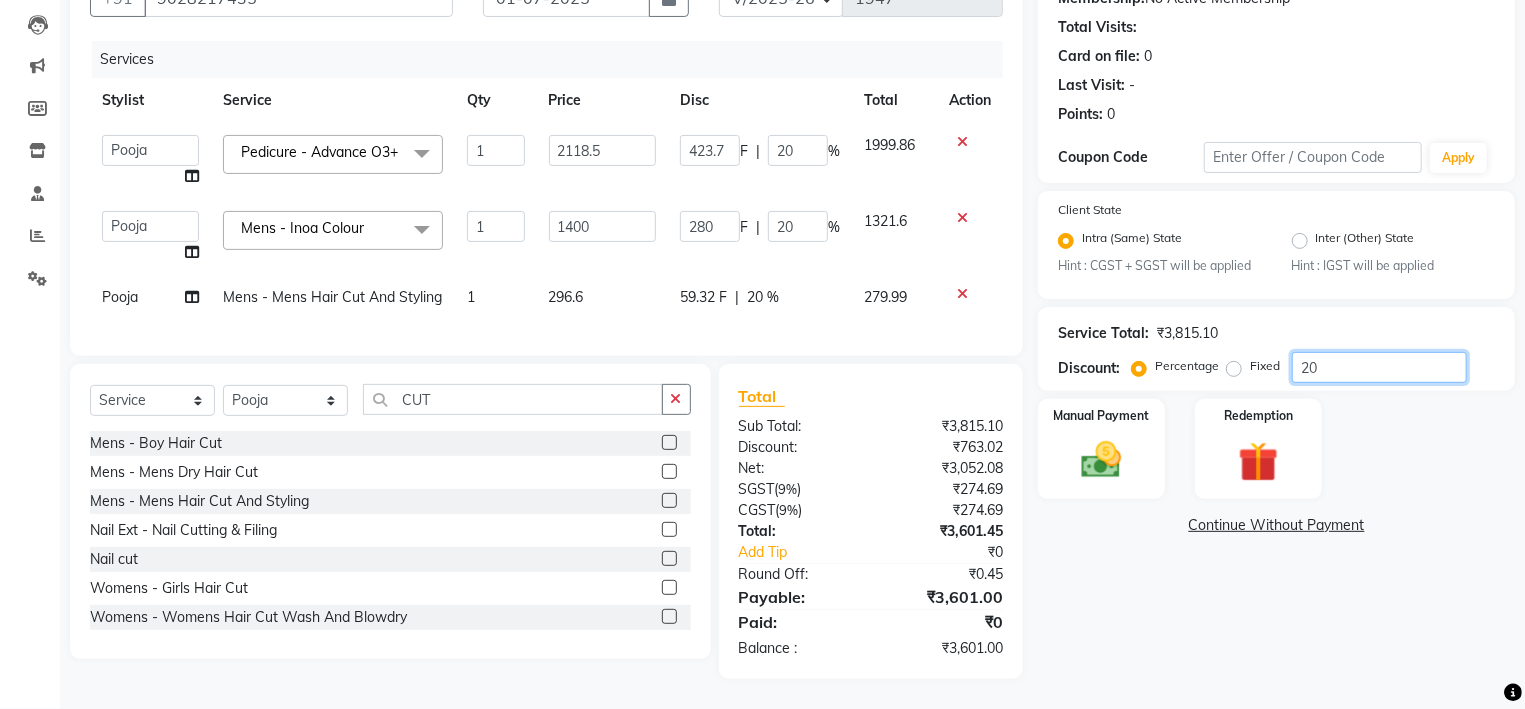 type on "0" 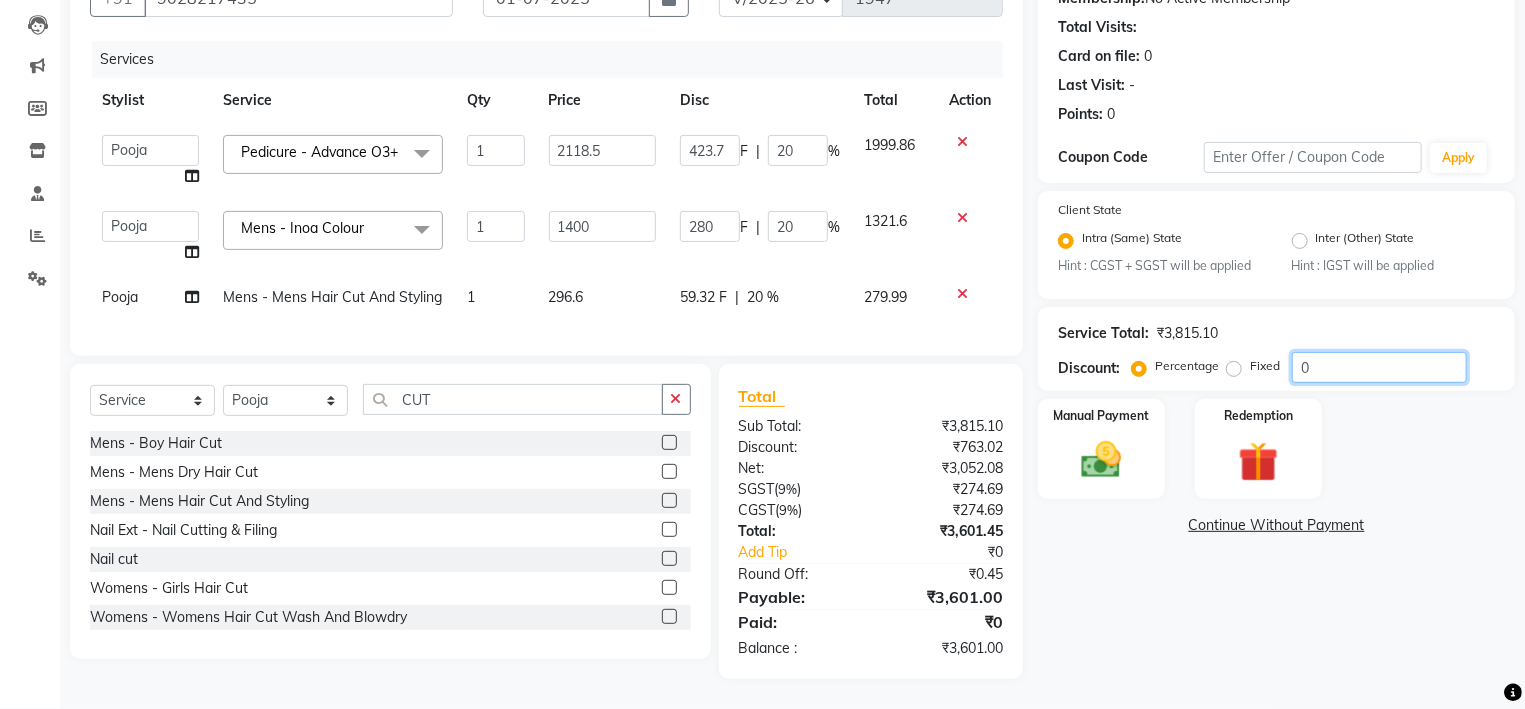 type on "0" 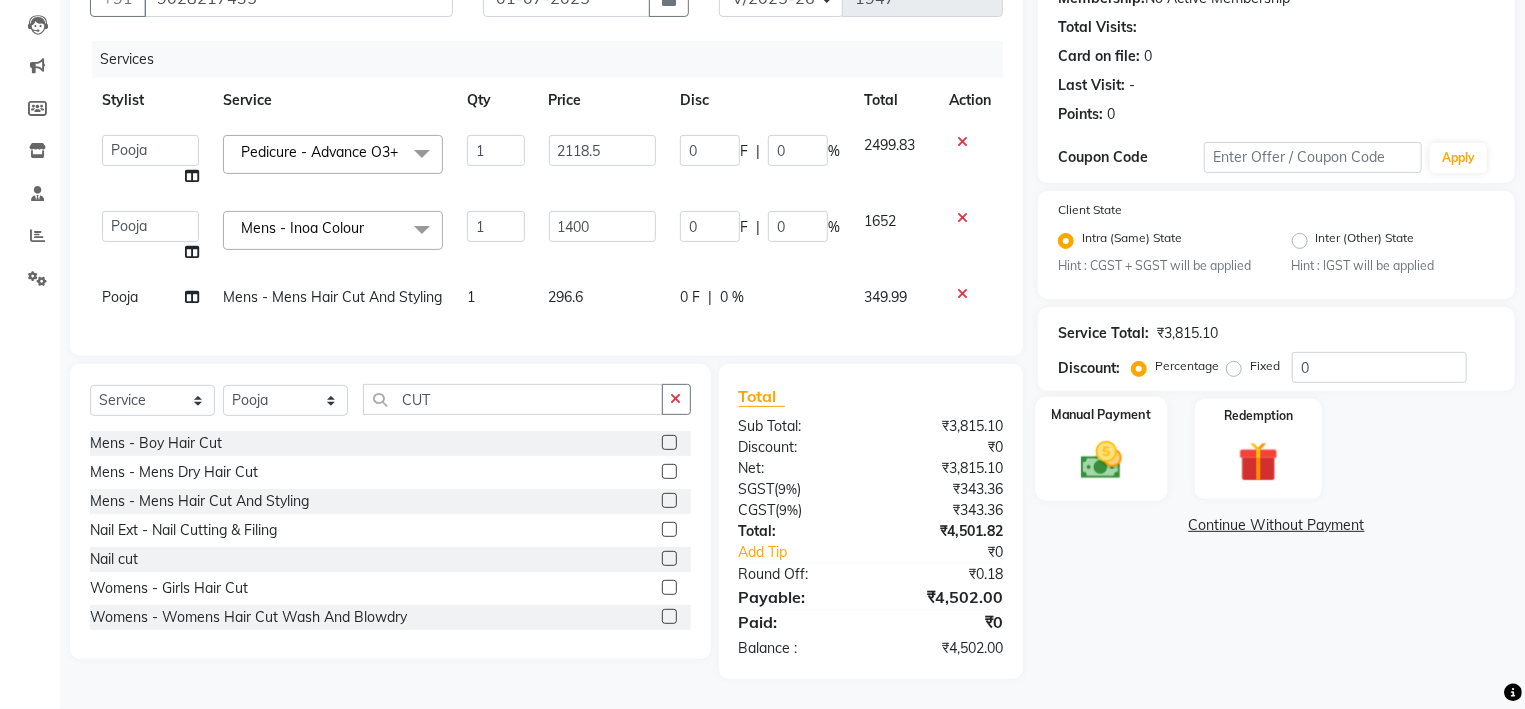 click 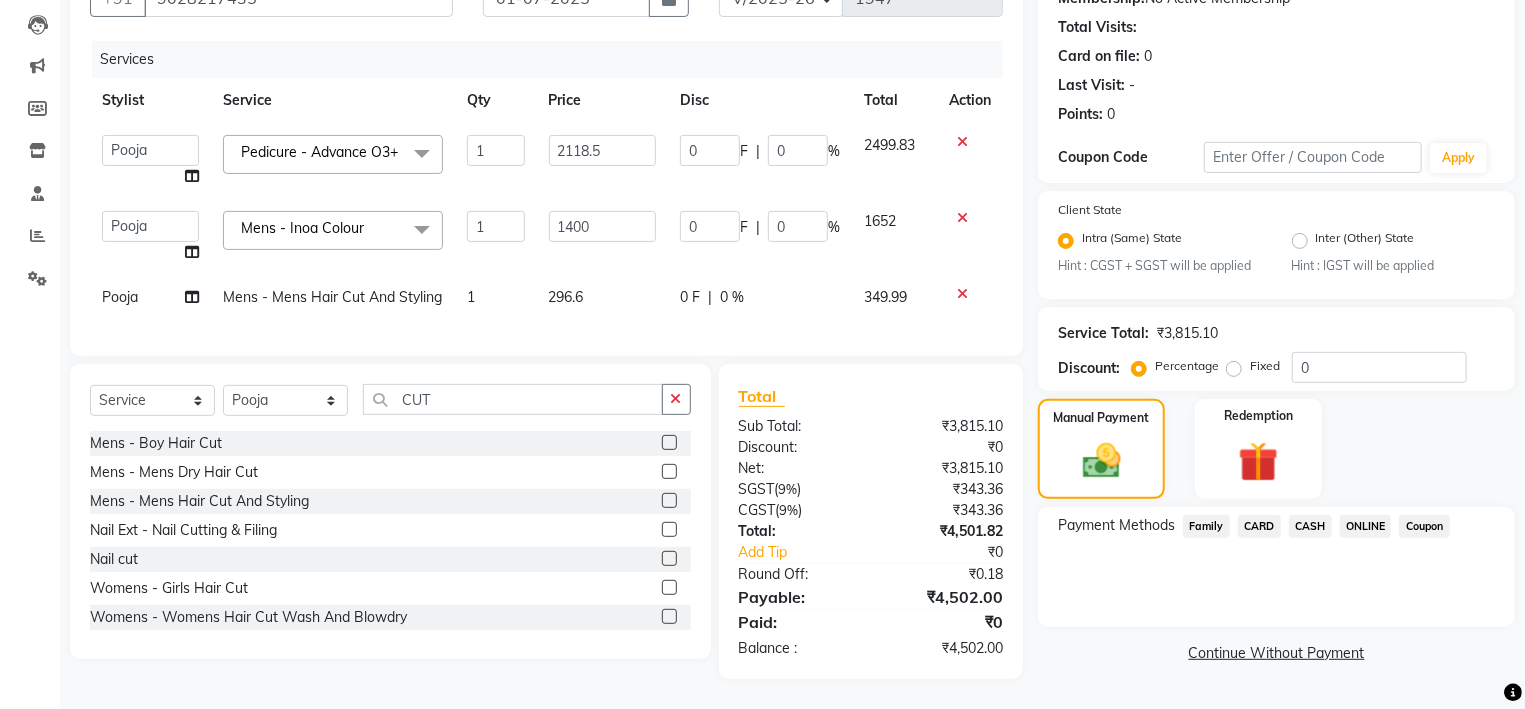 click on "CASH" 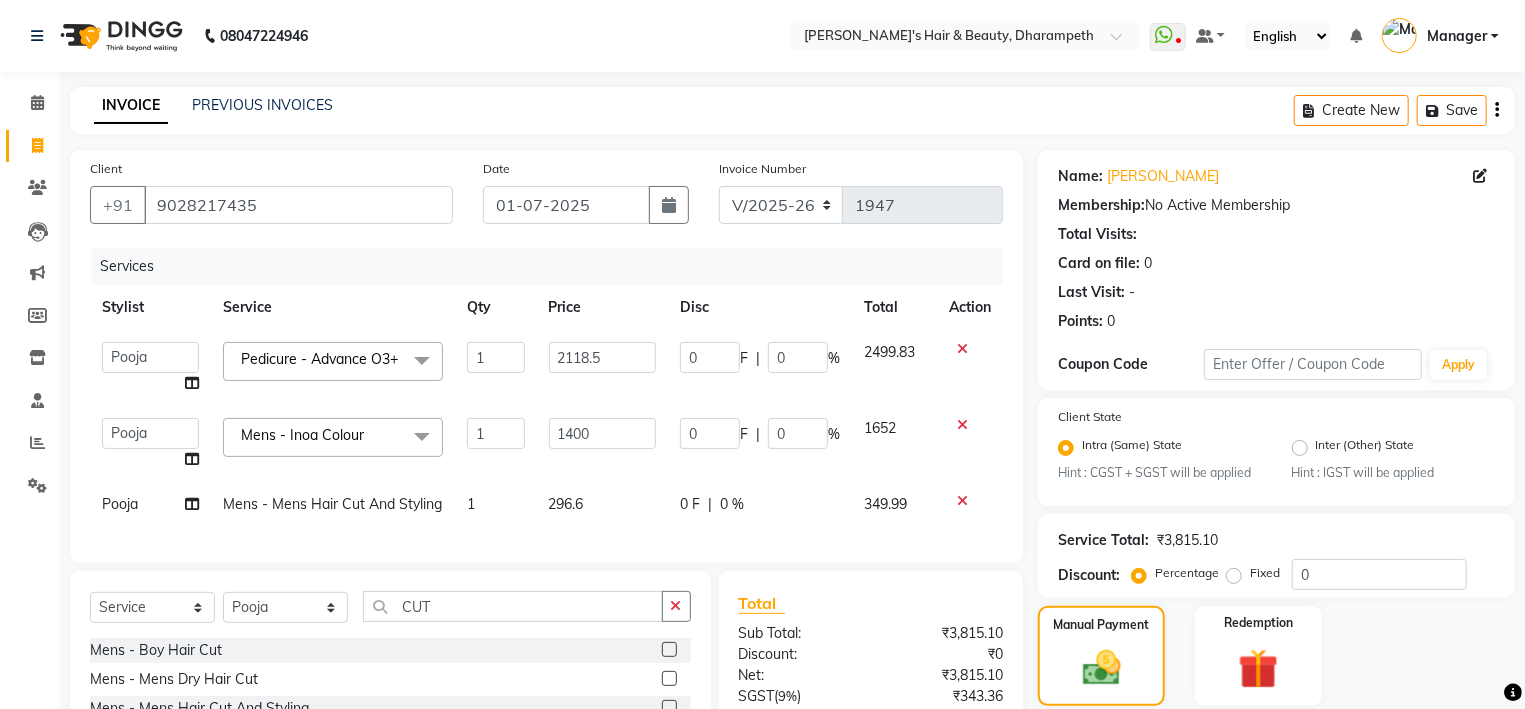 scroll, scrollTop: 227, scrollLeft: 0, axis: vertical 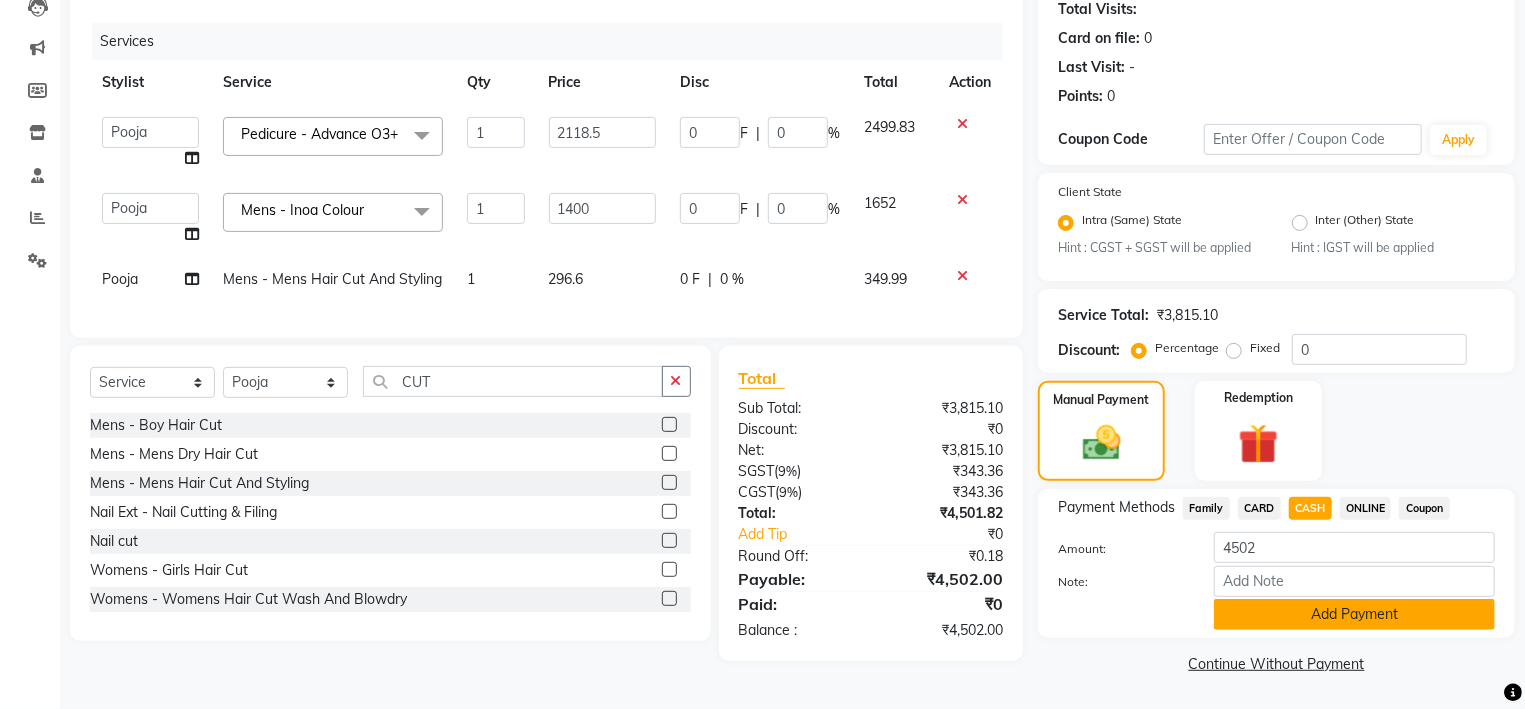 click on "Add Payment" 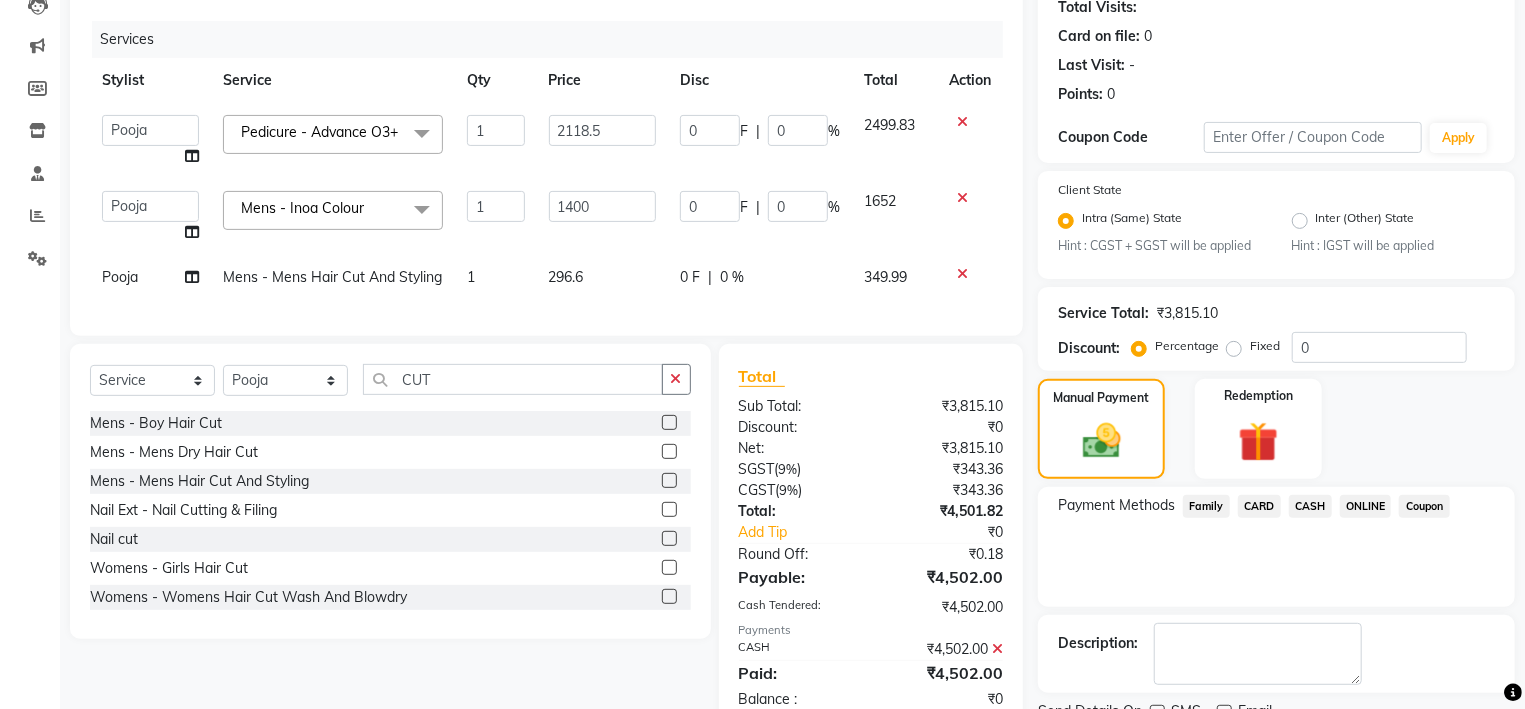 scroll, scrollTop: 310, scrollLeft: 0, axis: vertical 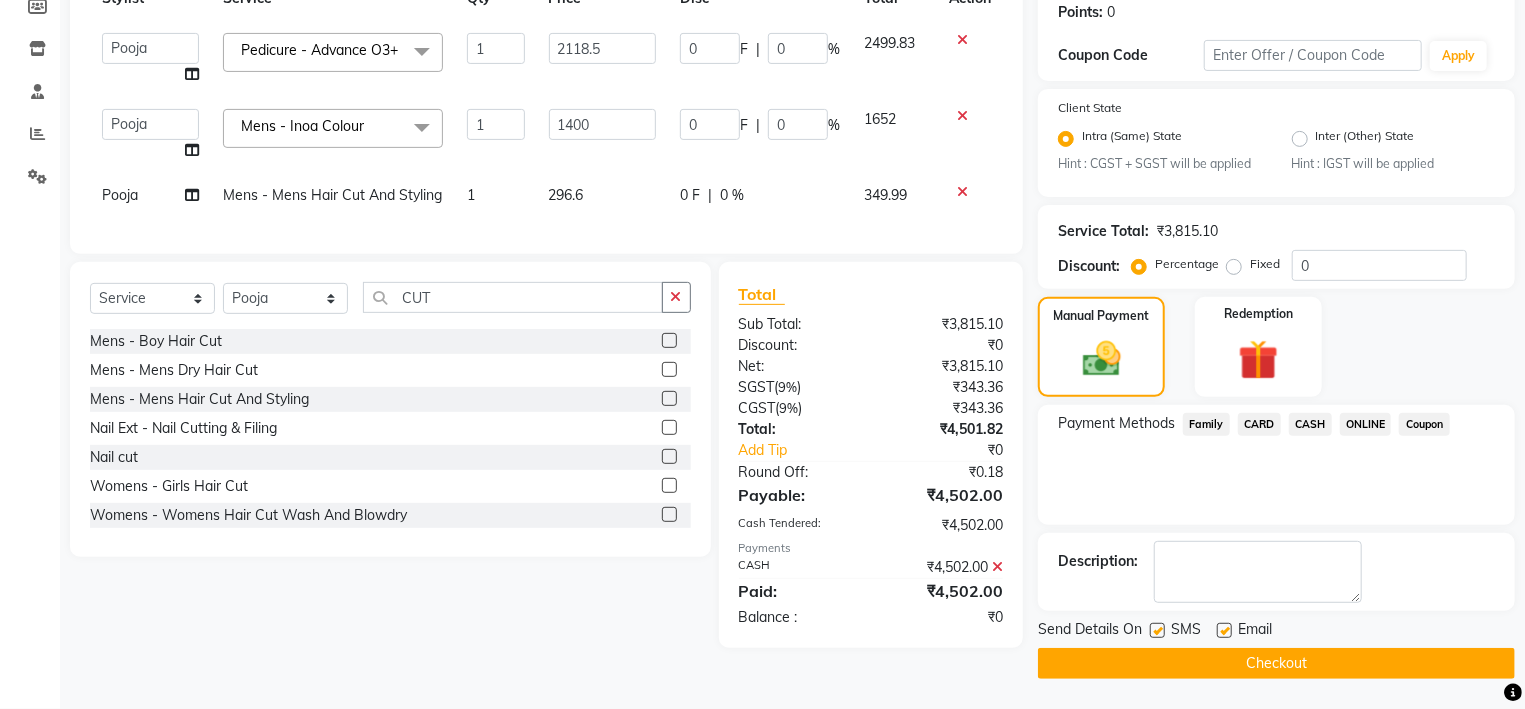 click on "Checkout" 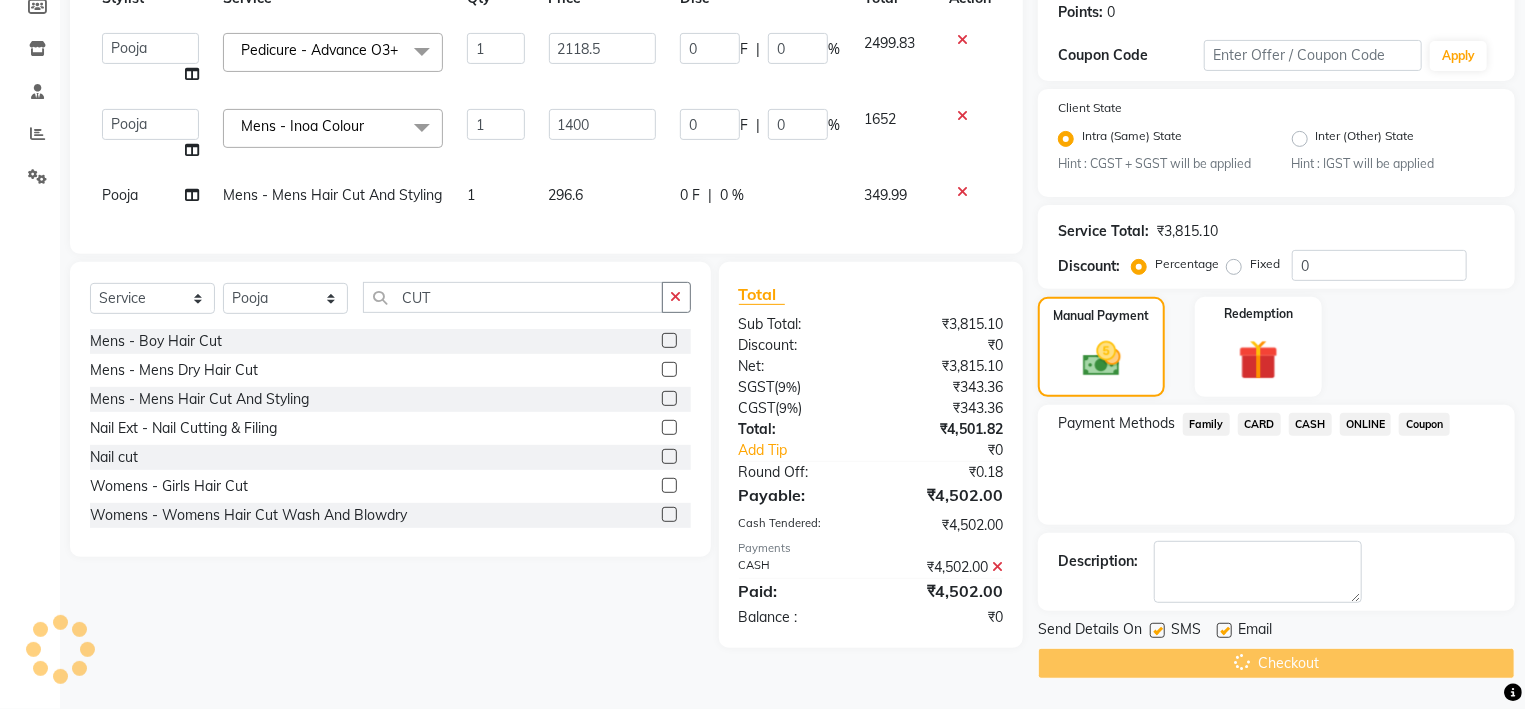 click on "Checkout" 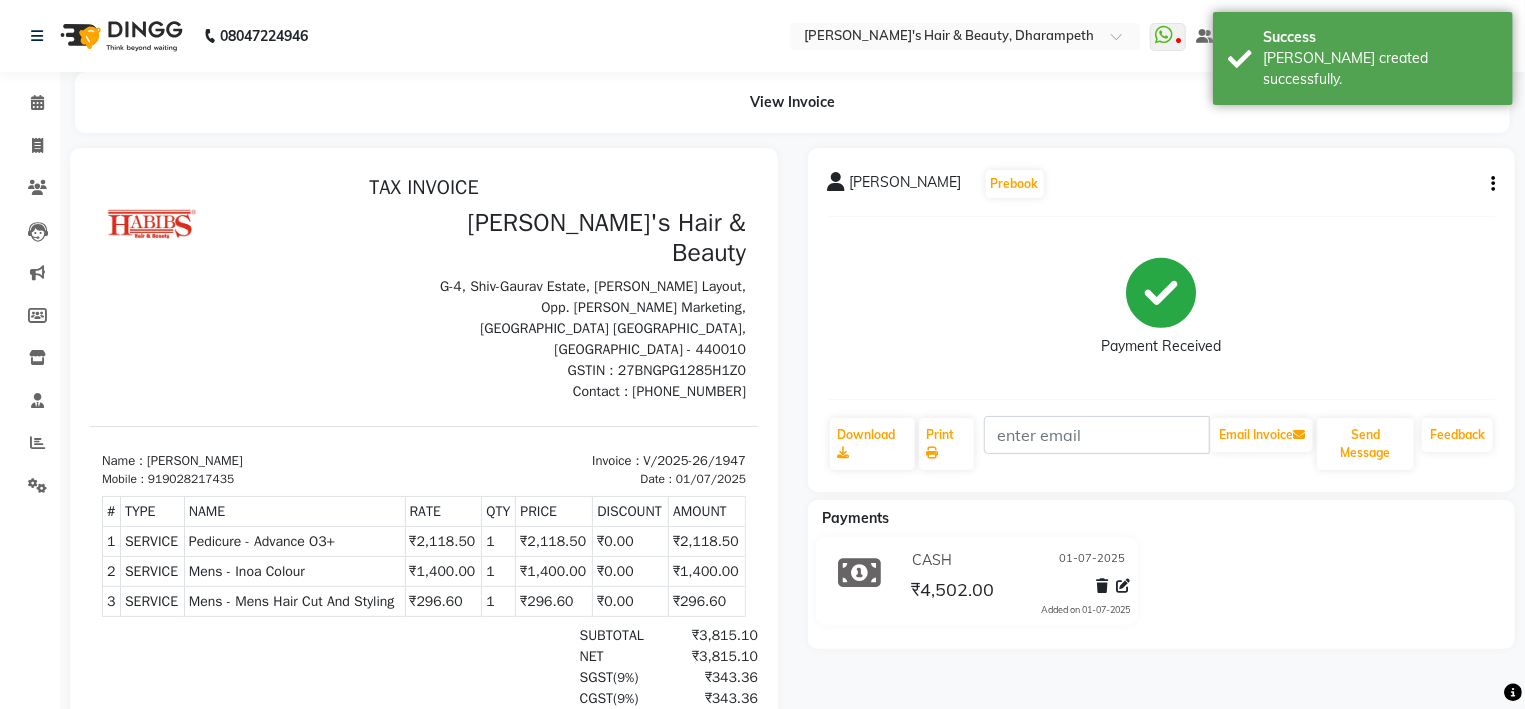 scroll, scrollTop: 0, scrollLeft: 0, axis: both 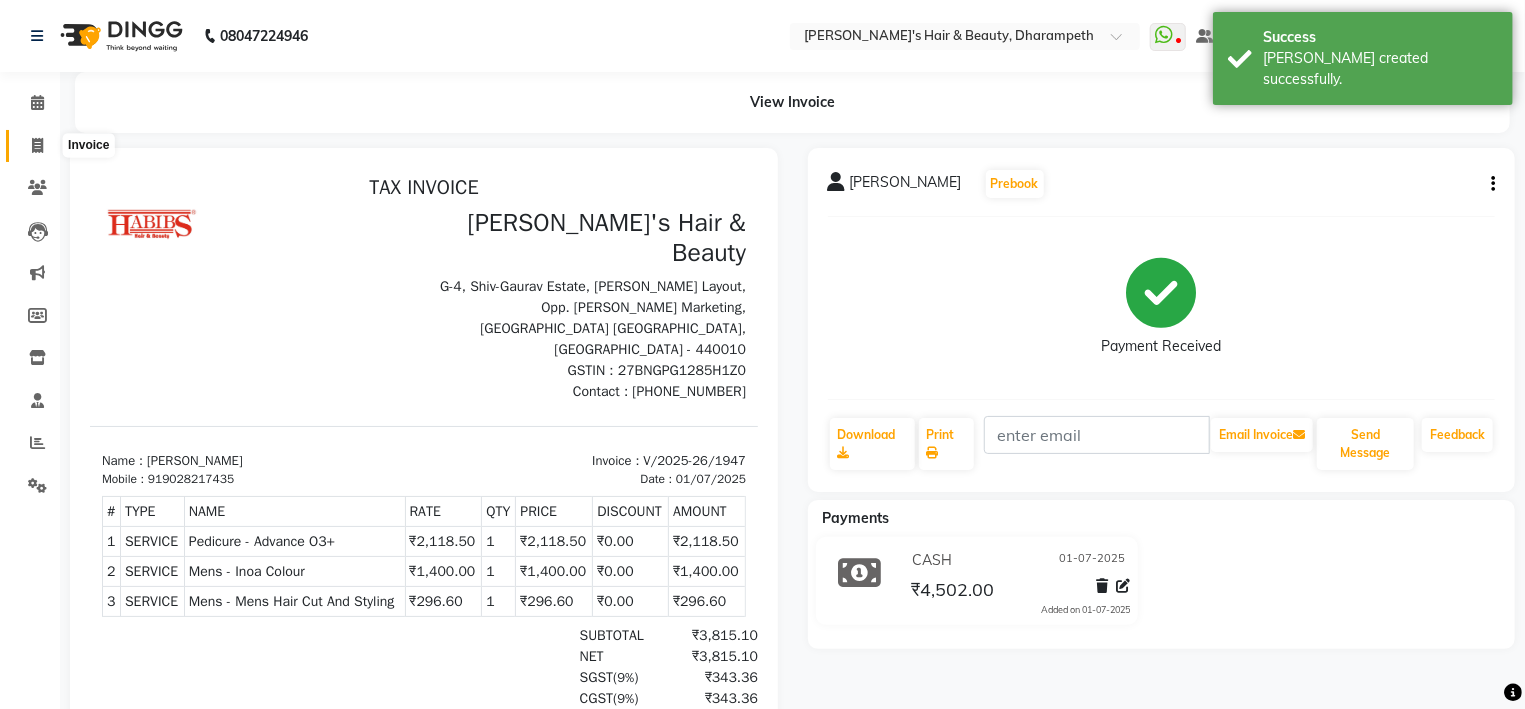 click 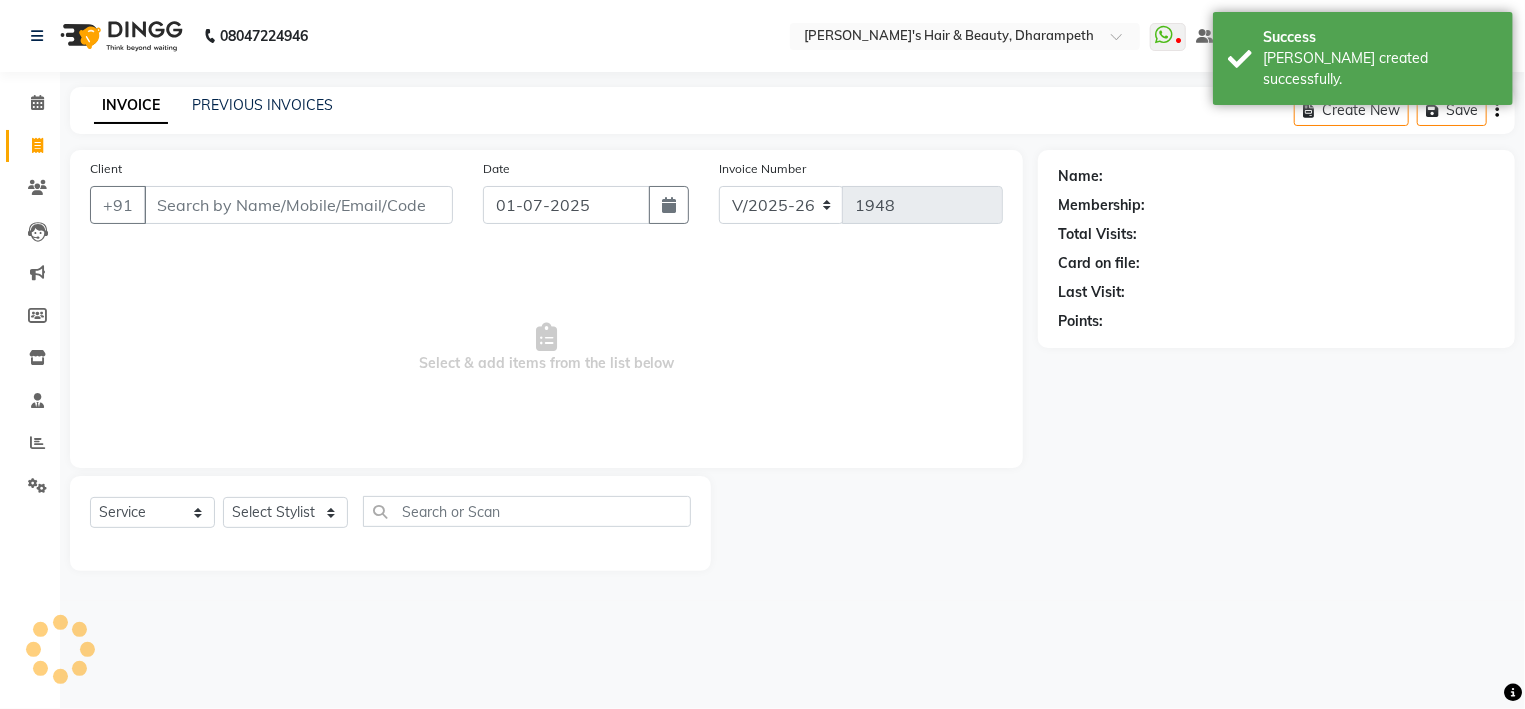 click on "Client" at bounding box center [298, 205] 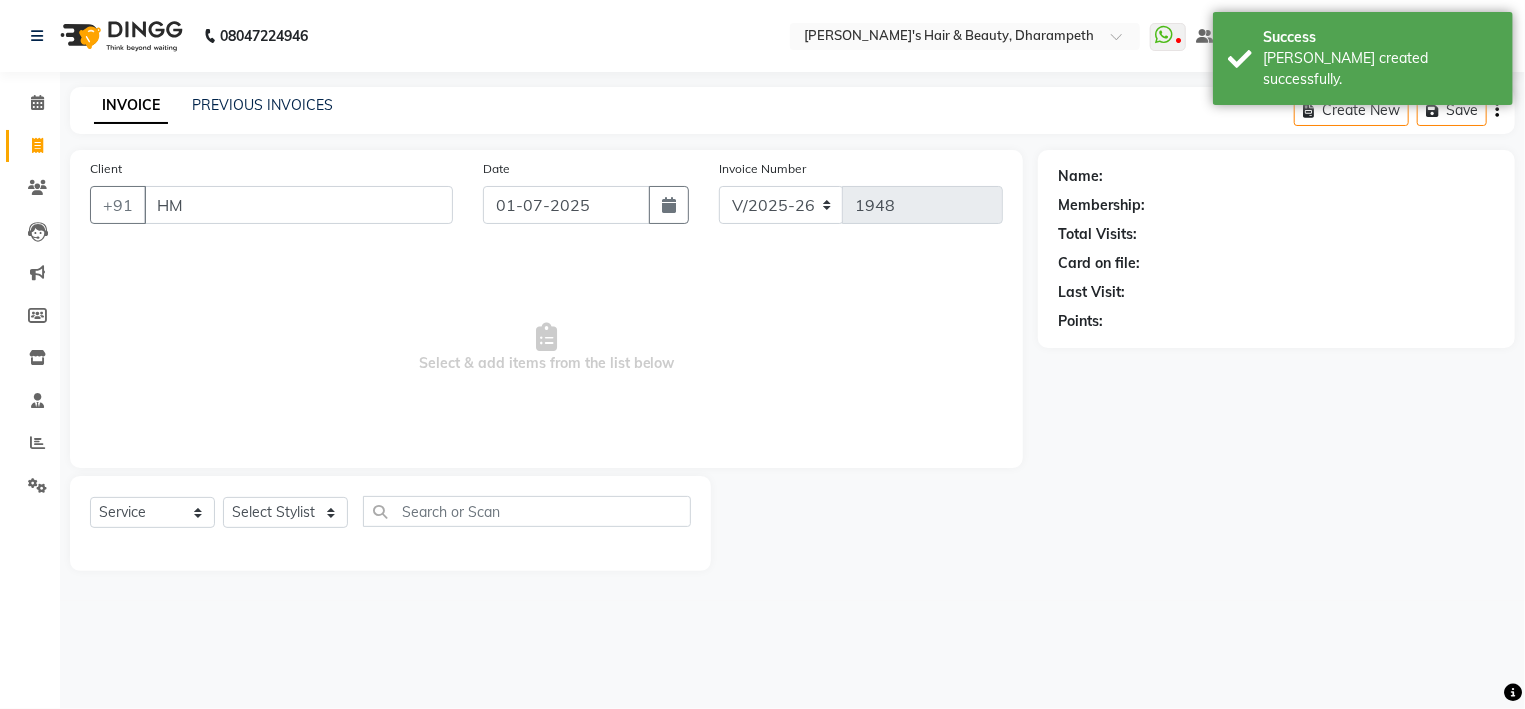 type on "H" 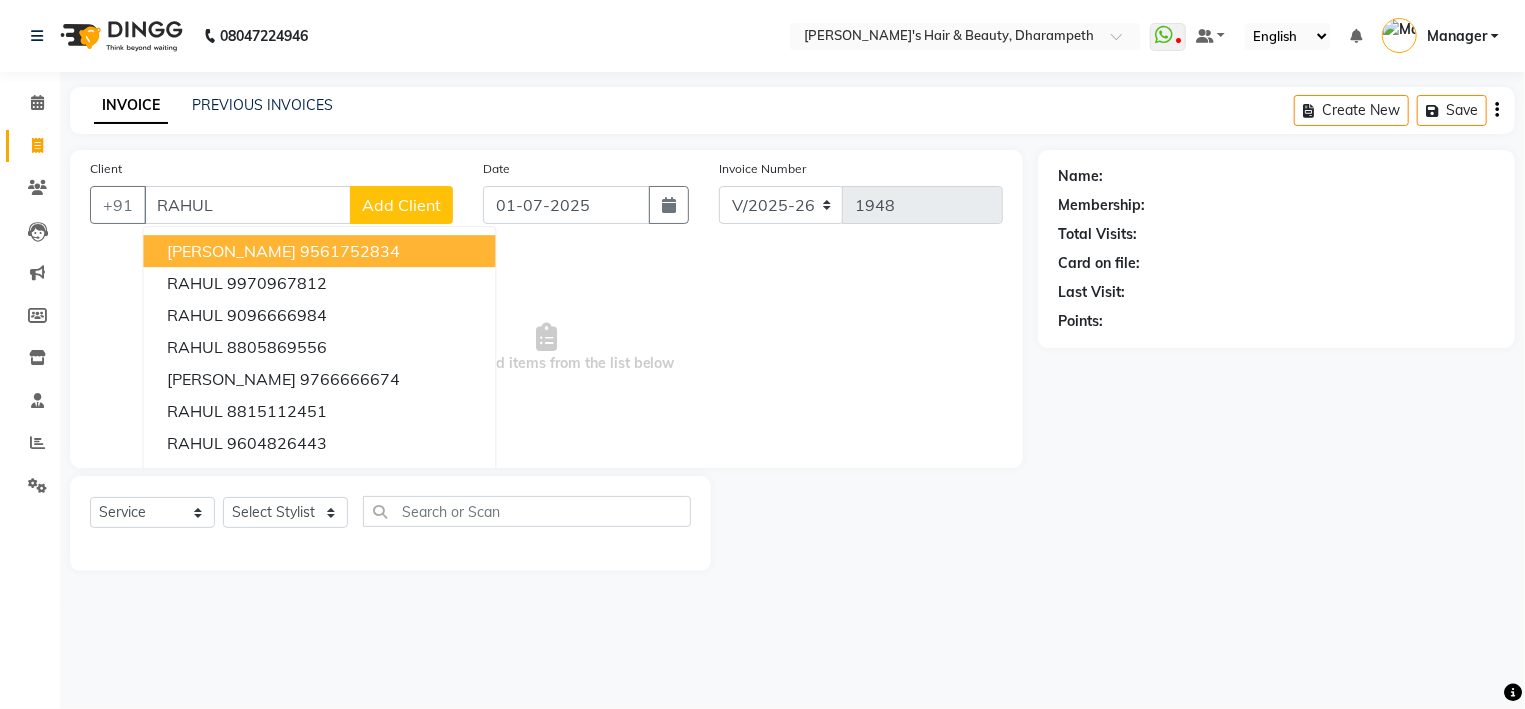 click on "RAHUL" at bounding box center (247, 205) 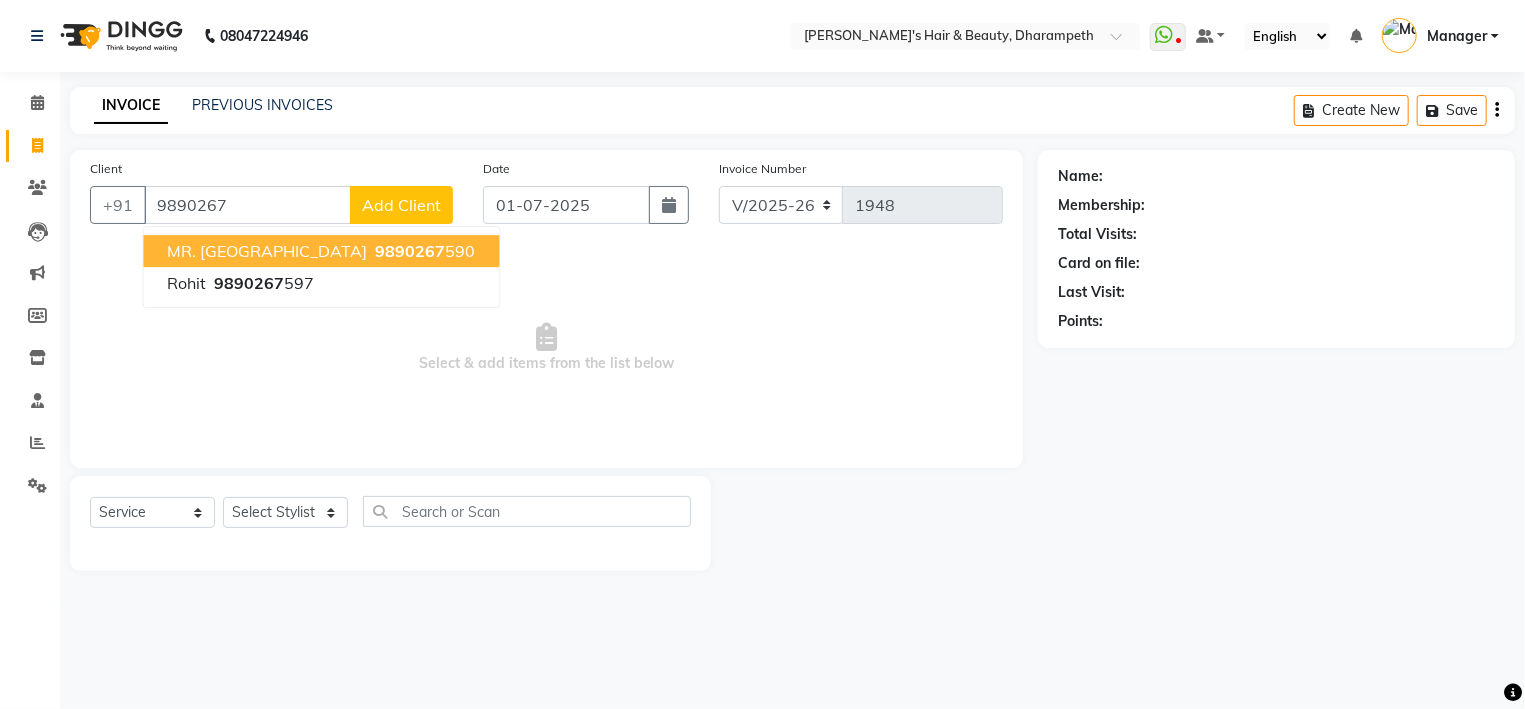 click on "9890267" at bounding box center [410, 251] 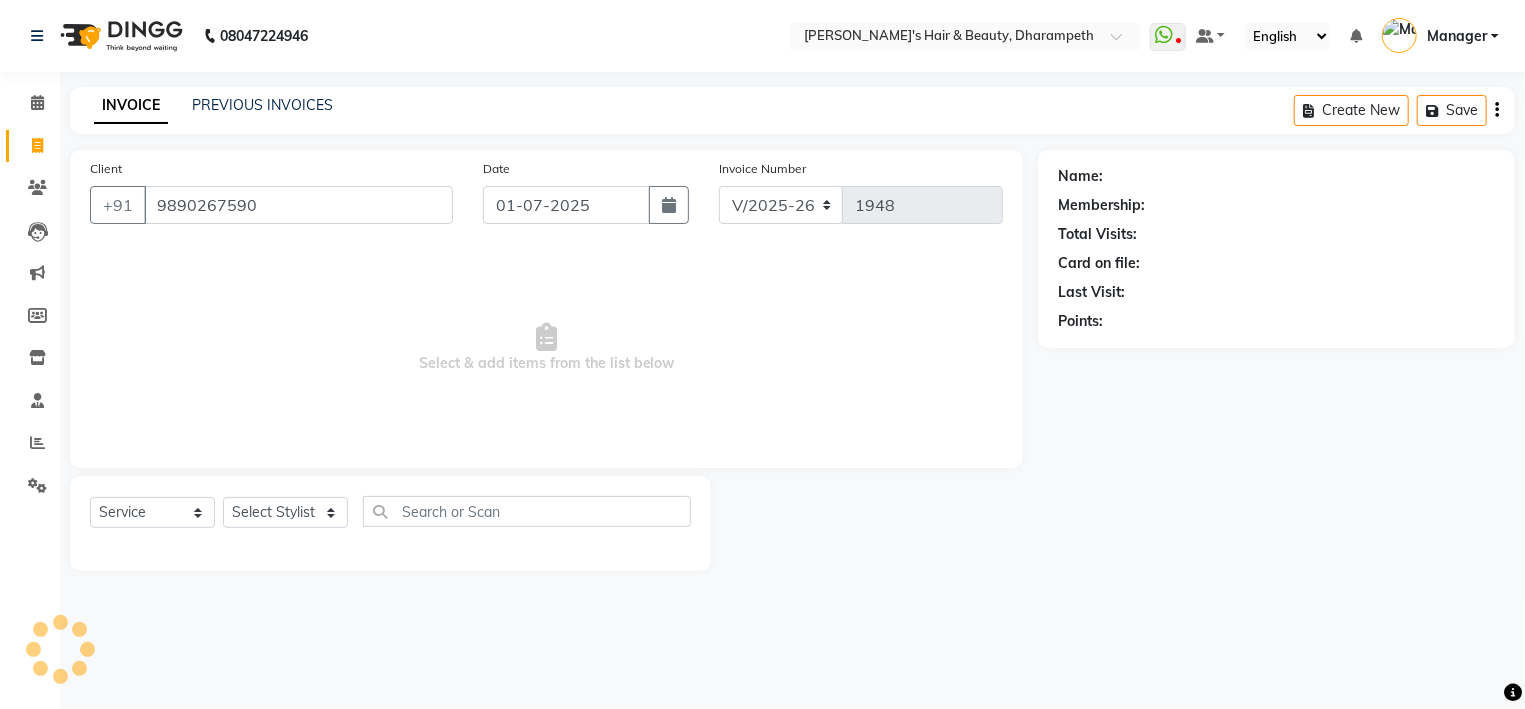 type on "9890267590" 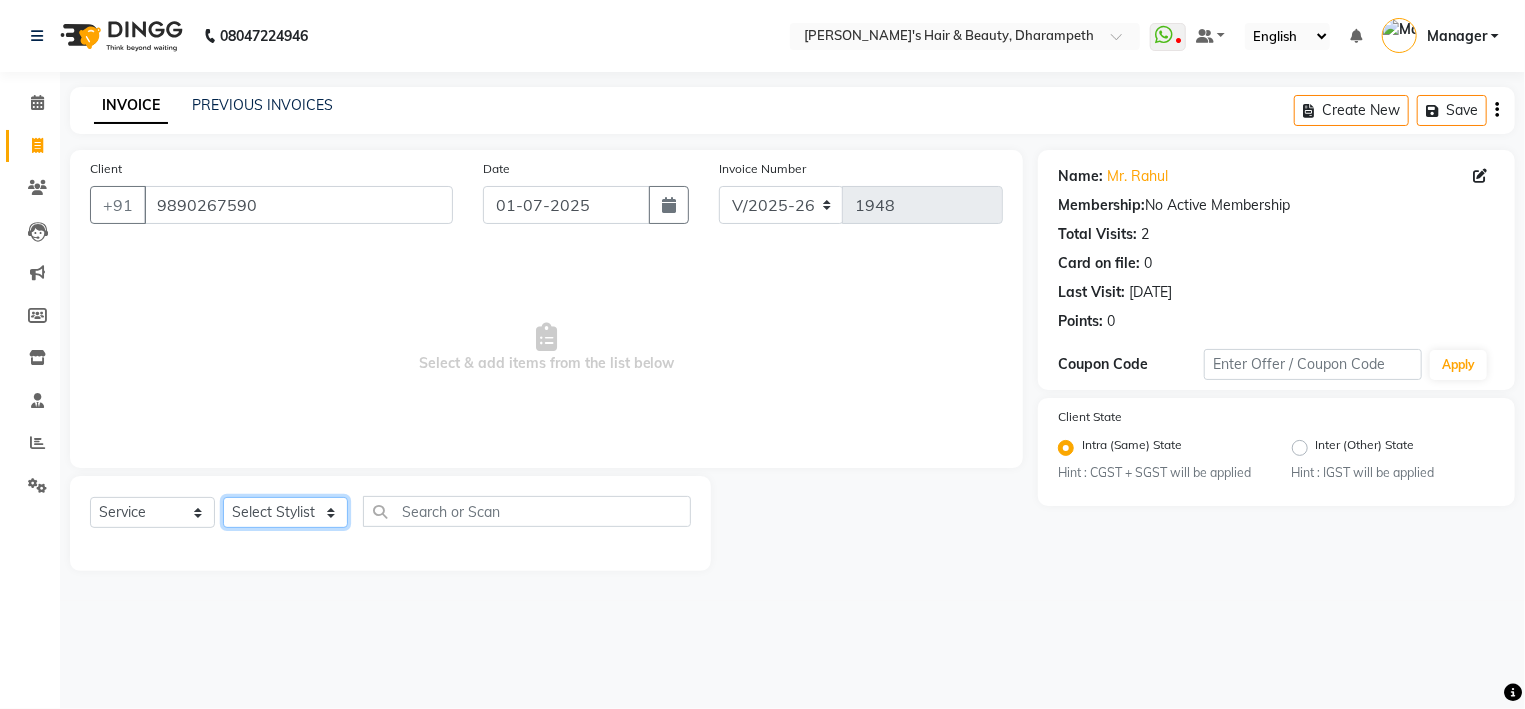 click on "Select Stylist Anuj W [PERSON_NAME] [PERSON_NAME]  Manager [PERSON_NAME] C [PERSON_NAME] S [PERSON_NAME] S Shilpa P Vedant N" 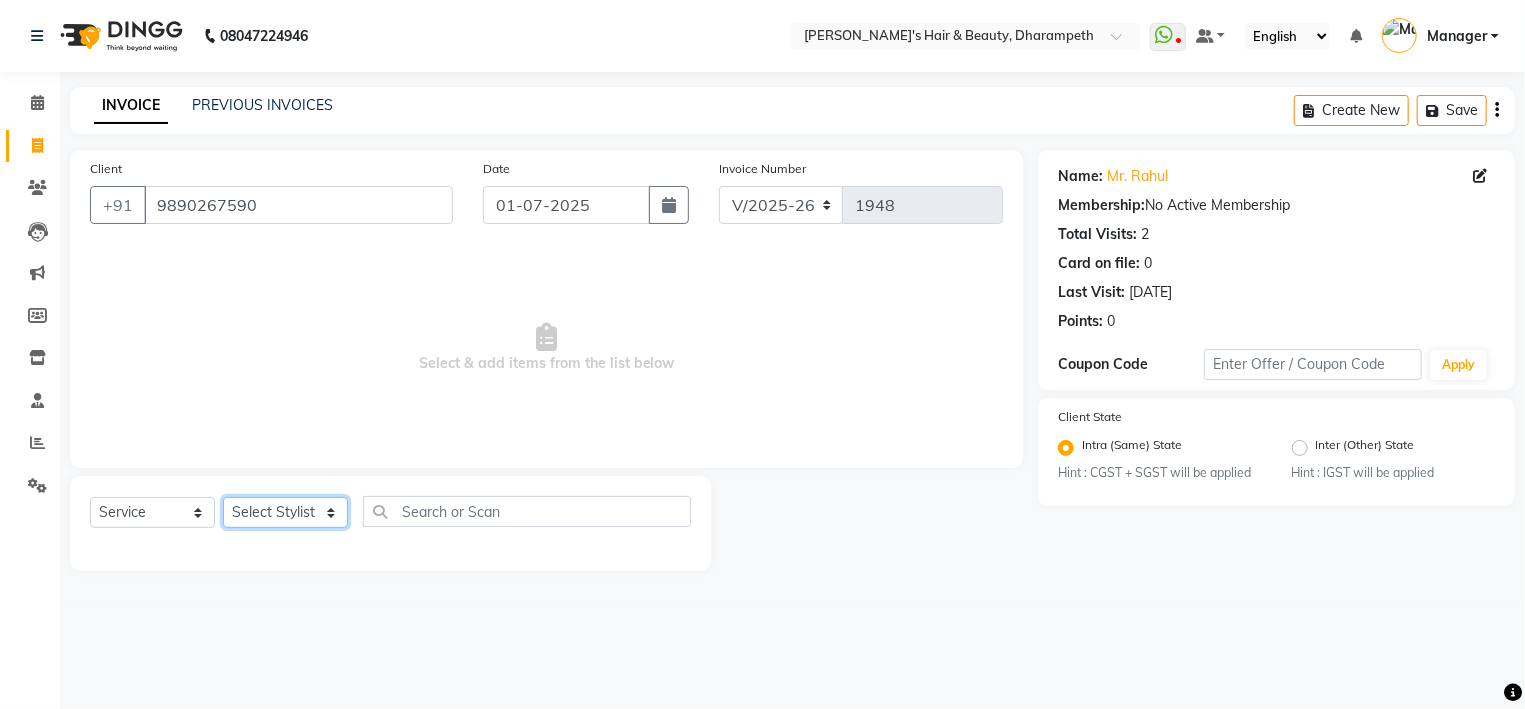 select on "37168" 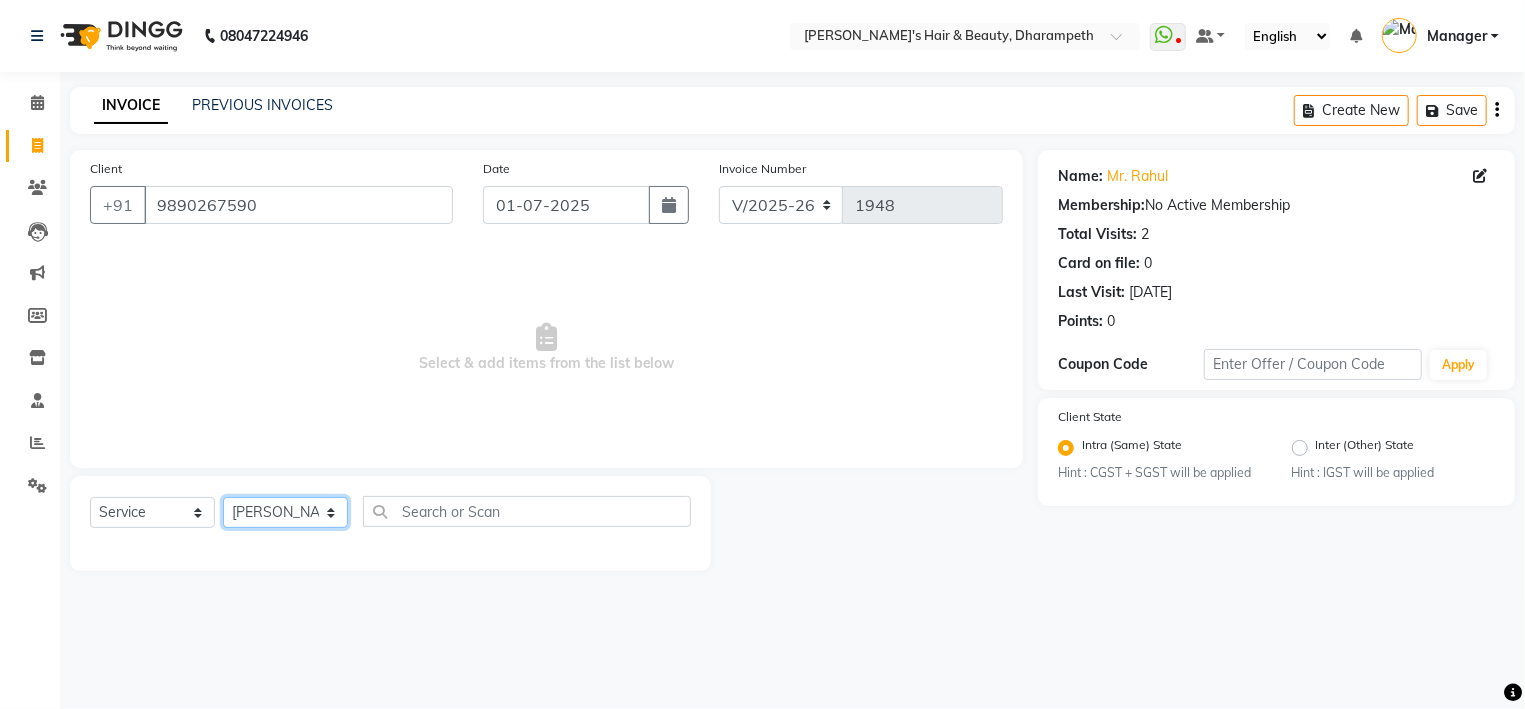 click on "[PERSON_NAME]" 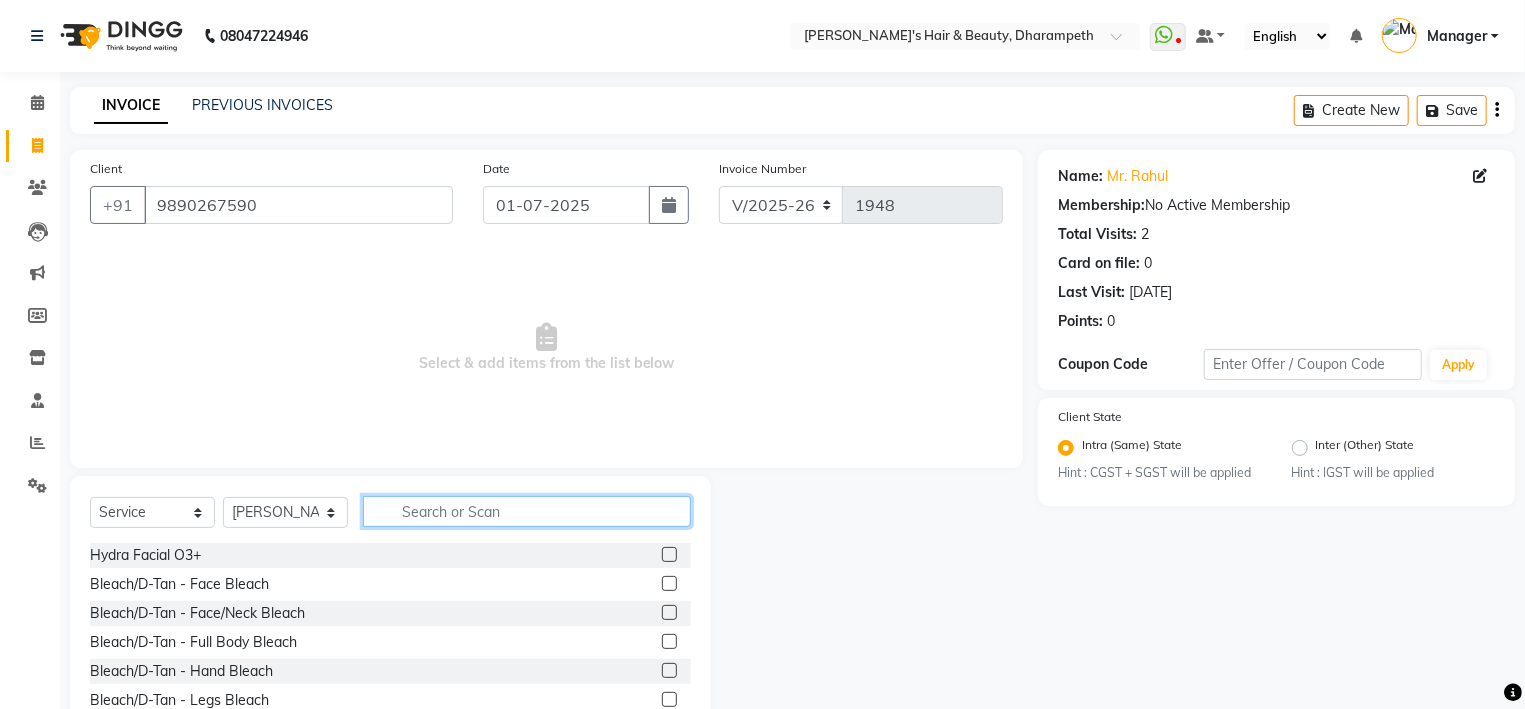 click 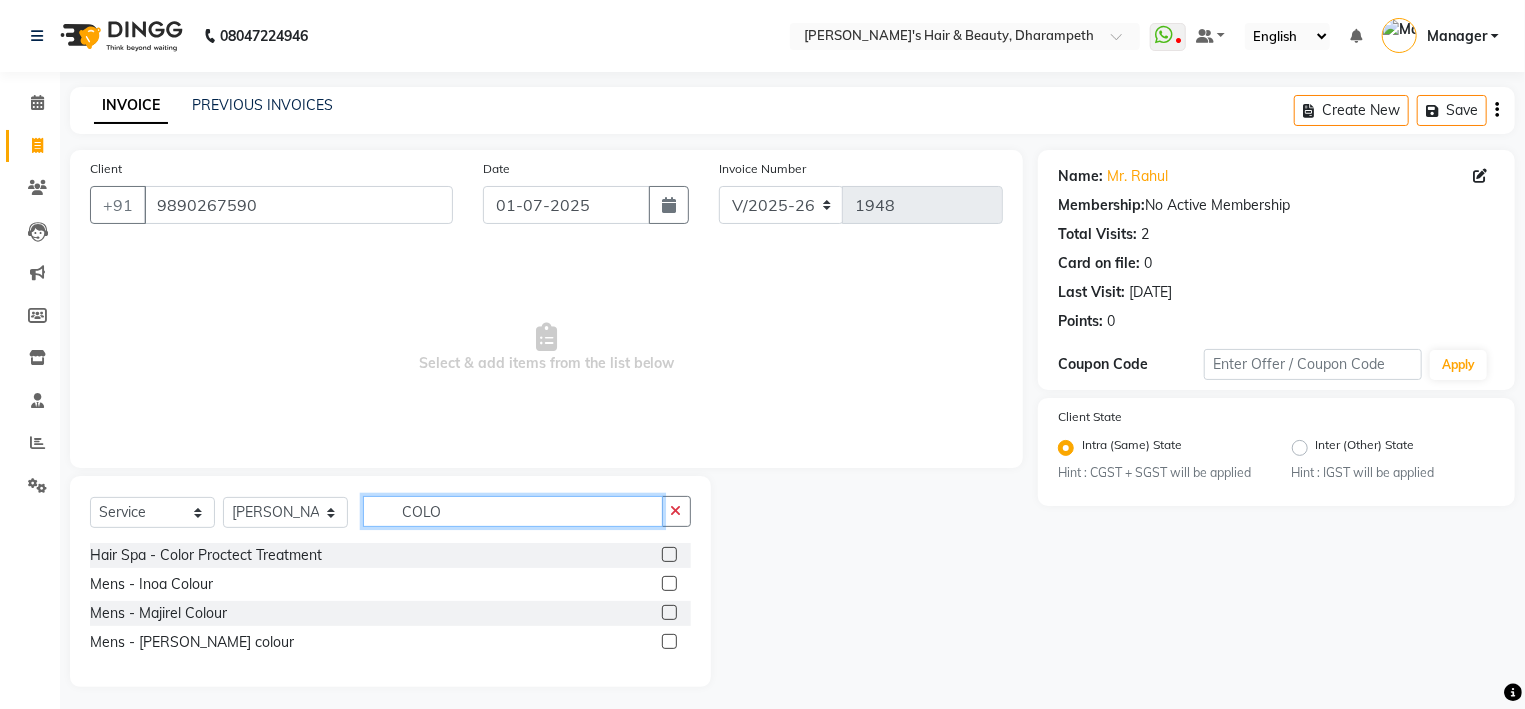 type on "COLO" 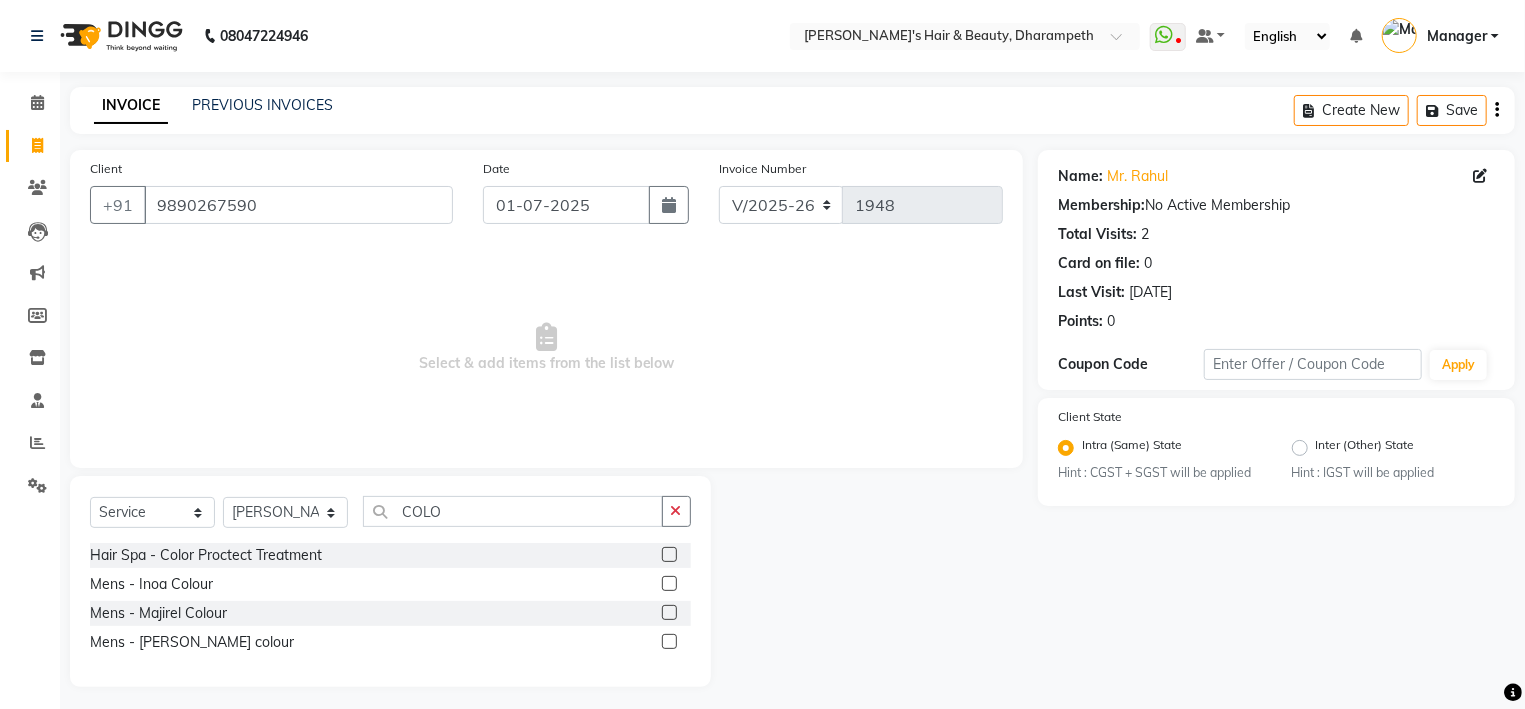 click 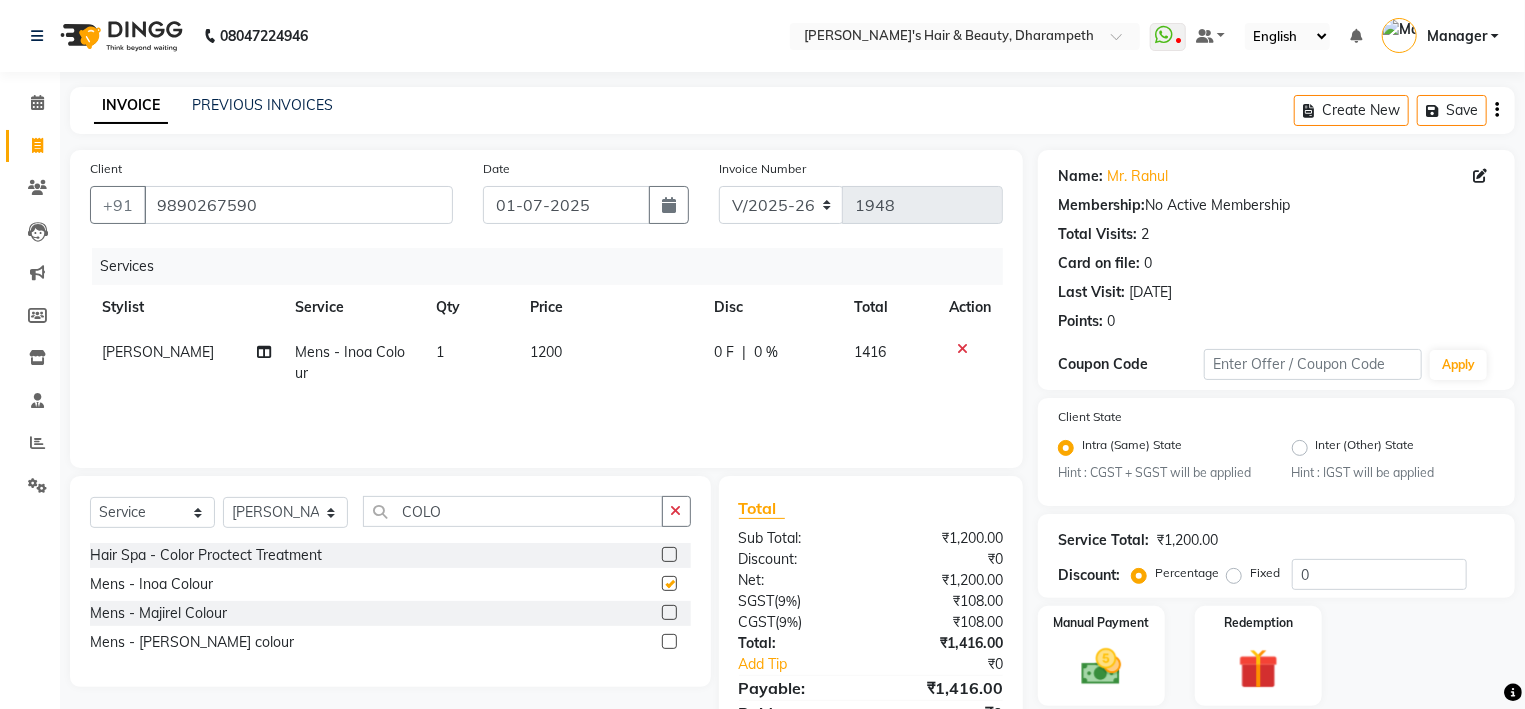 checkbox on "false" 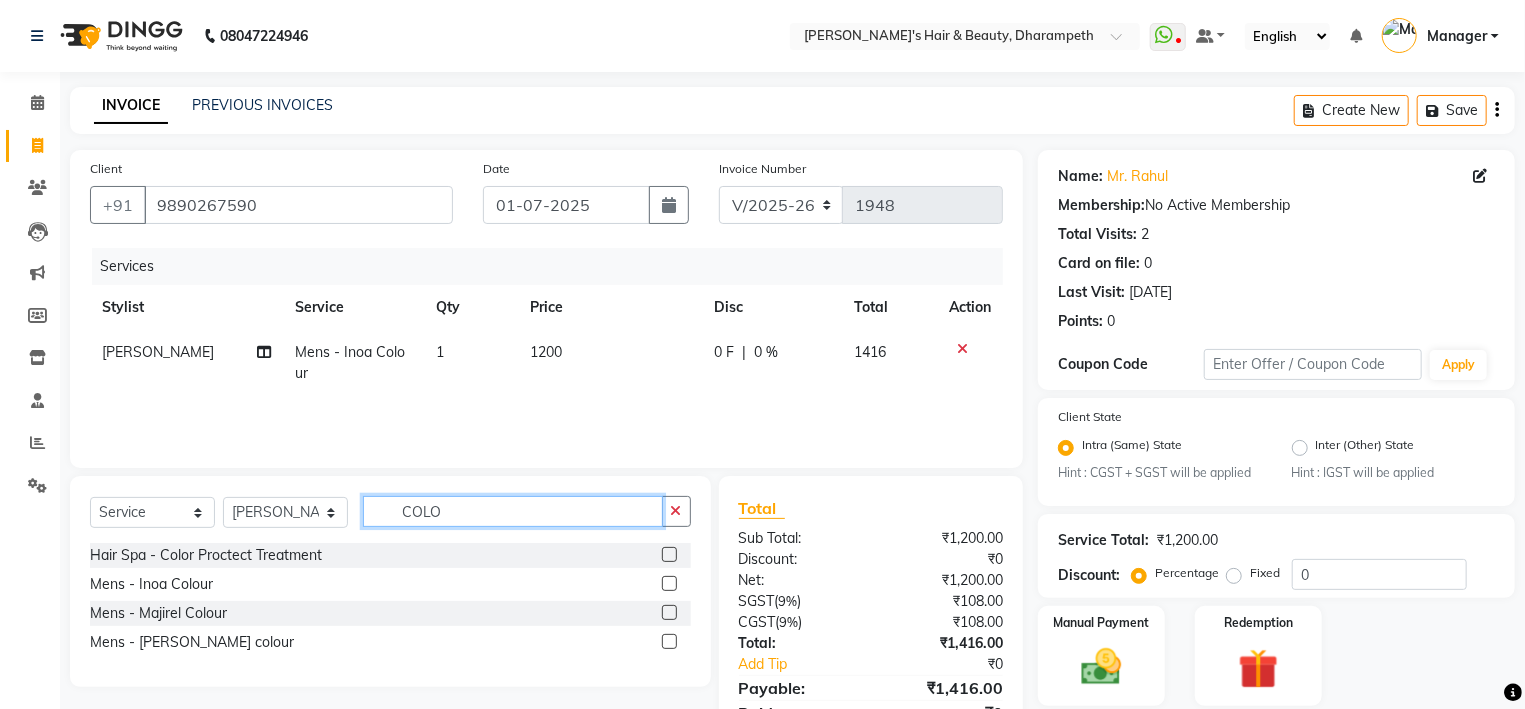 click on "COLO" 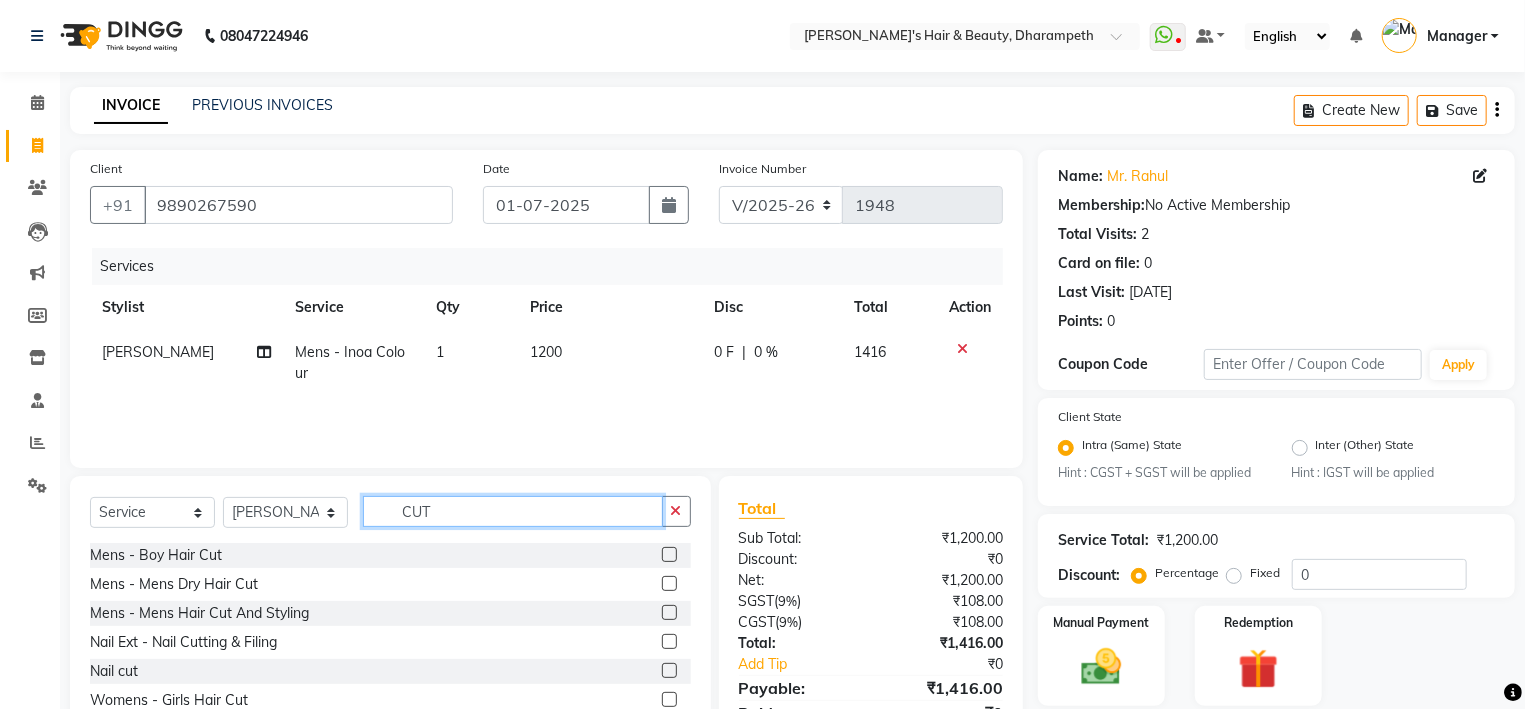 type on "CUT" 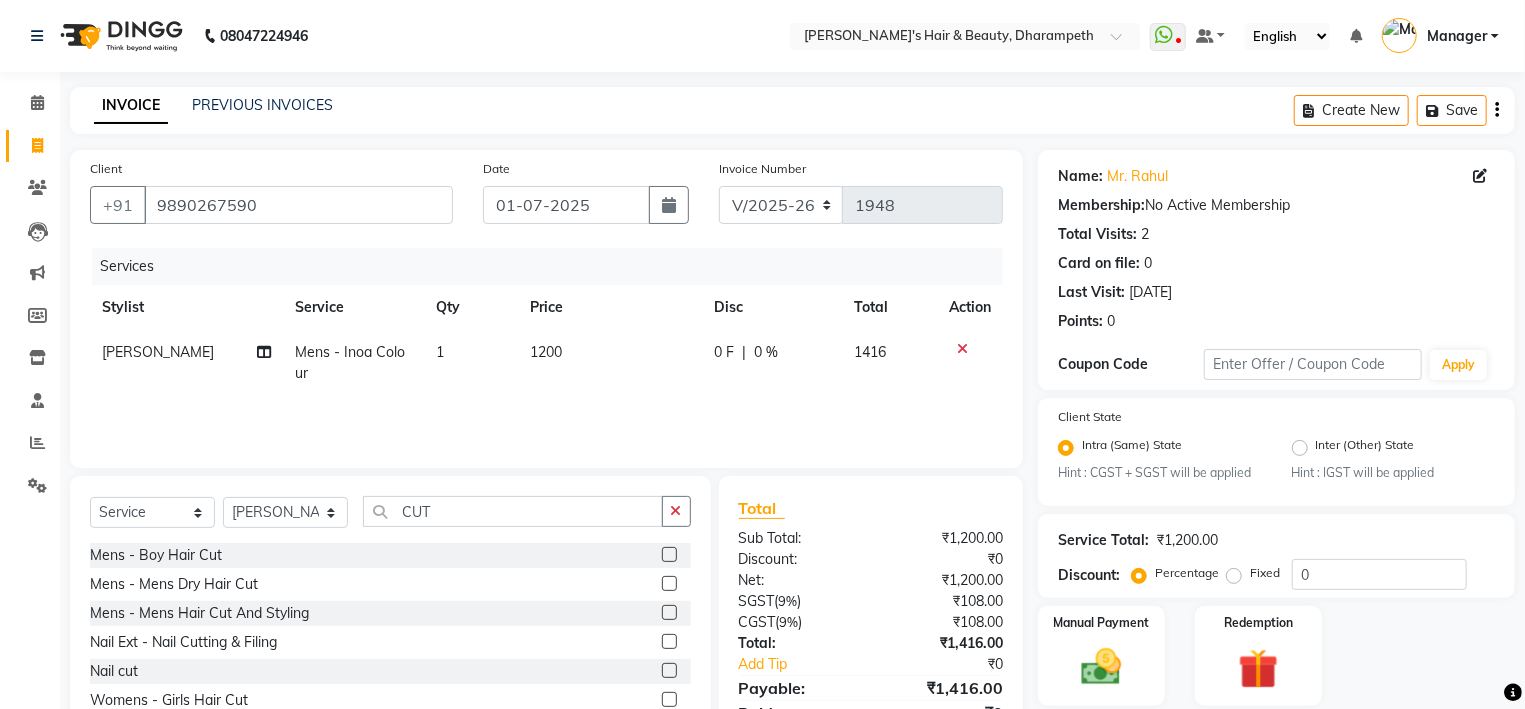 click 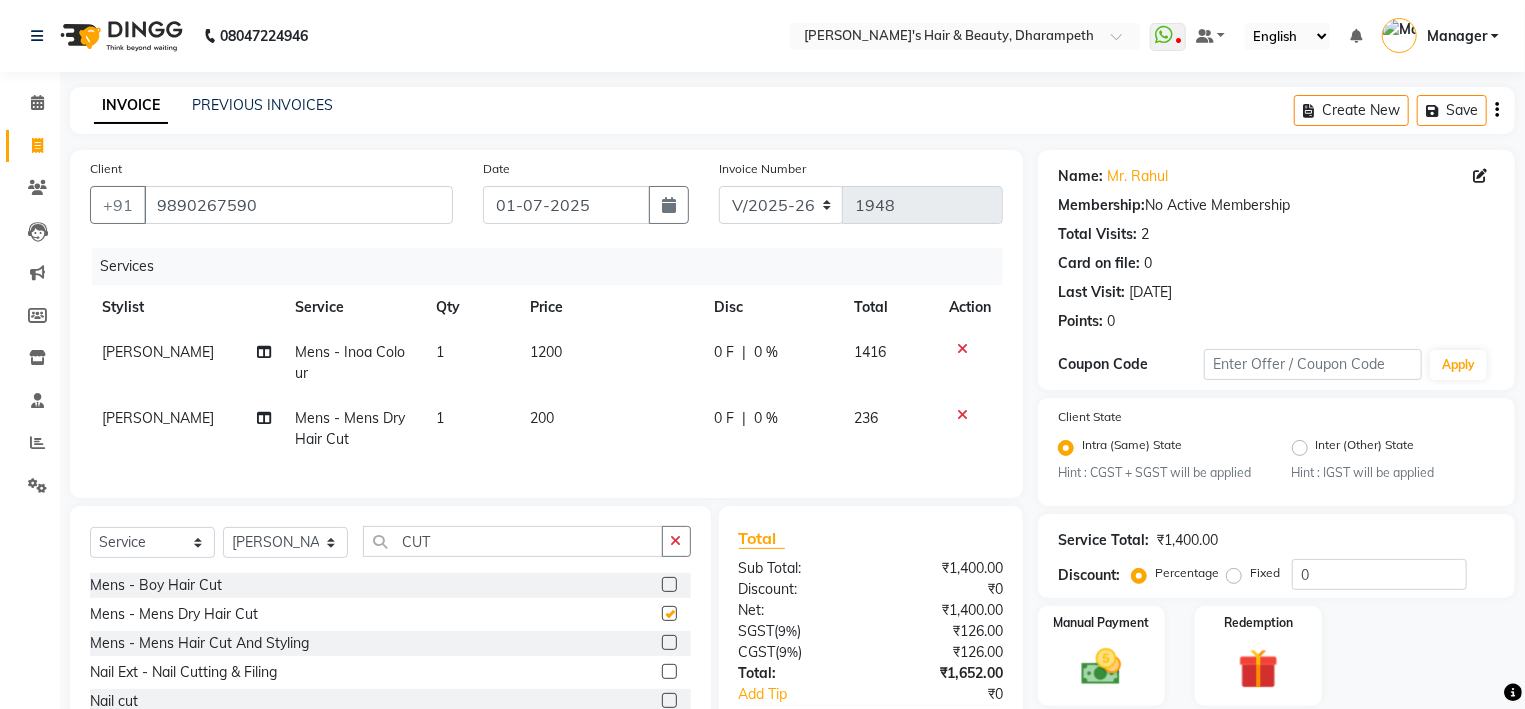 checkbox on "false" 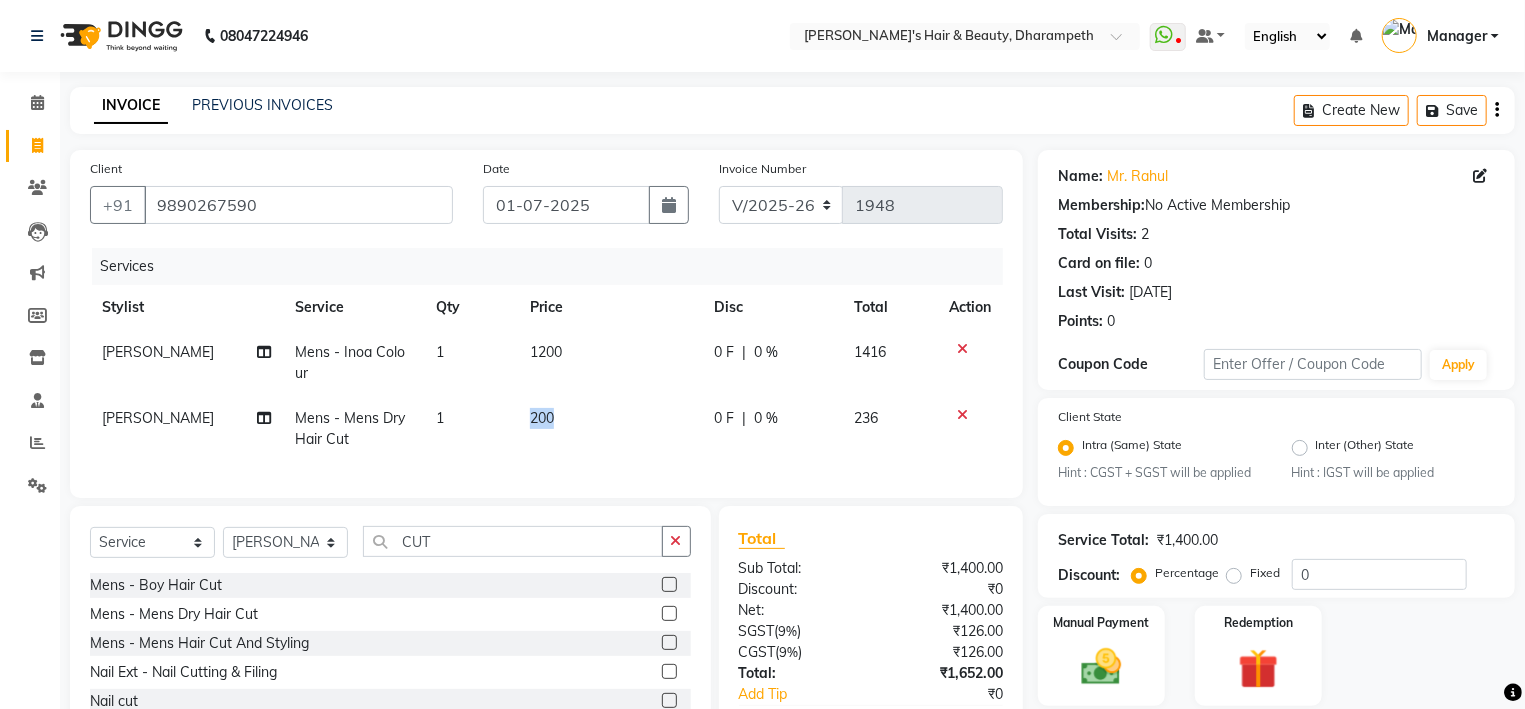 drag, startPoint x: 528, startPoint y: 423, endPoint x: 581, endPoint y: 428, distance: 53.235325 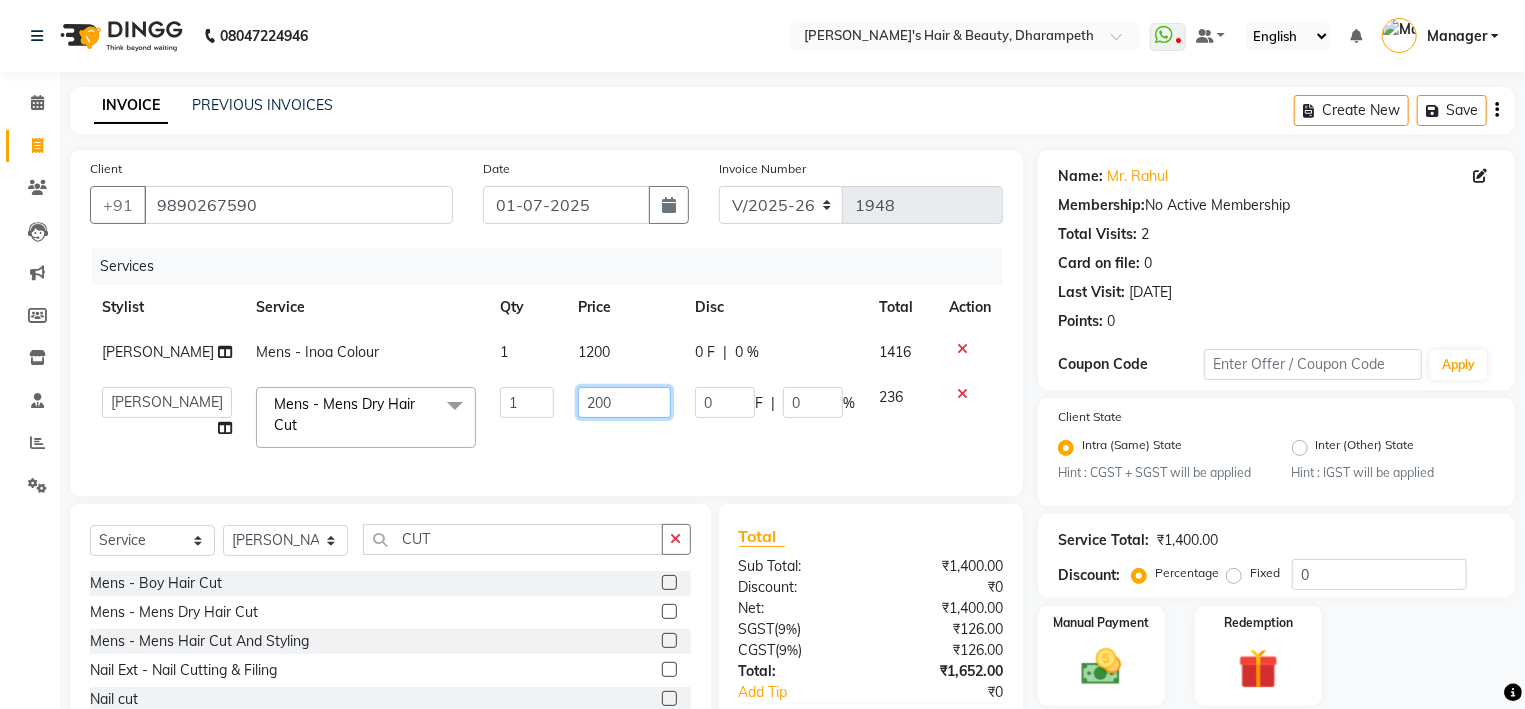 click on "200" 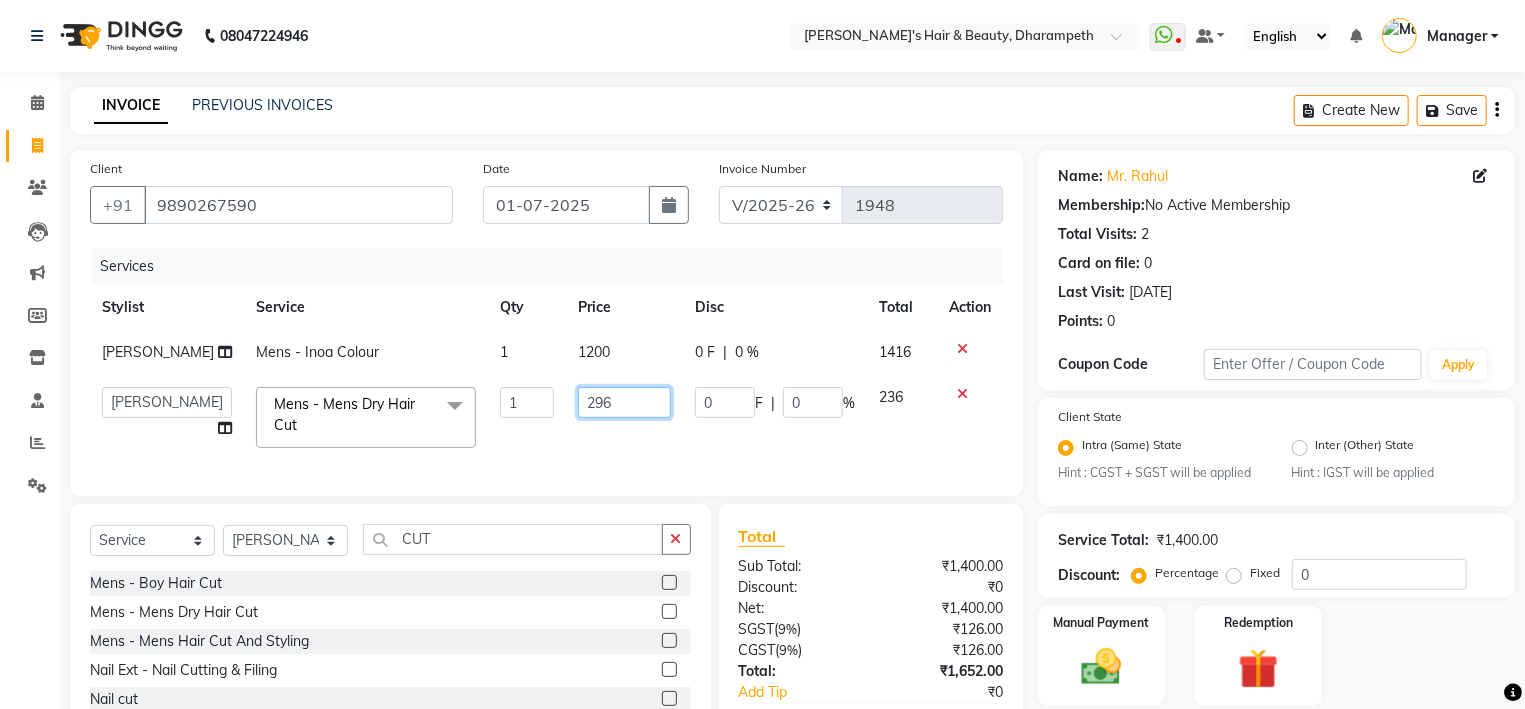 type on "296.5" 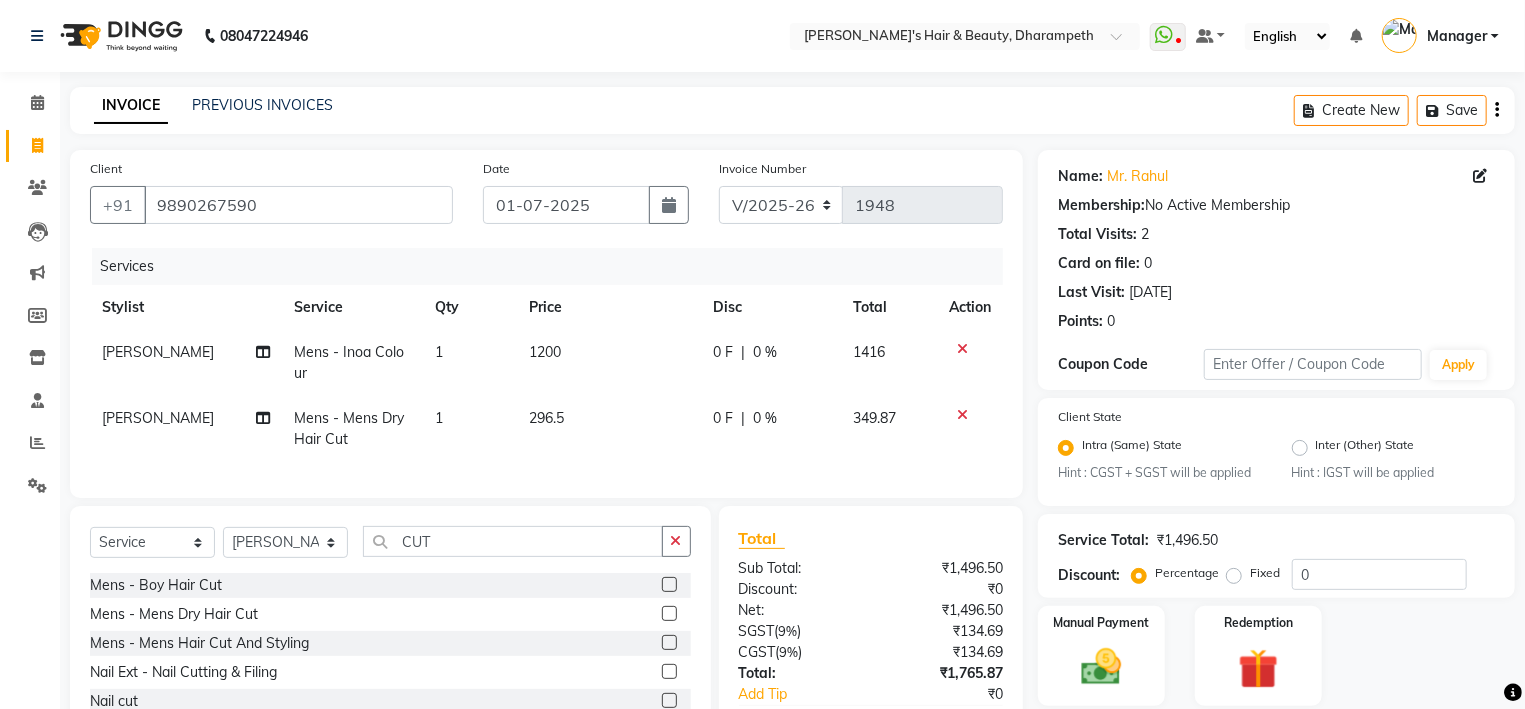 click on "349.87" 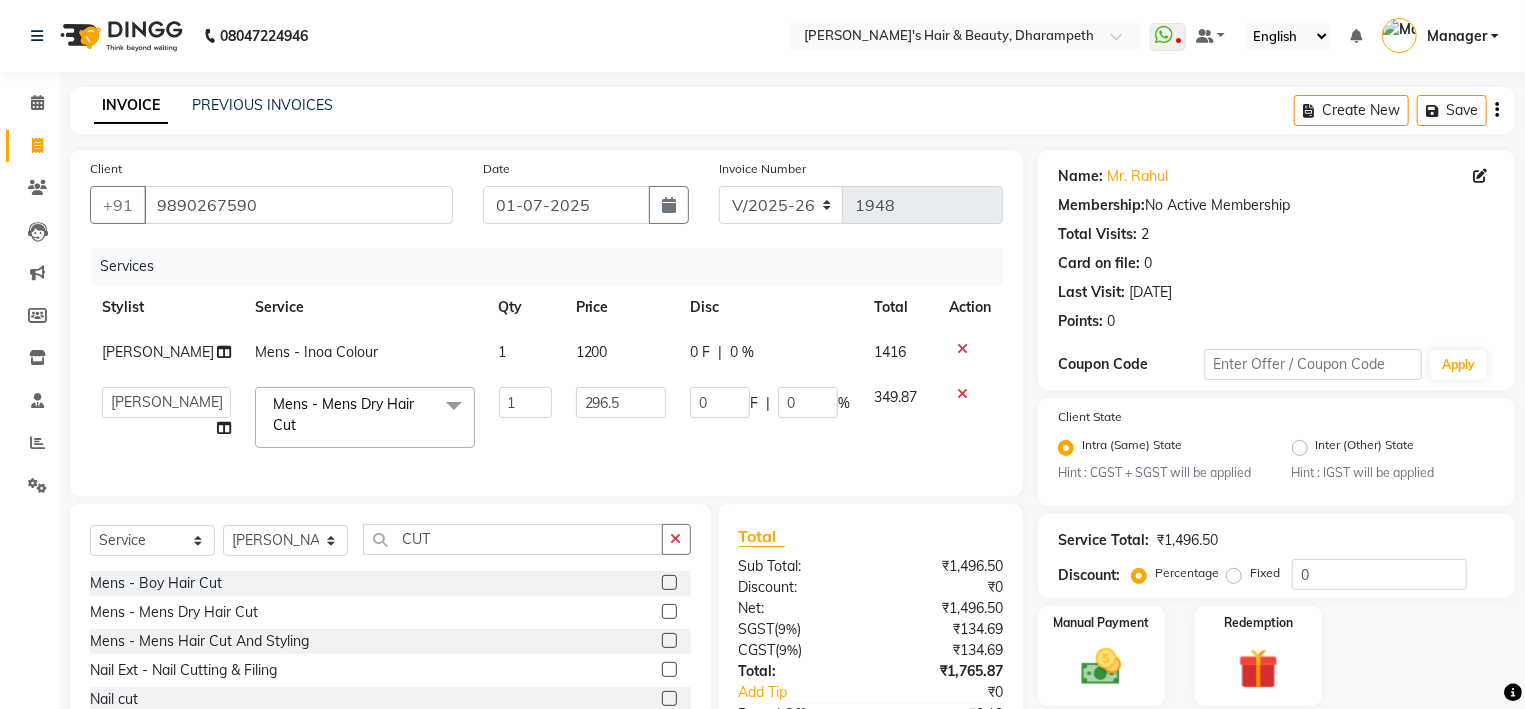 scroll, scrollTop: 140, scrollLeft: 0, axis: vertical 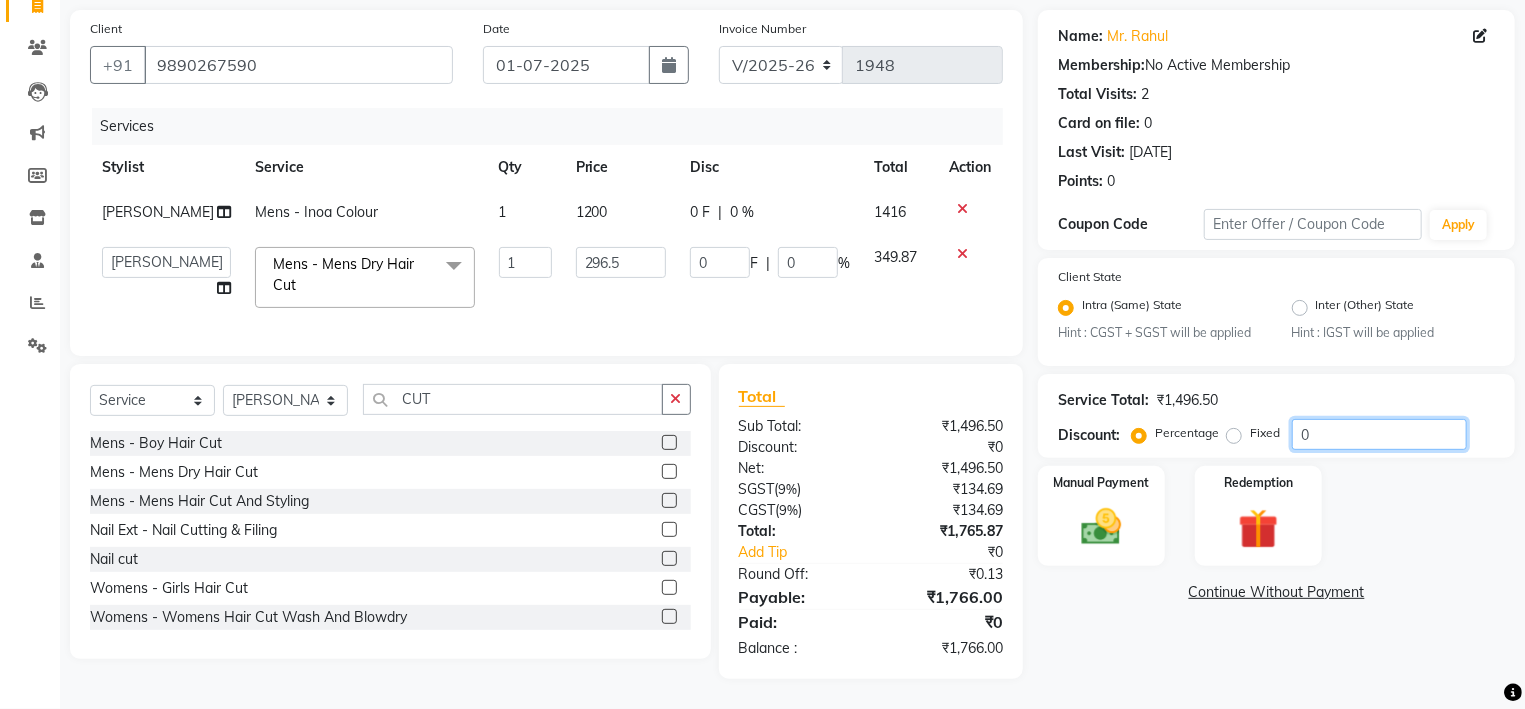 click on "0" 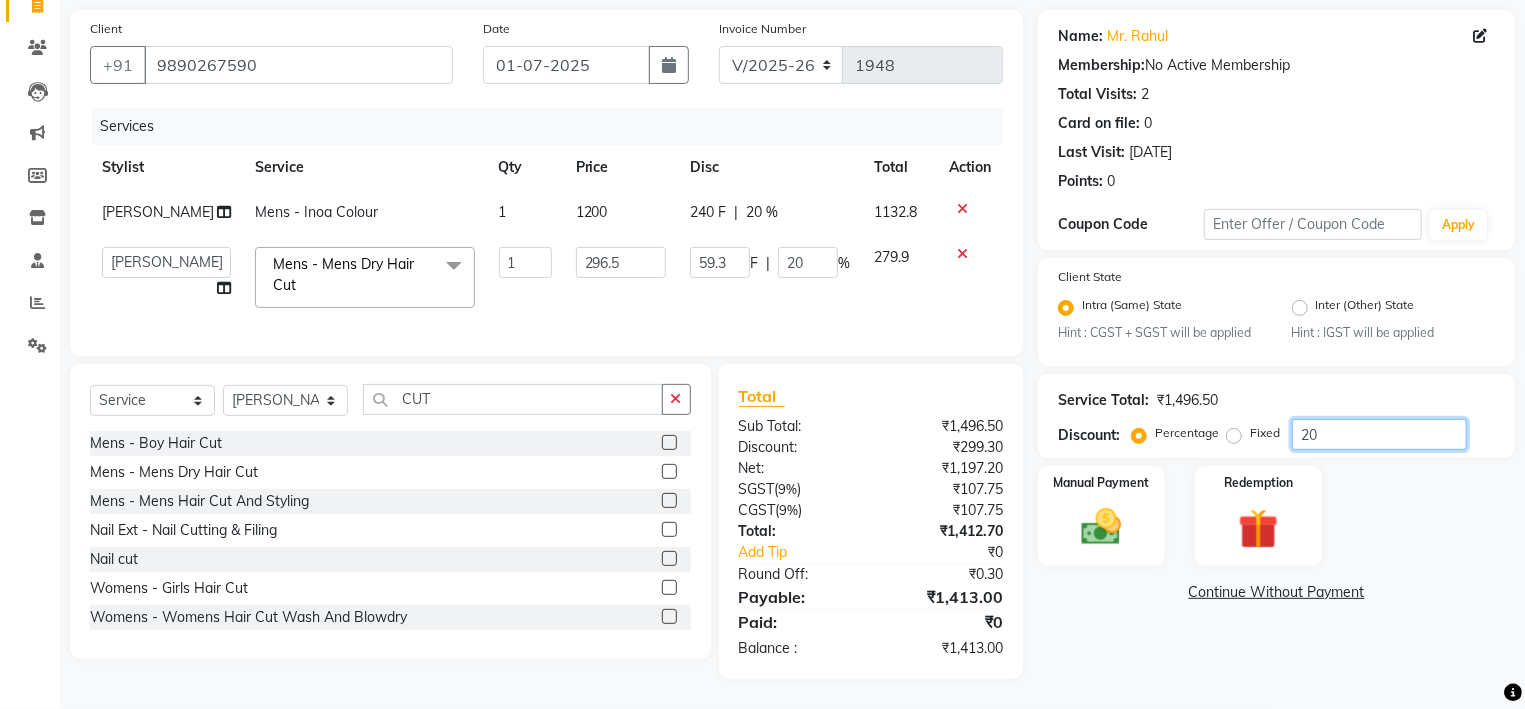 type on "20" 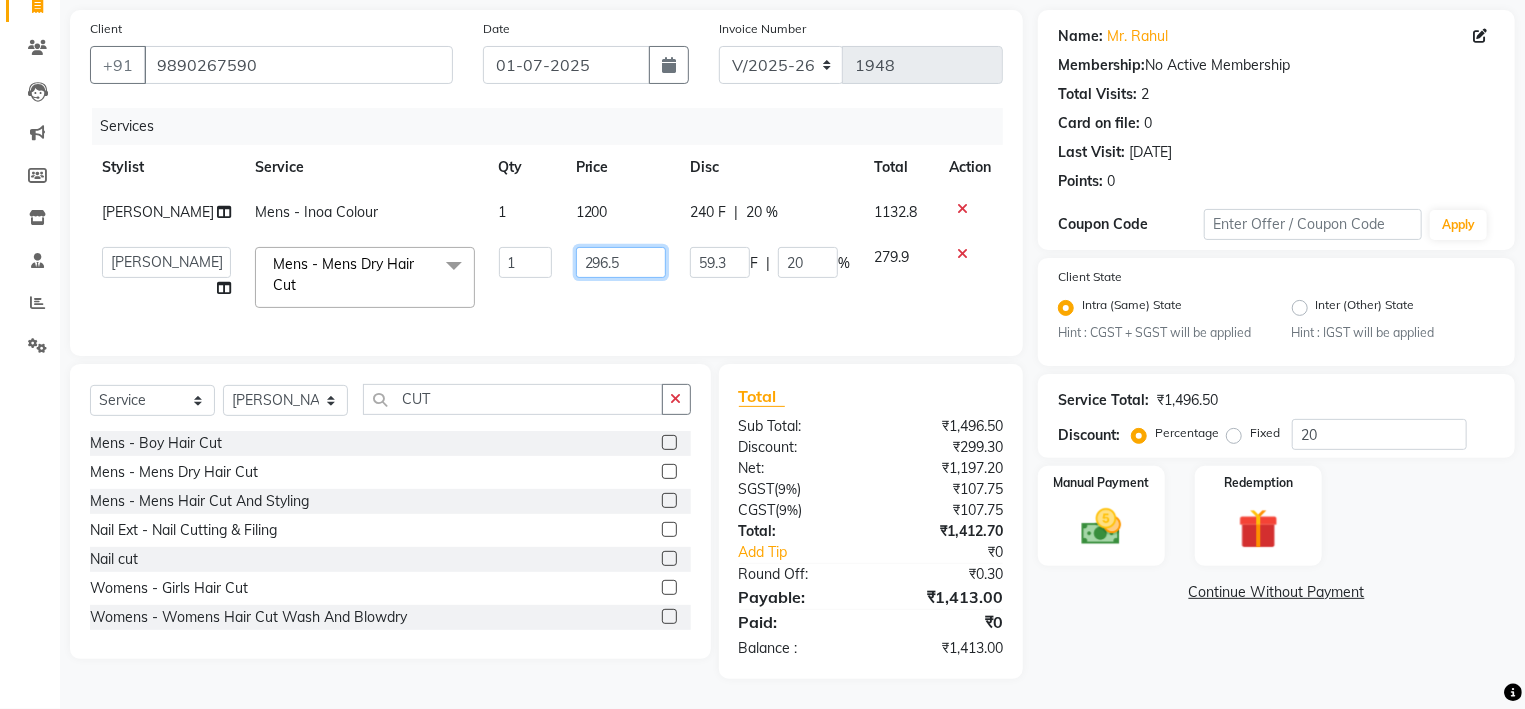 click on "296.5" 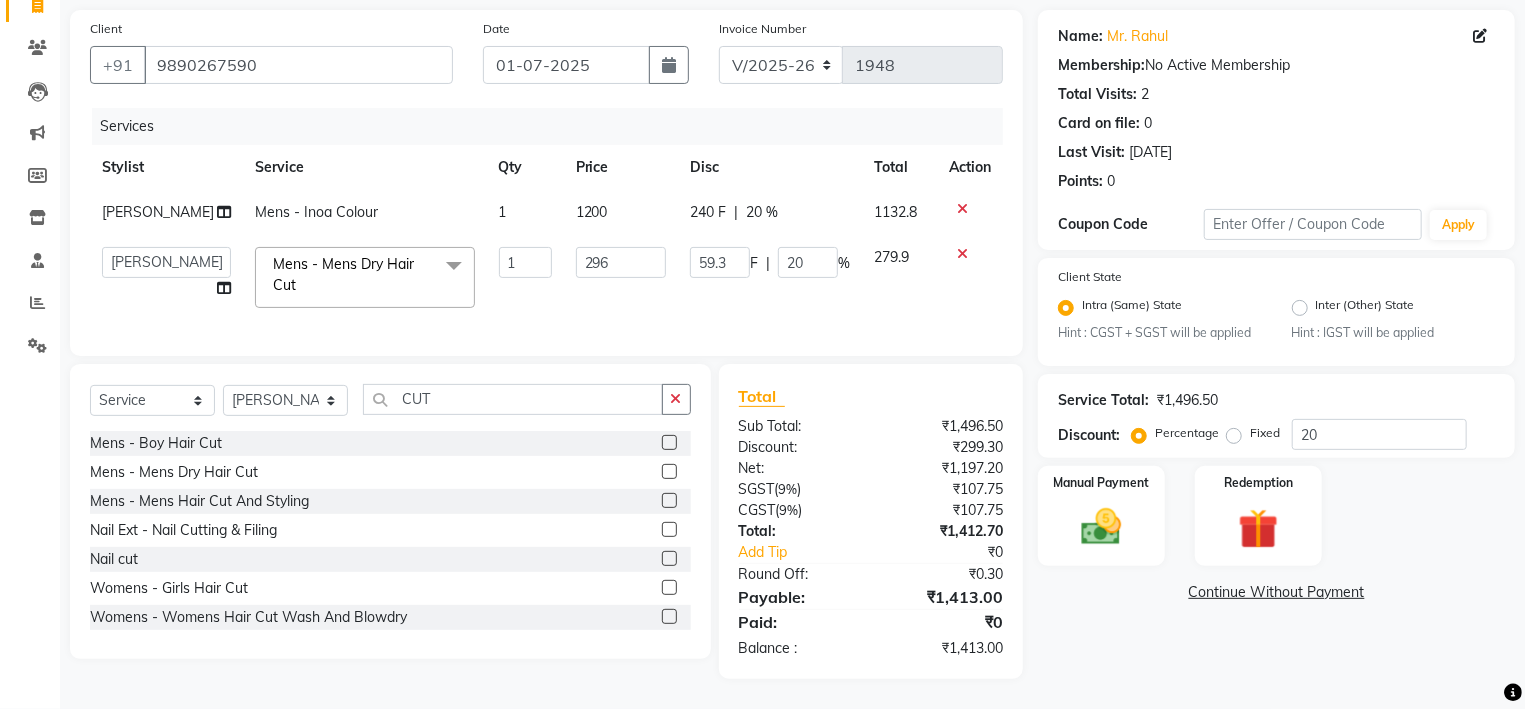 click on "279.9" 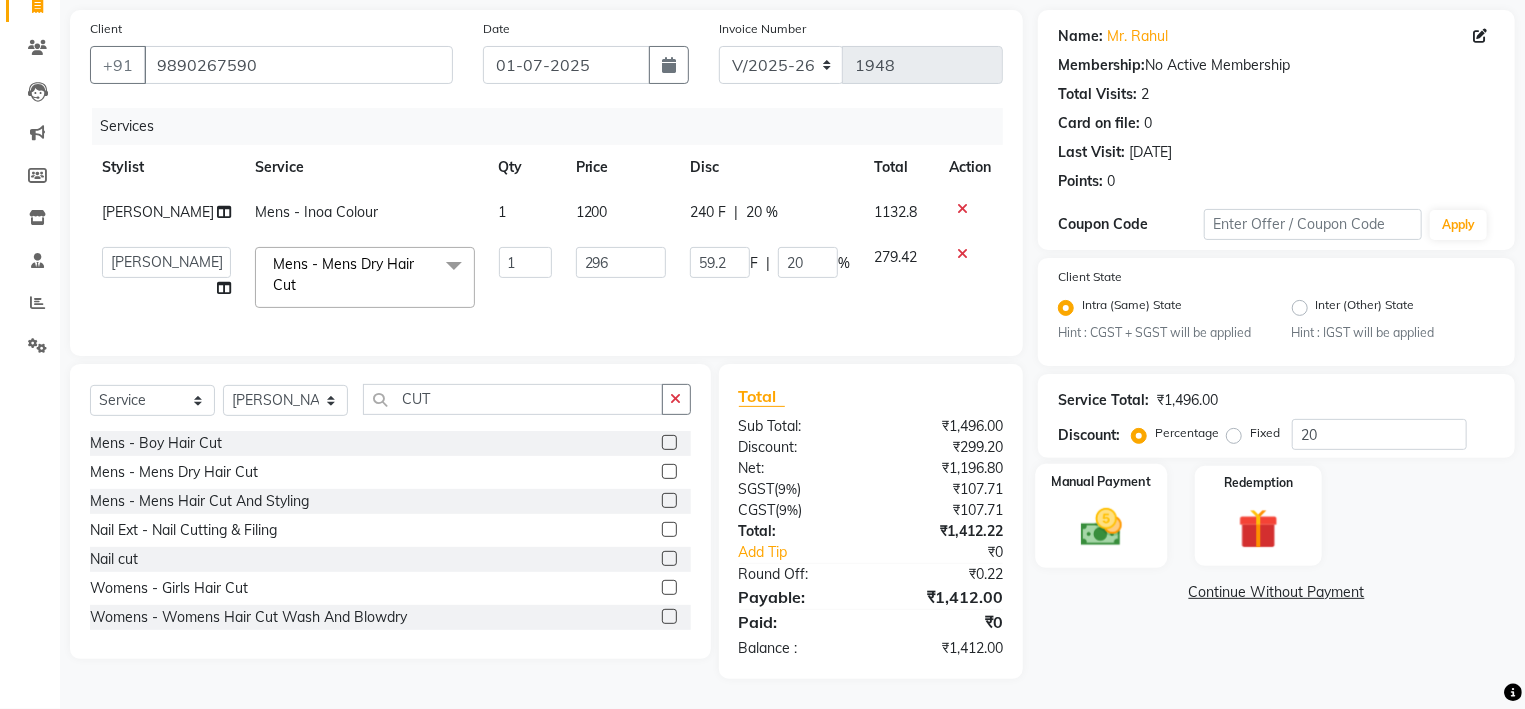 click 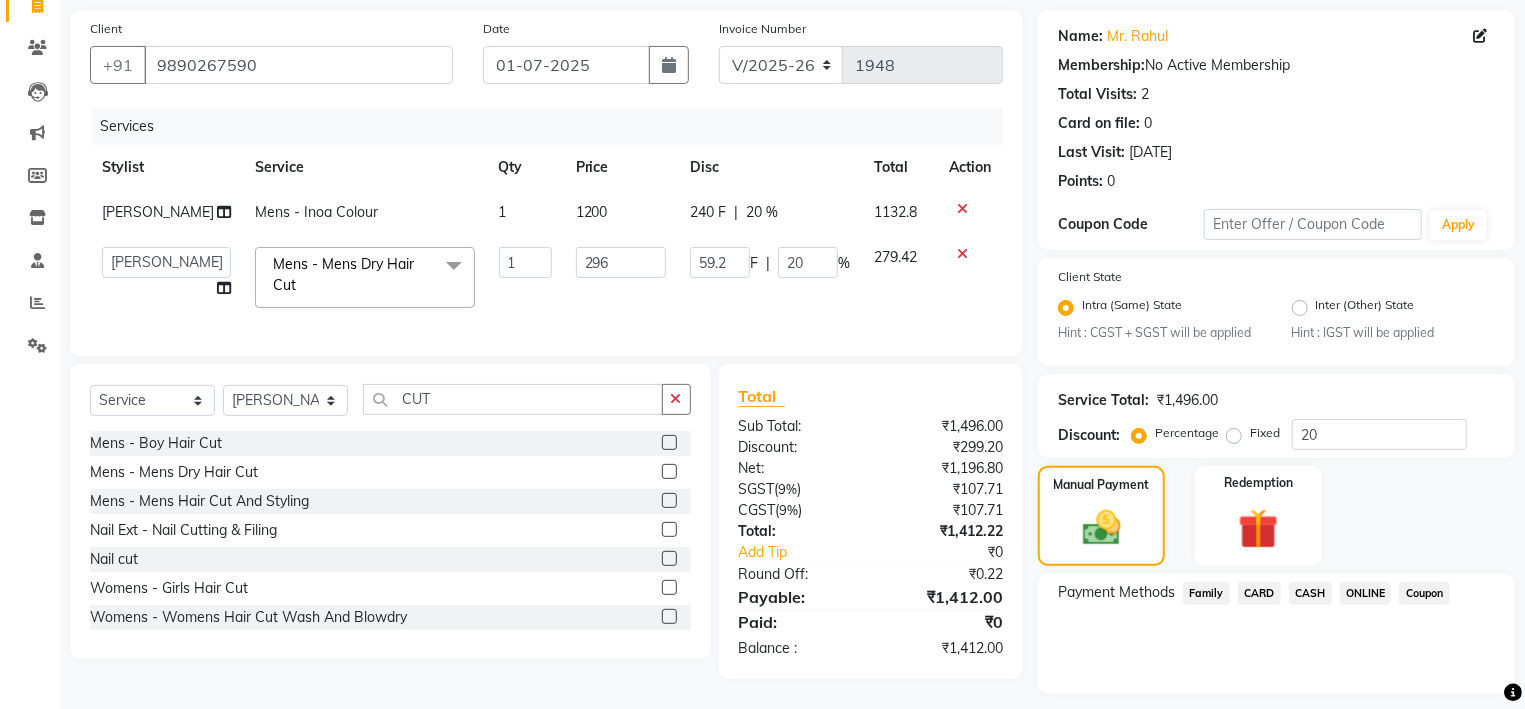 click on "CASH" 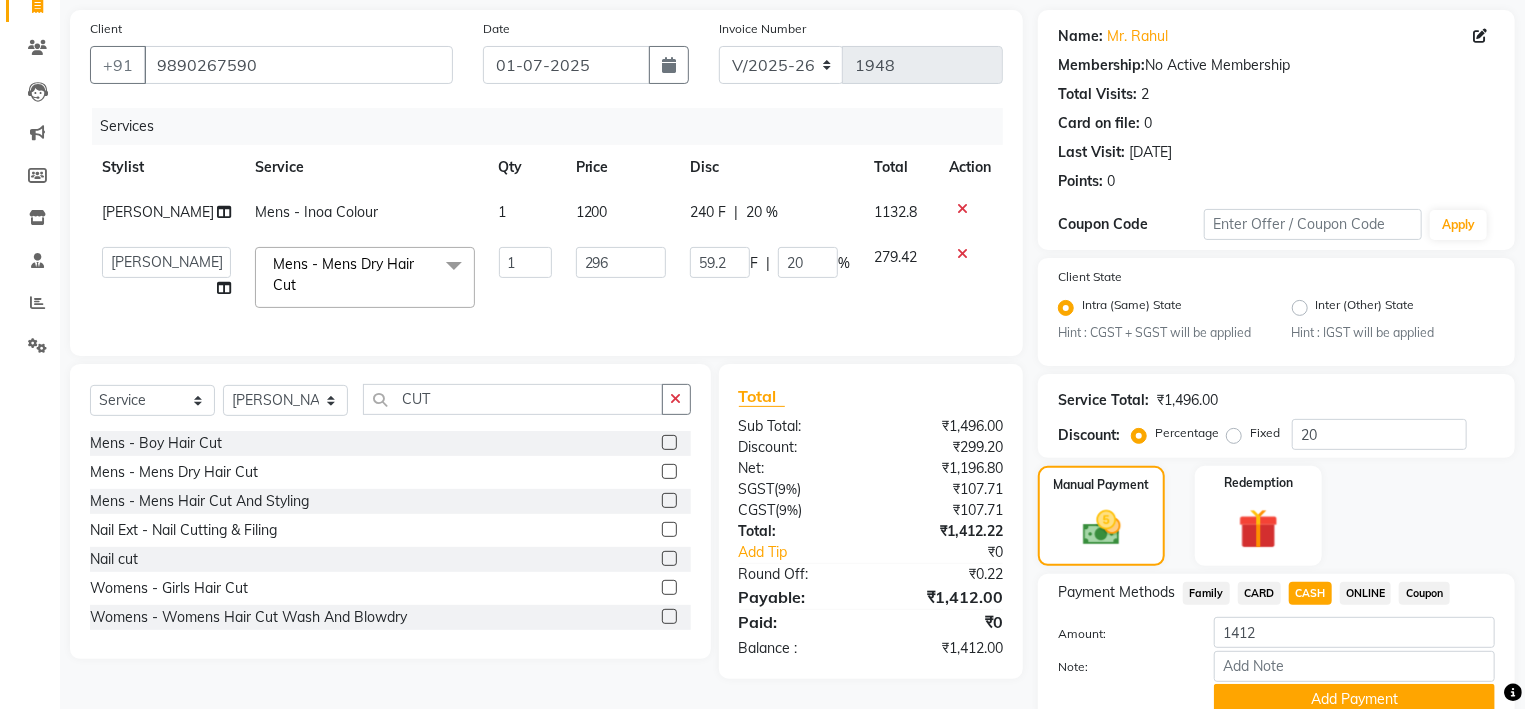 scroll, scrollTop: 227, scrollLeft: 0, axis: vertical 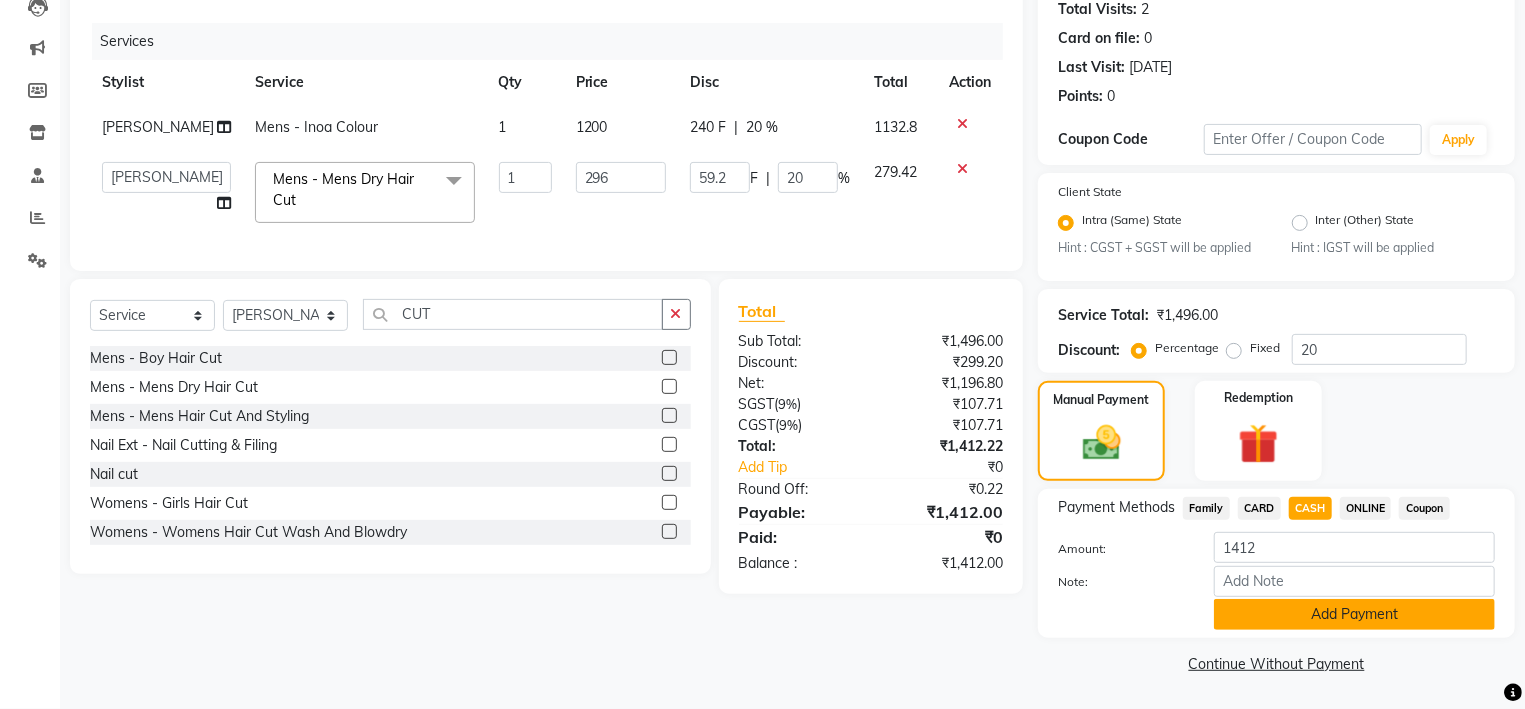click on "Add Payment" 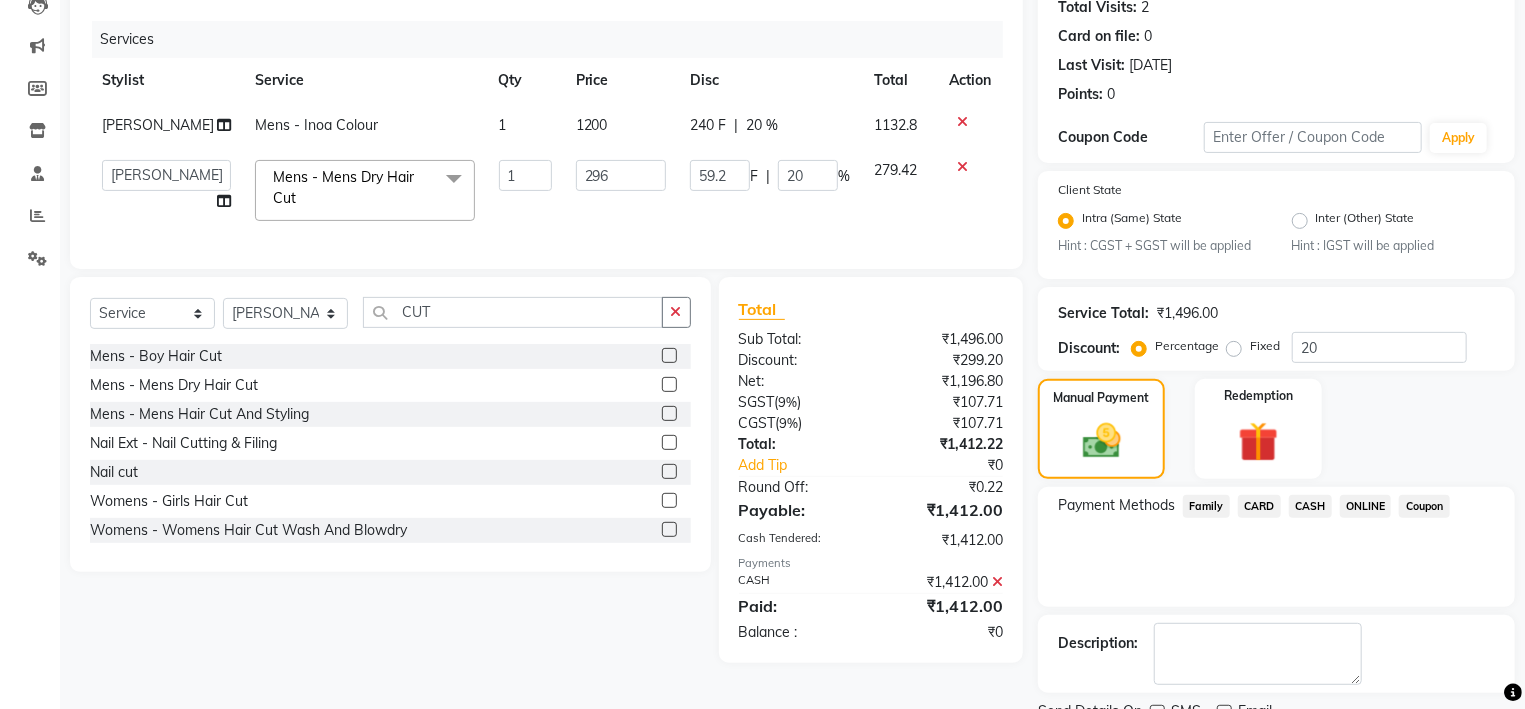 scroll, scrollTop: 310, scrollLeft: 0, axis: vertical 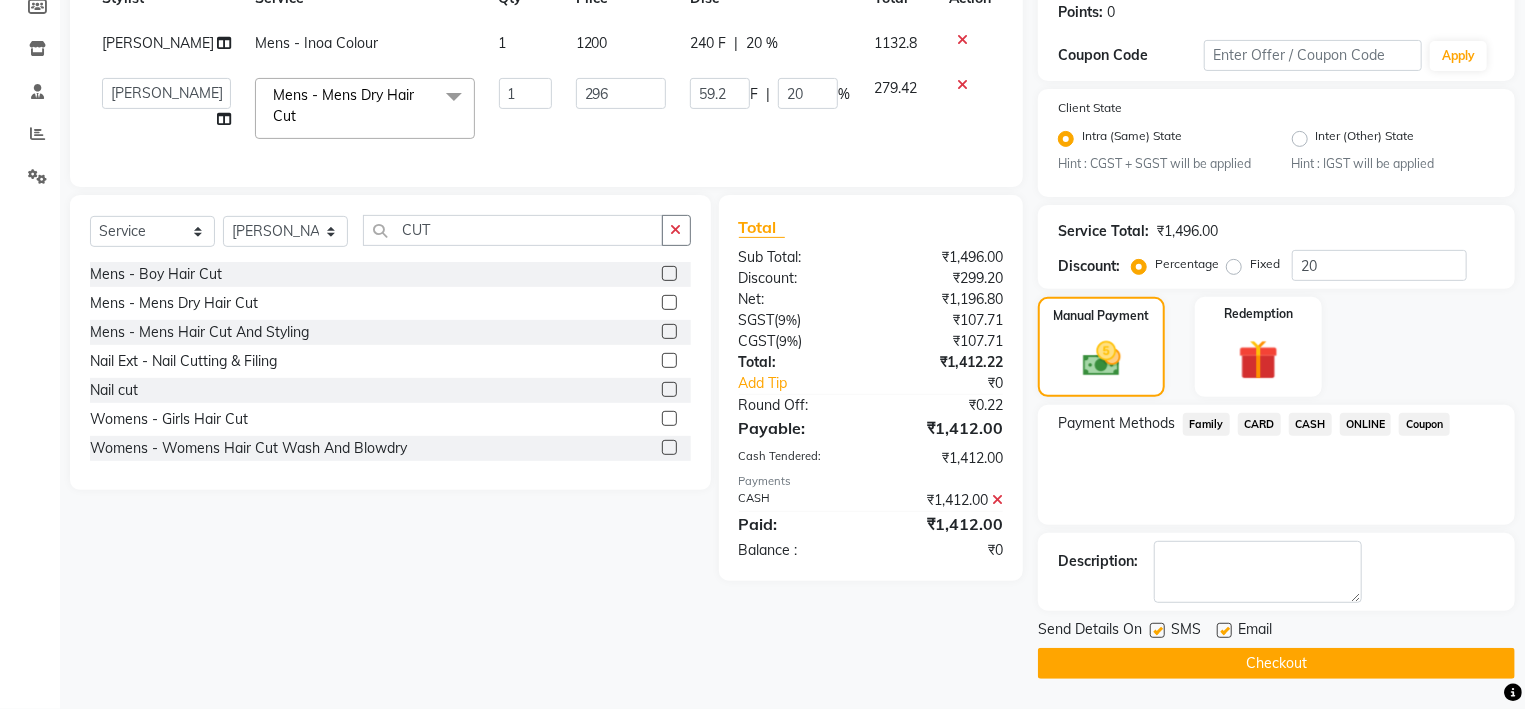 click on "Checkout" 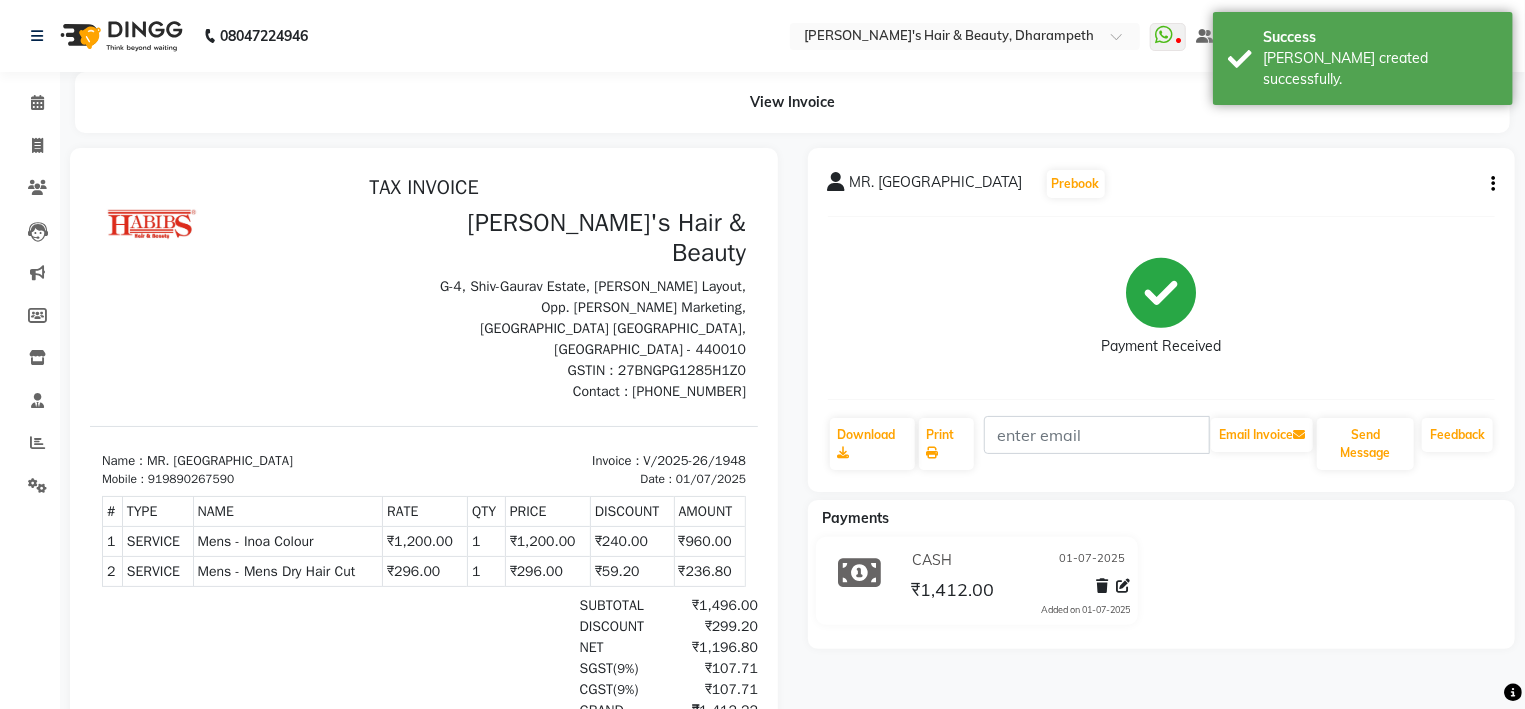 scroll, scrollTop: 0, scrollLeft: 0, axis: both 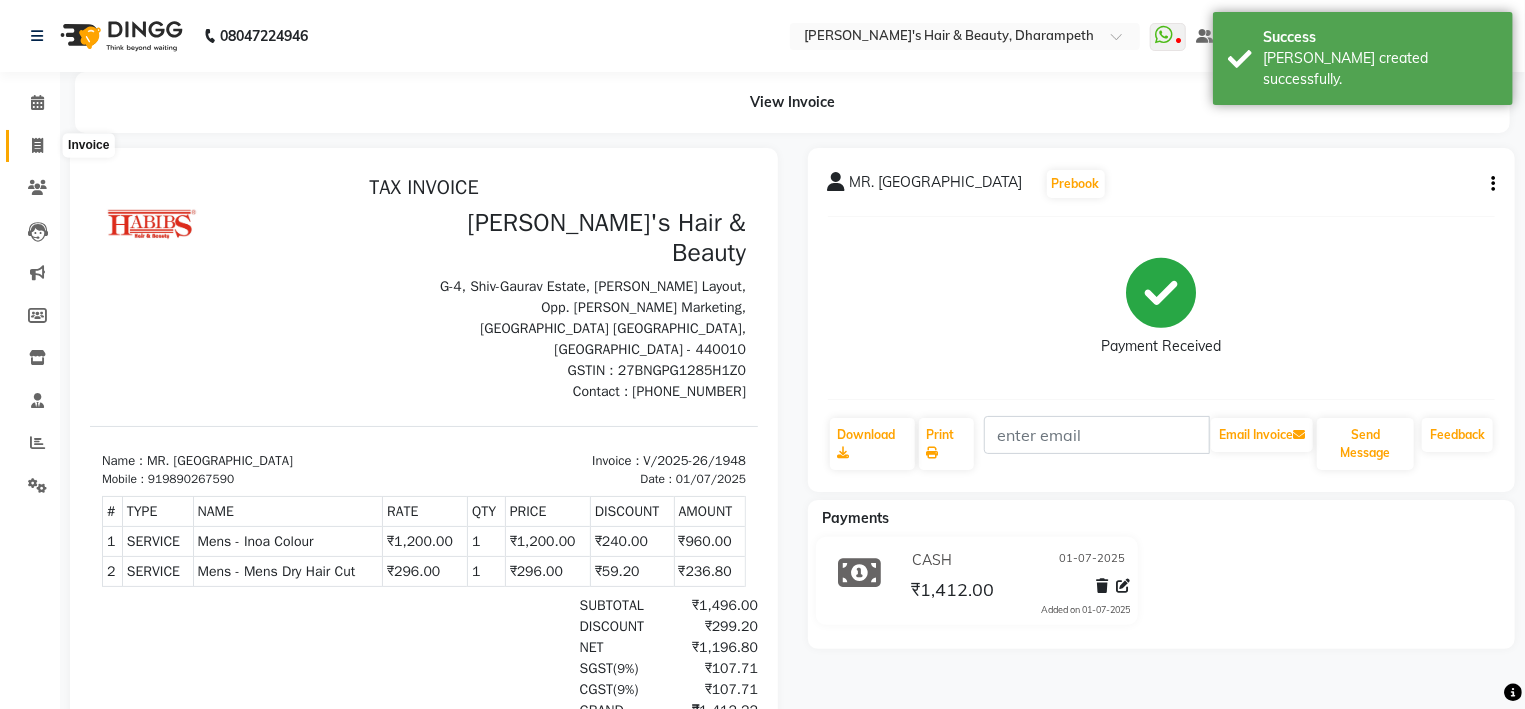 click 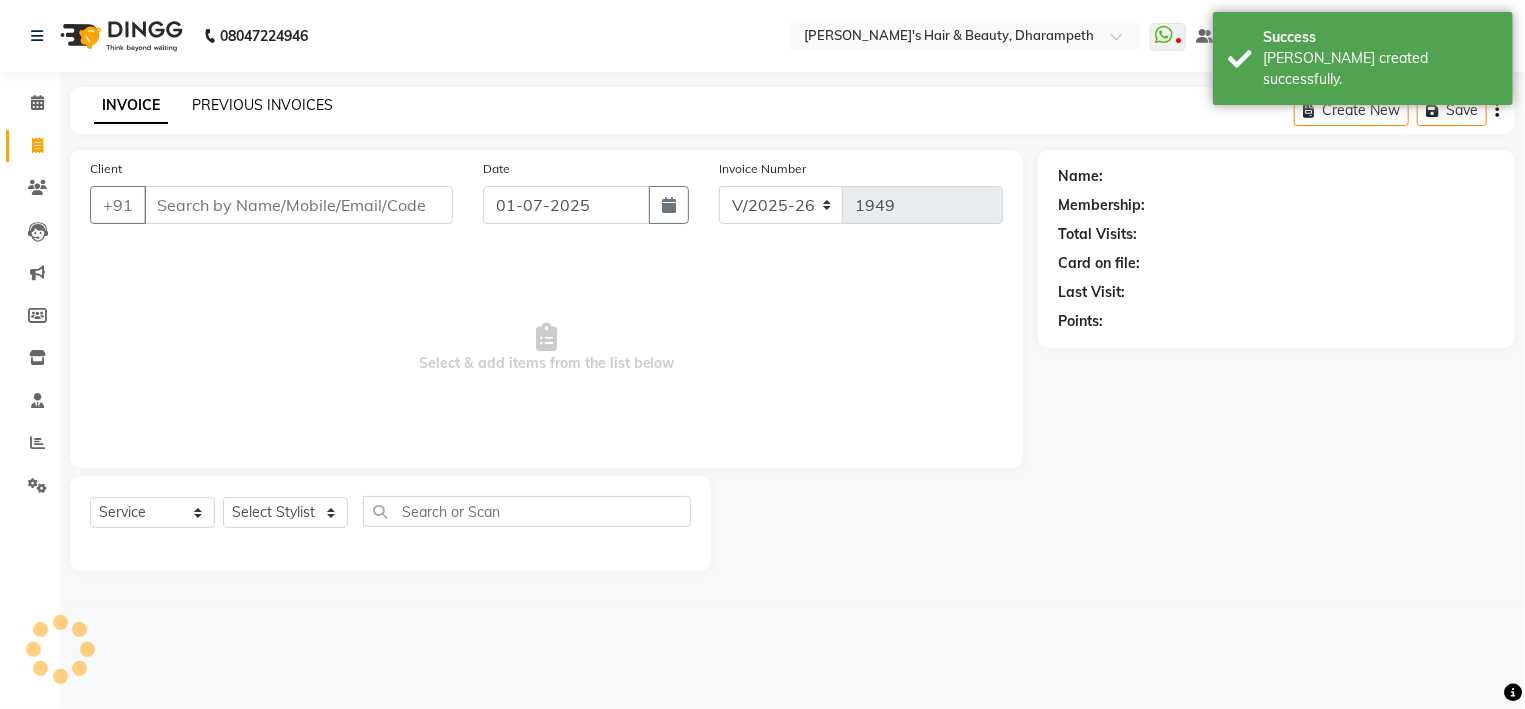 click on "PREVIOUS INVOICES" 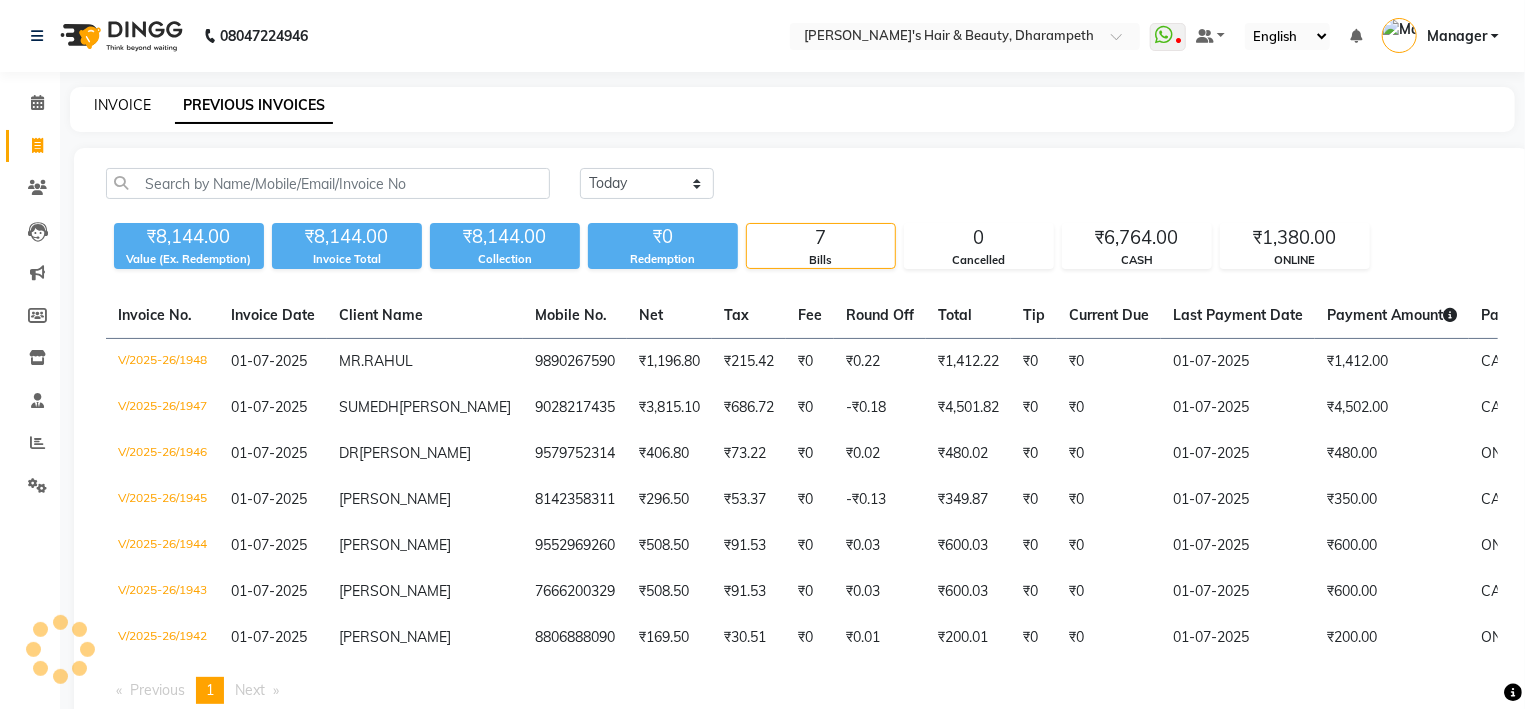 click on "INVOICE" 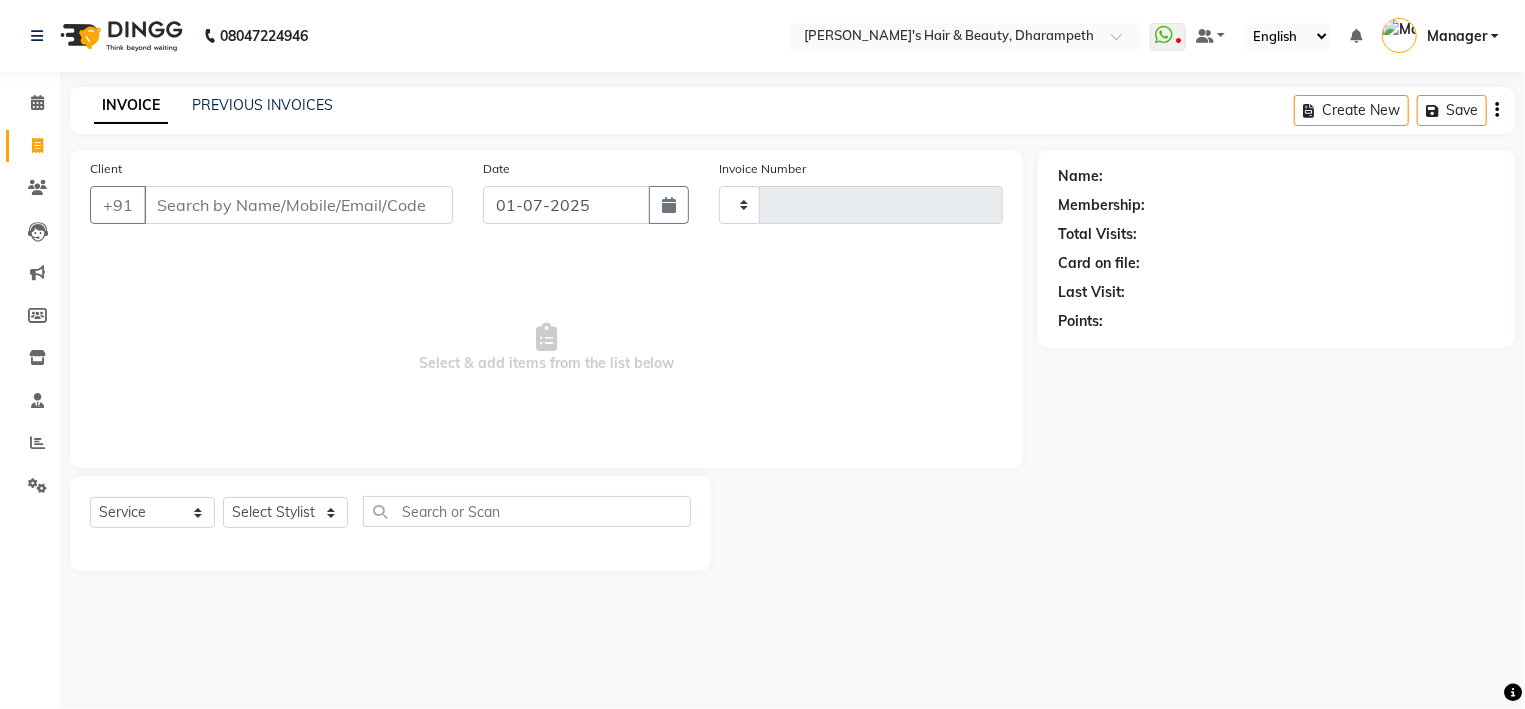 type on "1949" 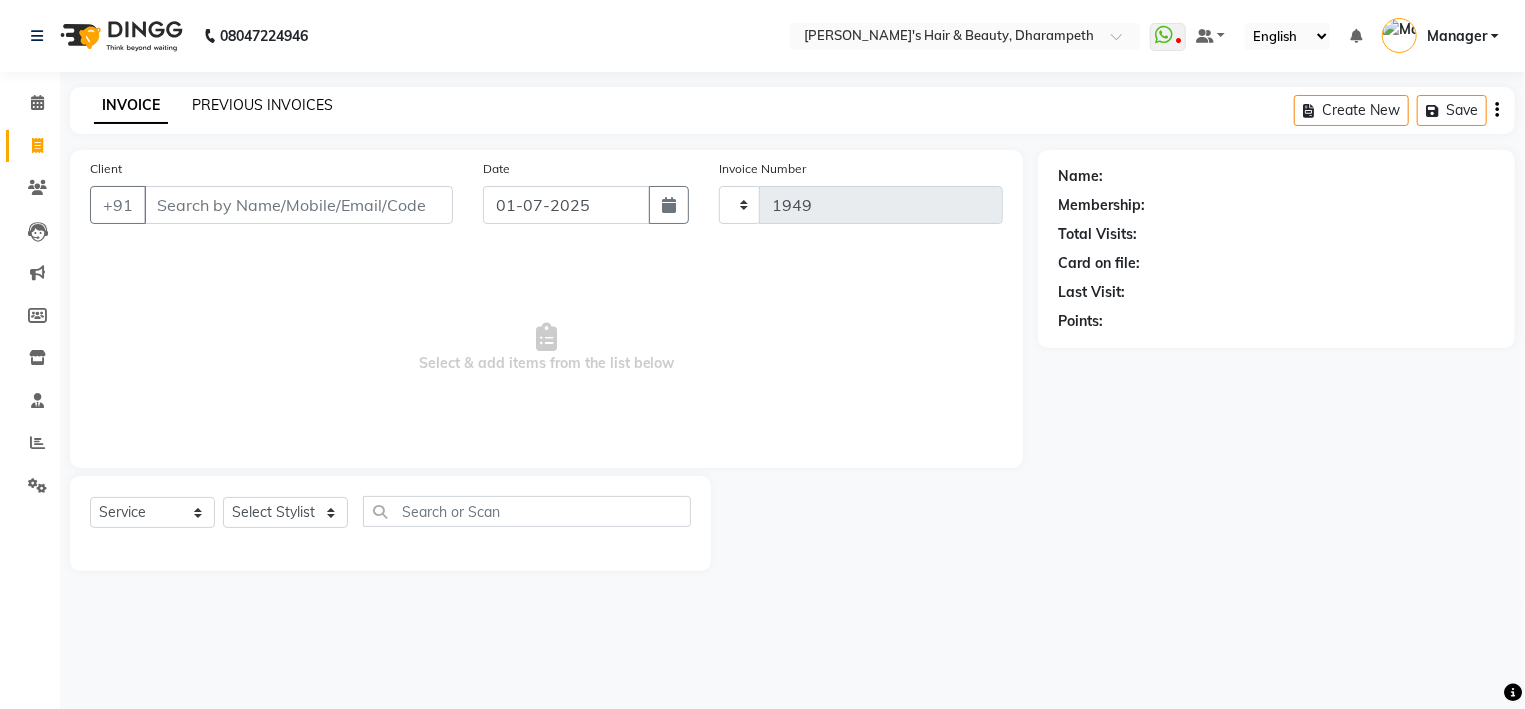select on "4860" 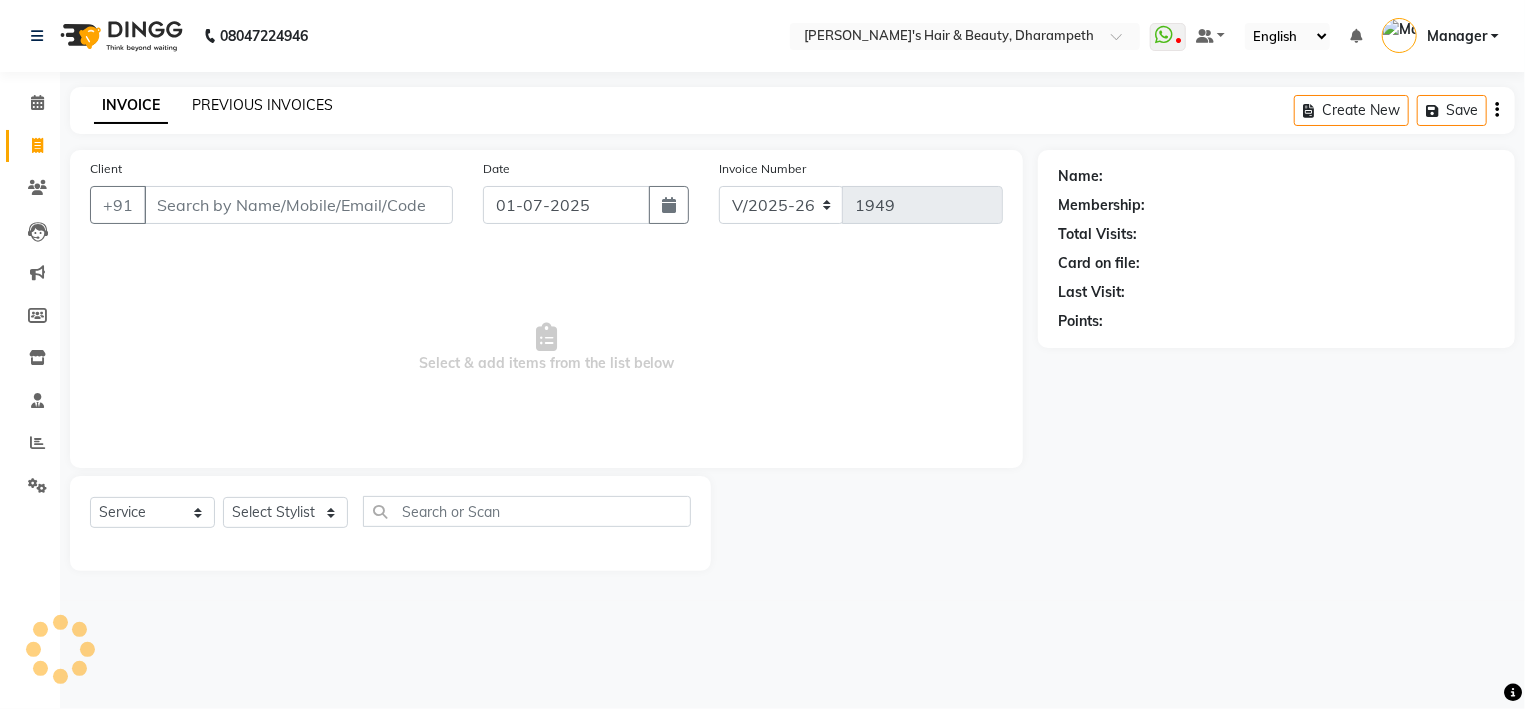 click on "PREVIOUS INVOICES" 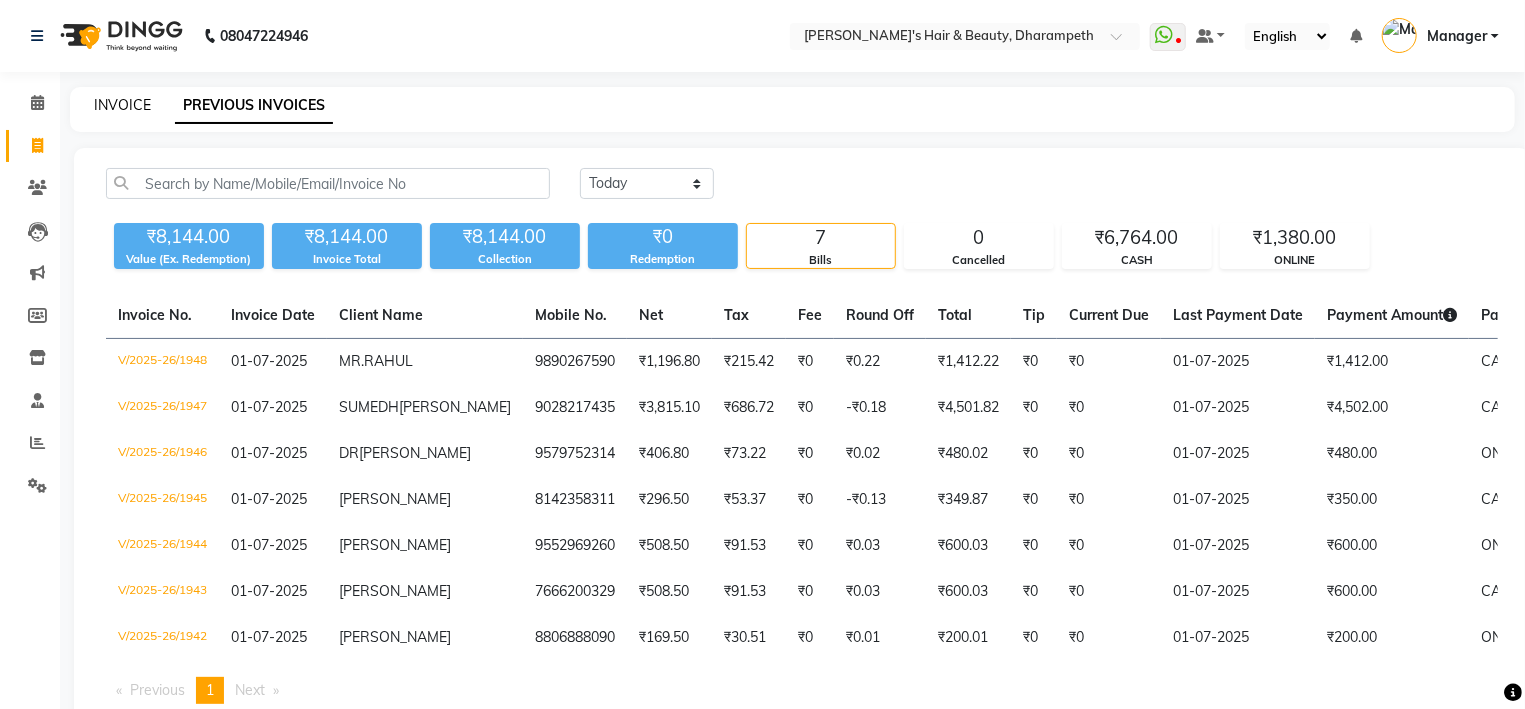 click on "INVOICE" 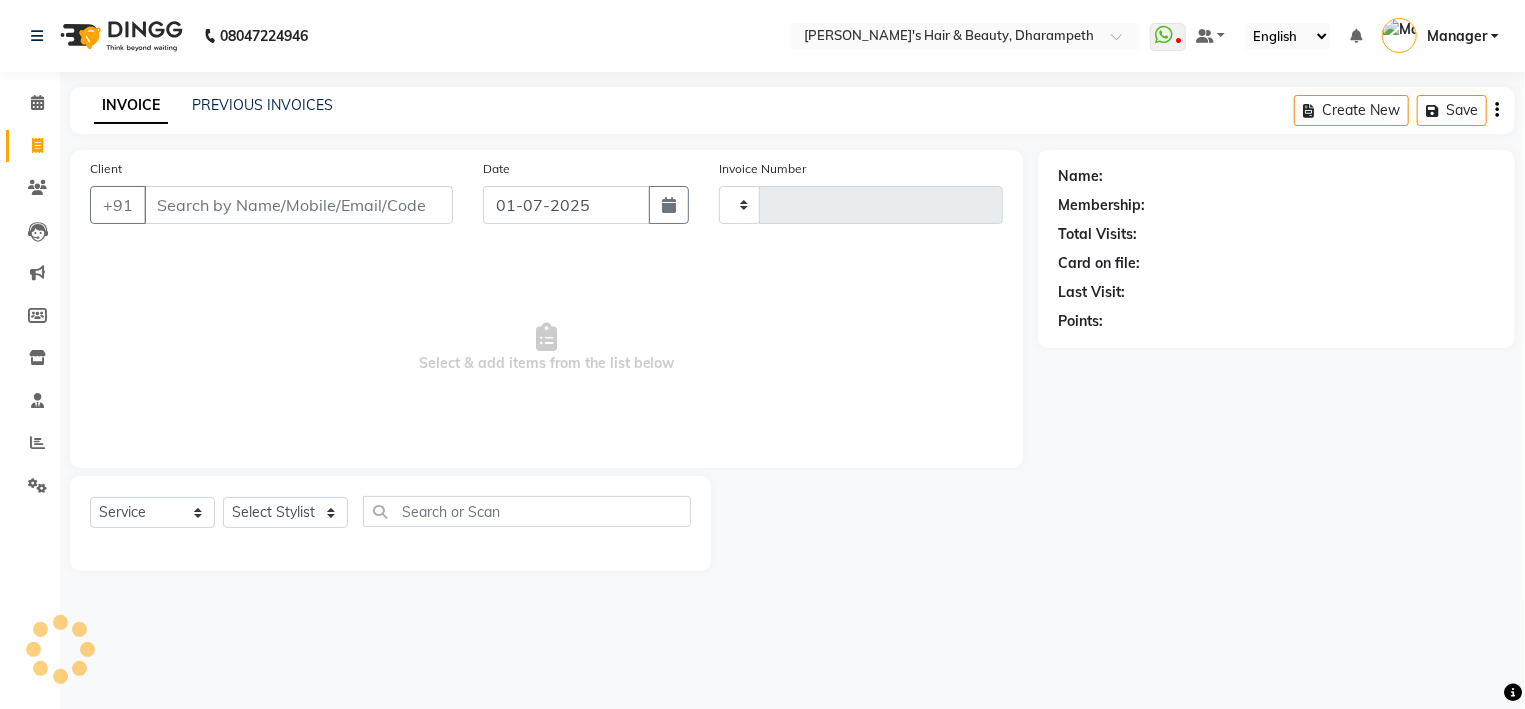 type on "1949" 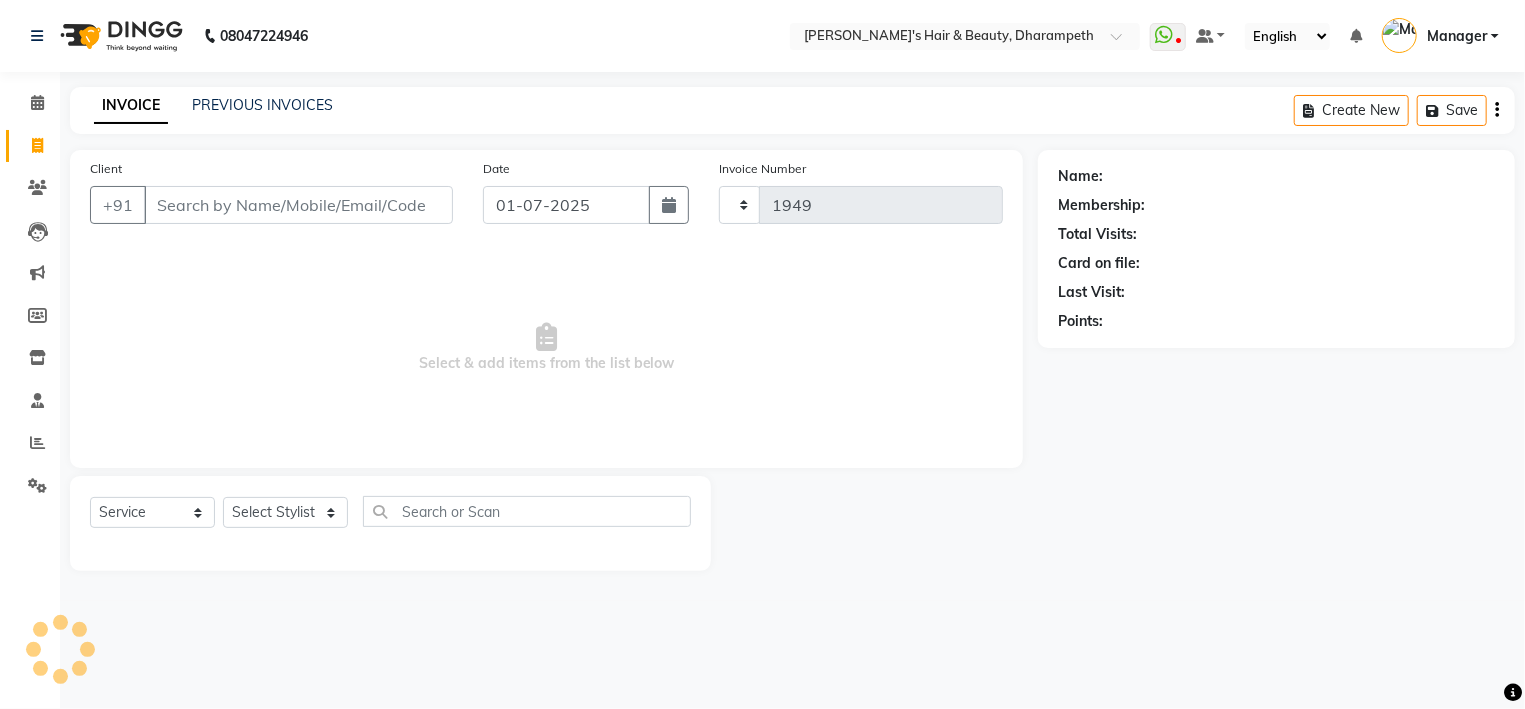 select on "4860" 